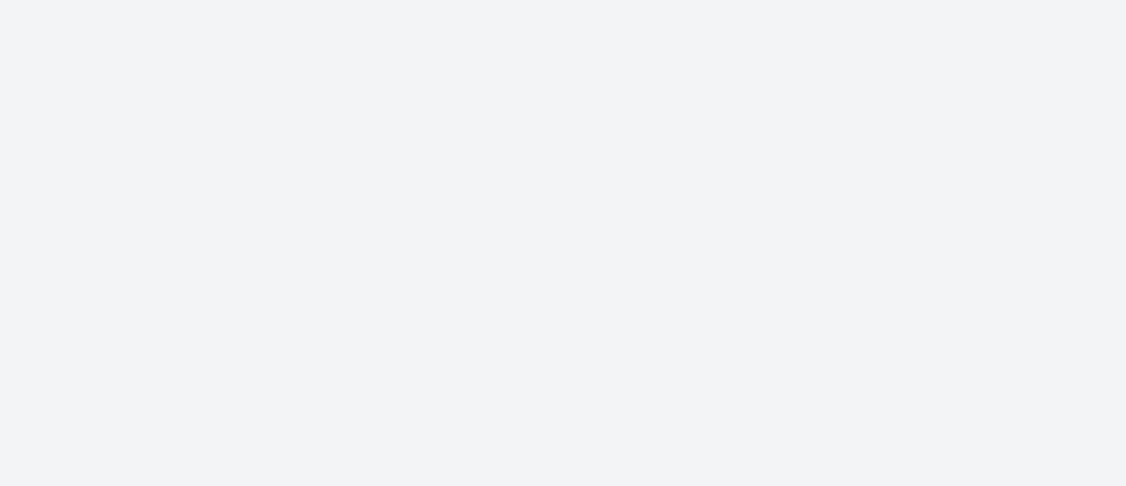 scroll, scrollTop: 0, scrollLeft: 0, axis: both 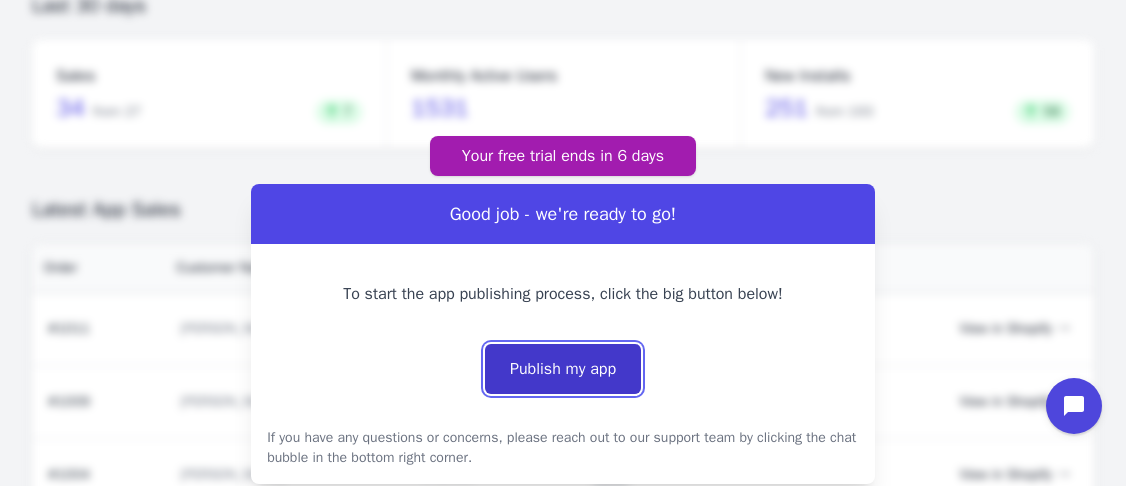 click on "Publish my app" at bounding box center (563, 369) 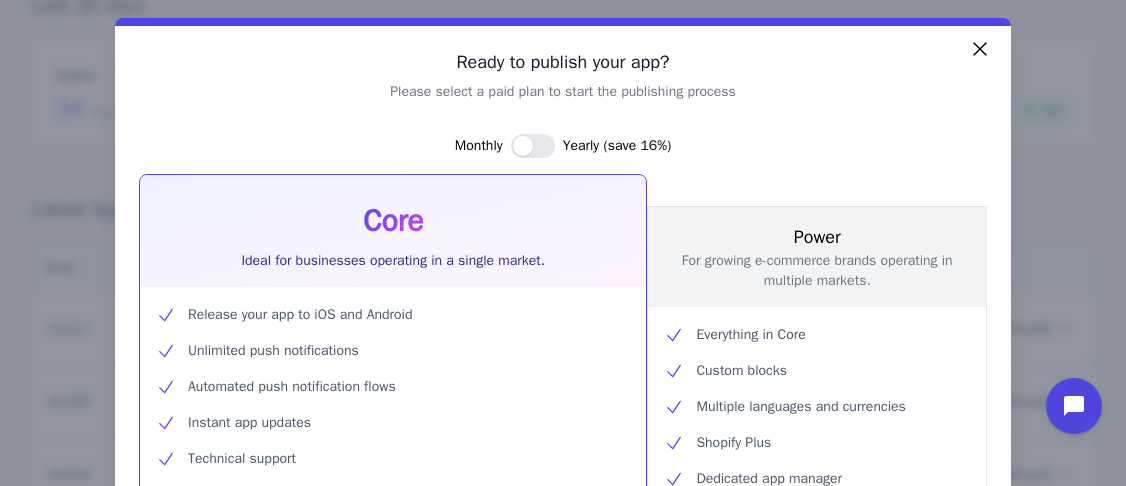 scroll, scrollTop: 0, scrollLeft: 0, axis: both 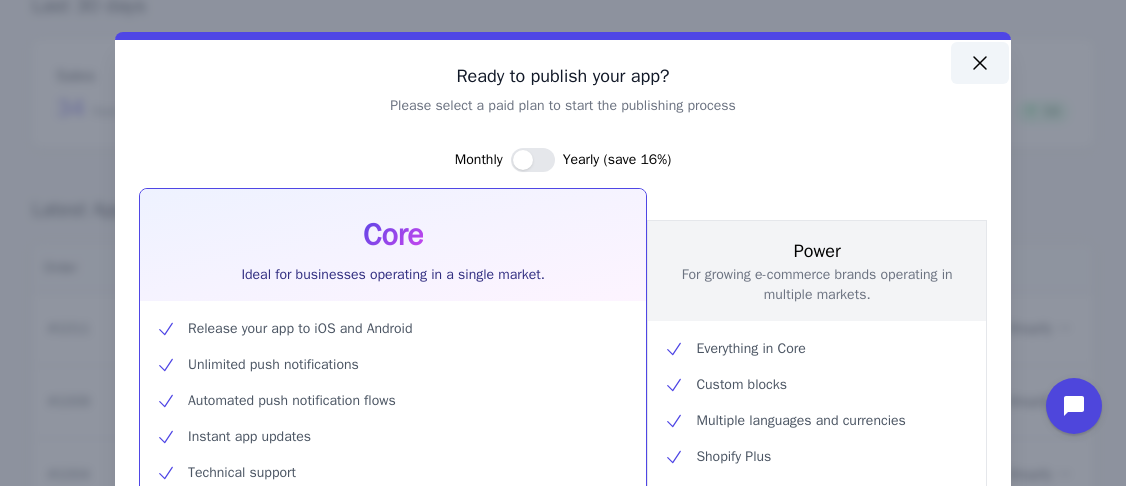 click 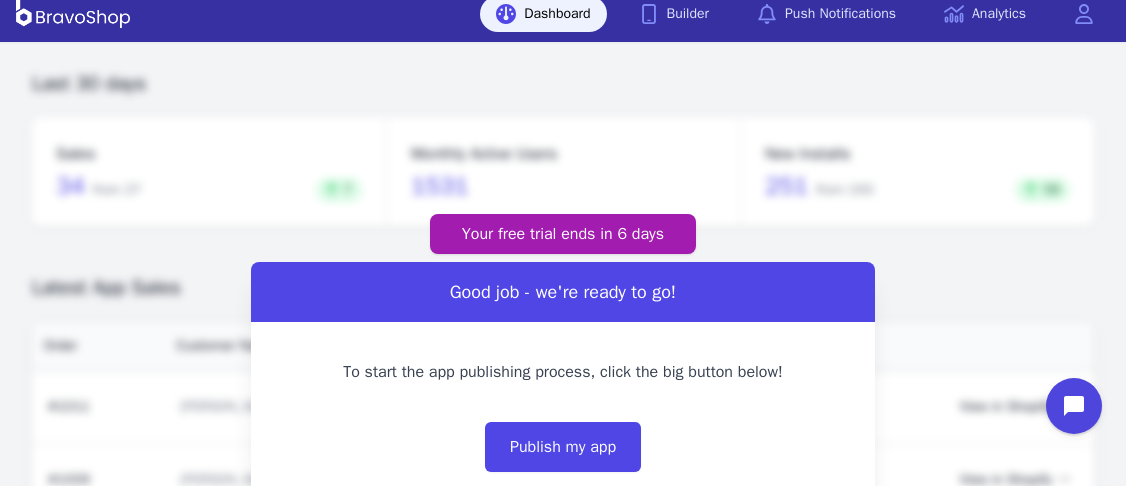 scroll, scrollTop: 0, scrollLeft: 0, axis: both 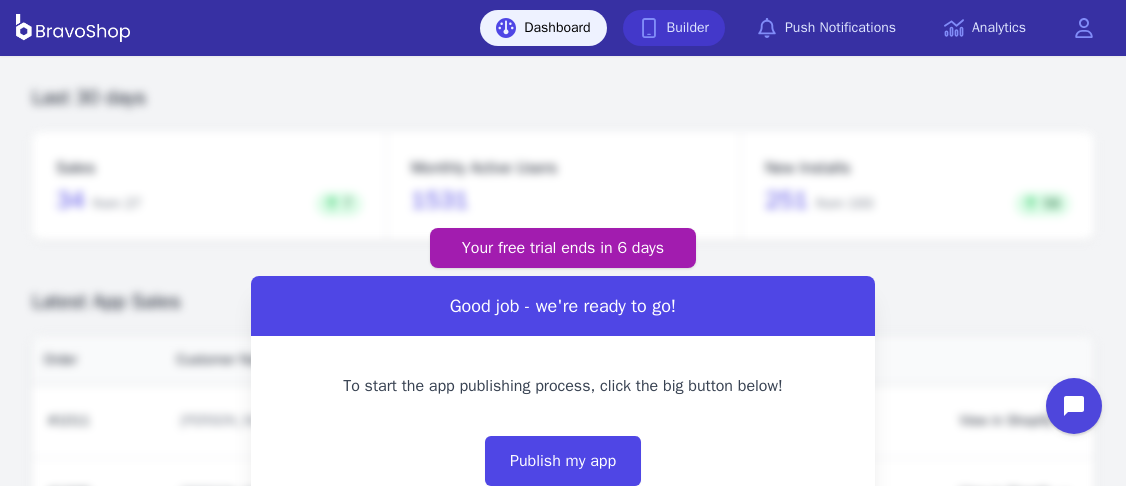 click on "Builder" at bounding box center (674, 28) 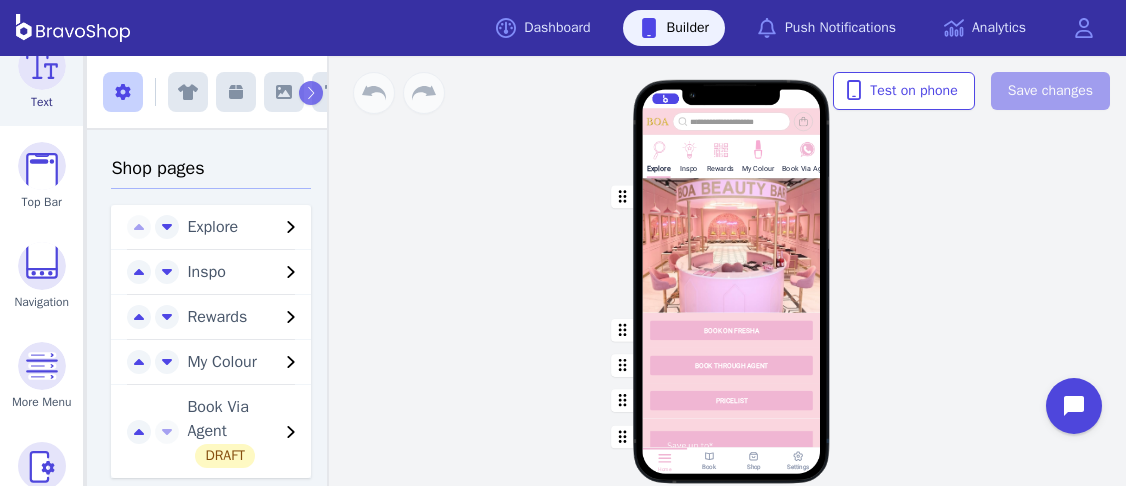scroll, scrollTop: 234, scrollLeft: 0, axis: vertical 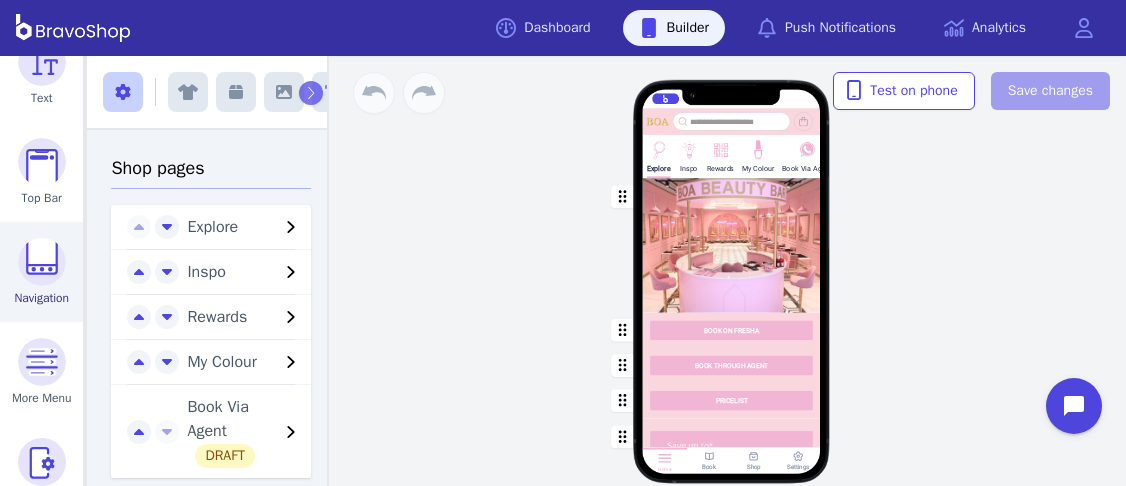 click at bounding box center (42, 262) 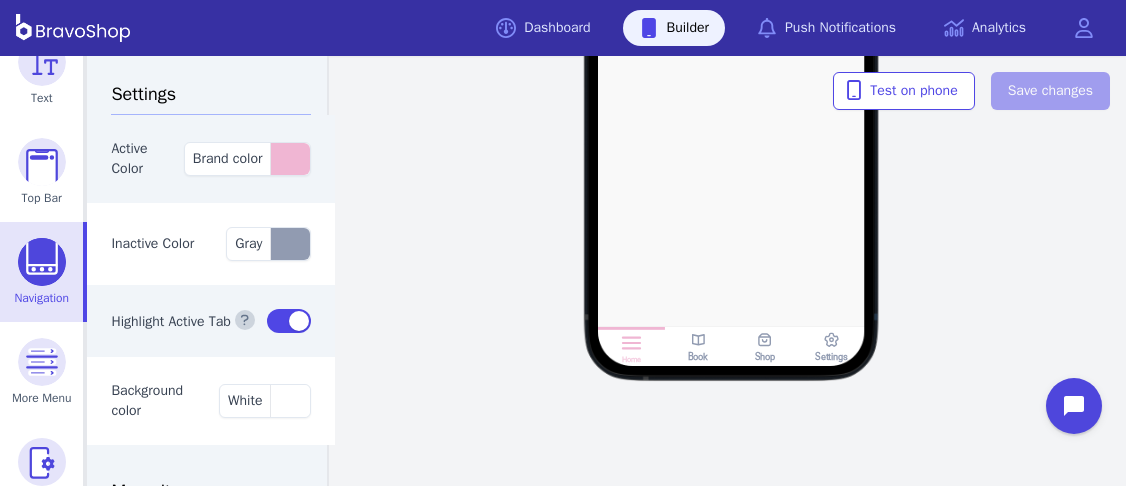 click 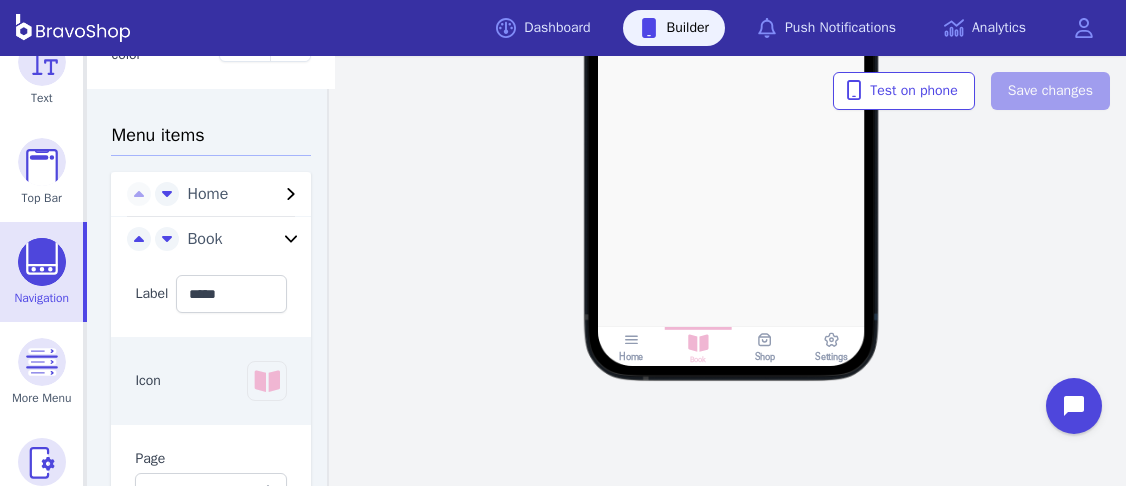 scroll, scrollTop: 359, scrollLeft: 0, axis: vertical 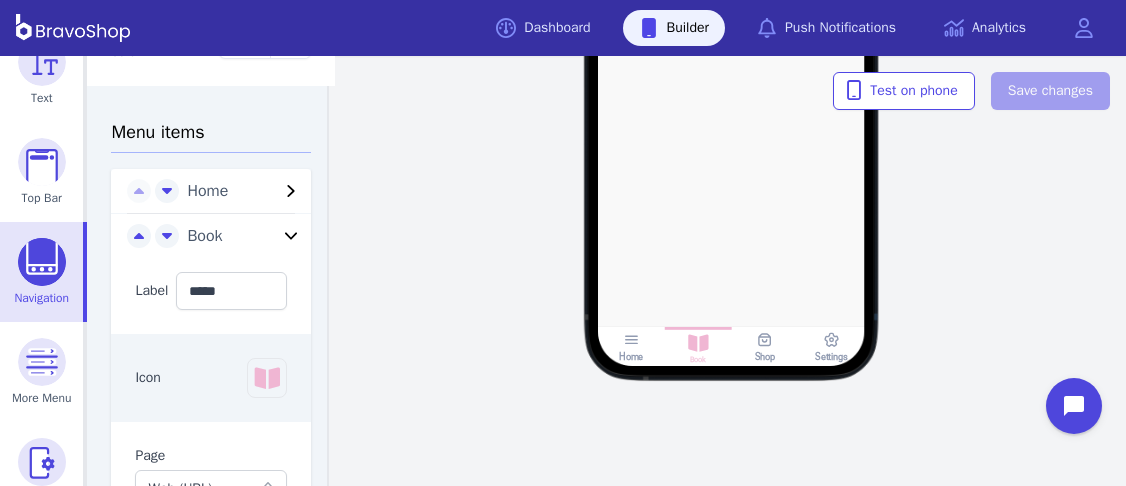 click 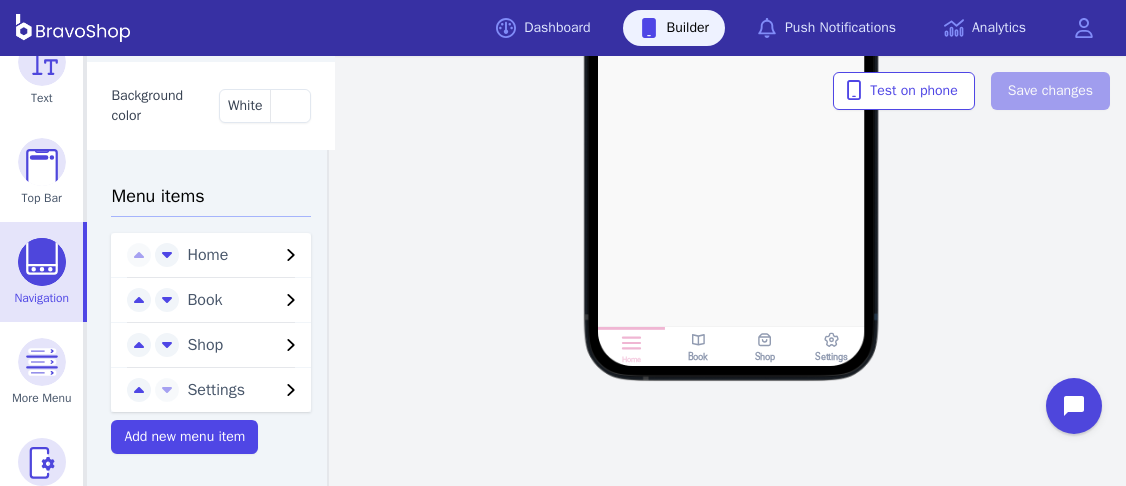 scroll, scrollTop: 312, scrollLeft: 0, axis: vertical 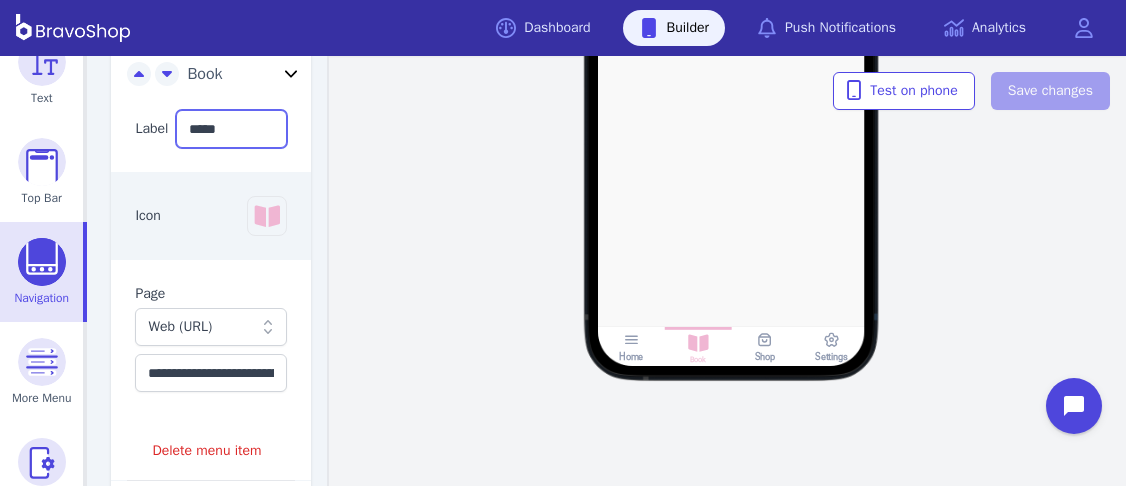 click on "****" at bounding box center [231, 129] 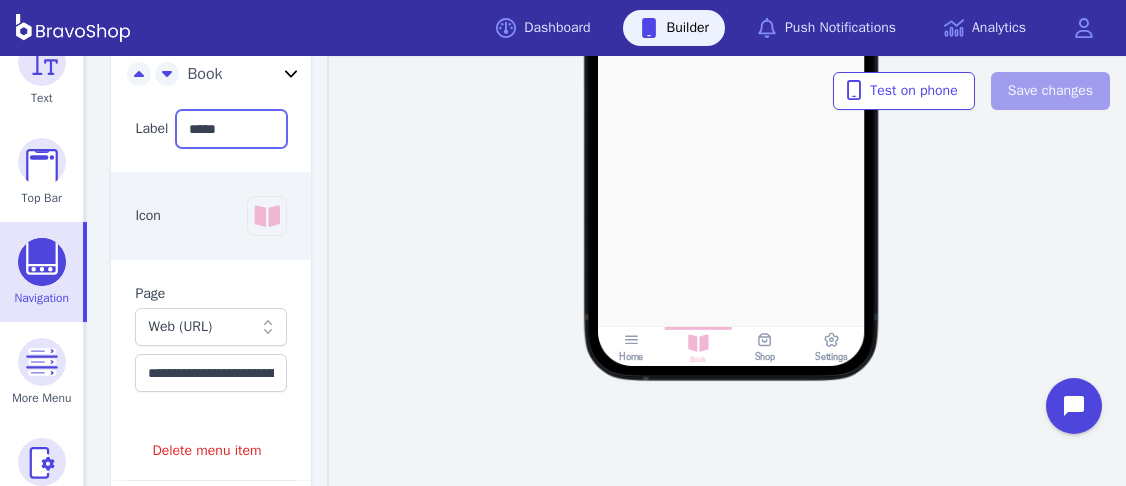 click on "****" at bounding box center (231, 129) 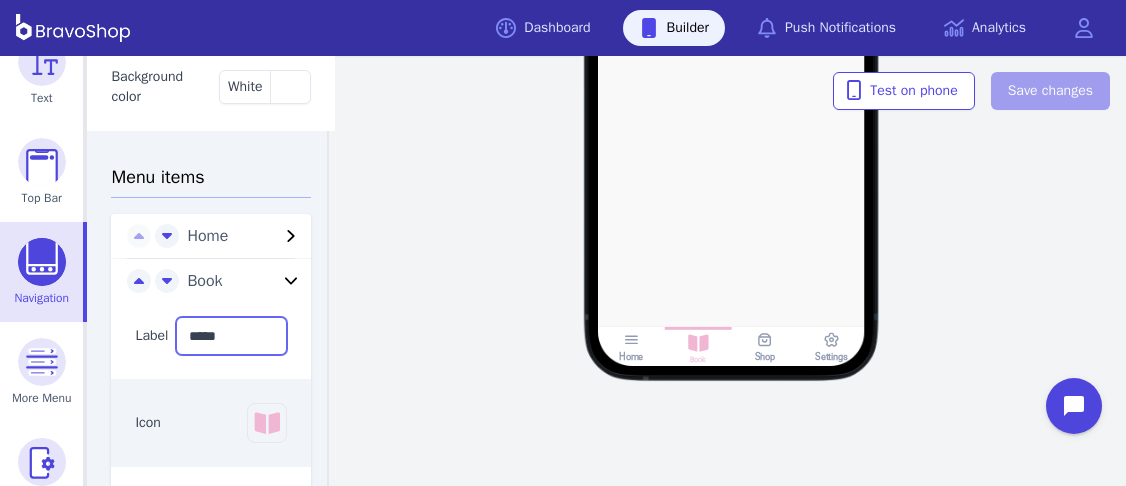 scroll, scrollTop: 285, scrollLeft: 0, axis: vertical 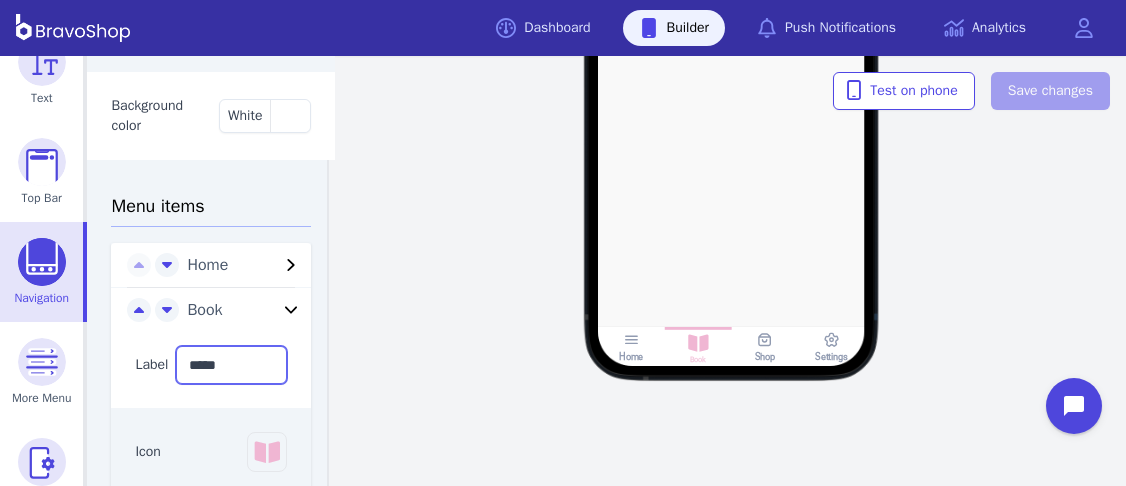 drag, startPoint x: 243, startPoint y: 381, endPoint x: 189, endPoint y: 375, distance: 54.33231 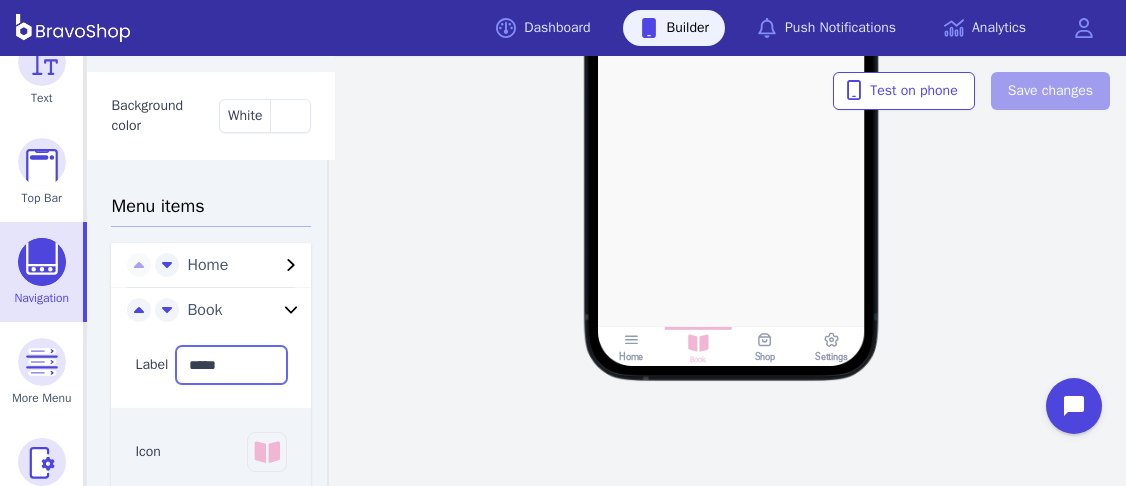 click on "****" at bounding box center [231, 365] 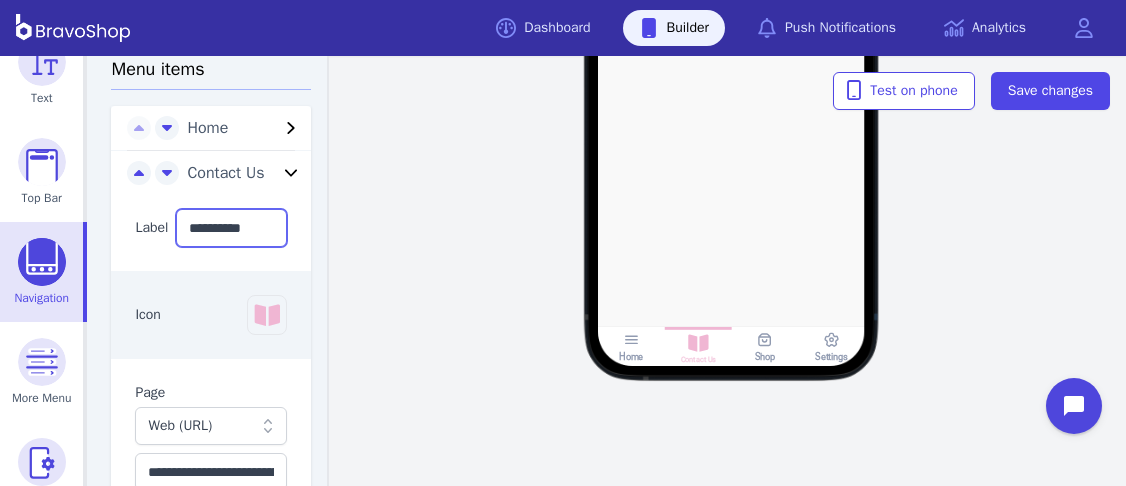 scroll, scrollTop: 429, scrollLeft: 0, axis: vertical 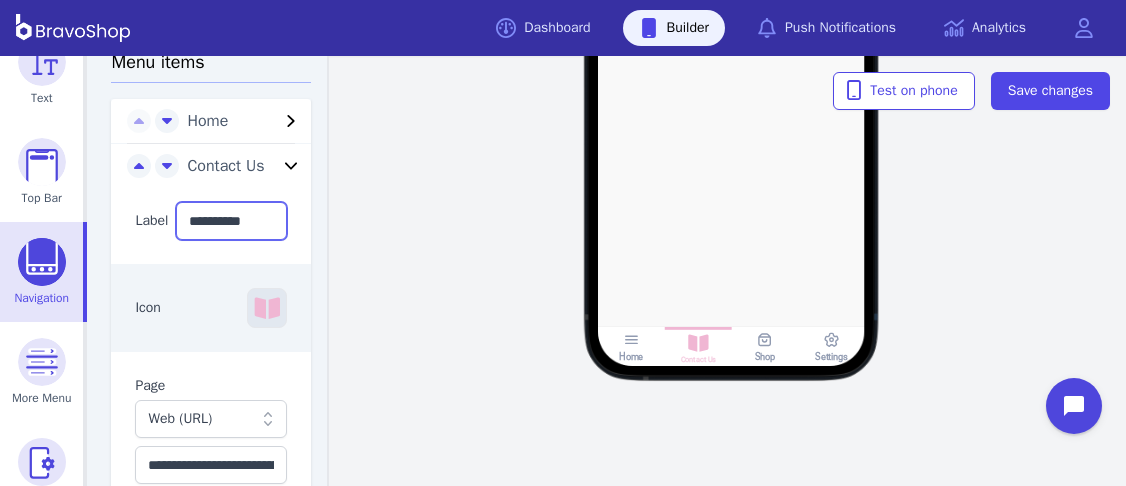 click at bounding box center [267, 308] 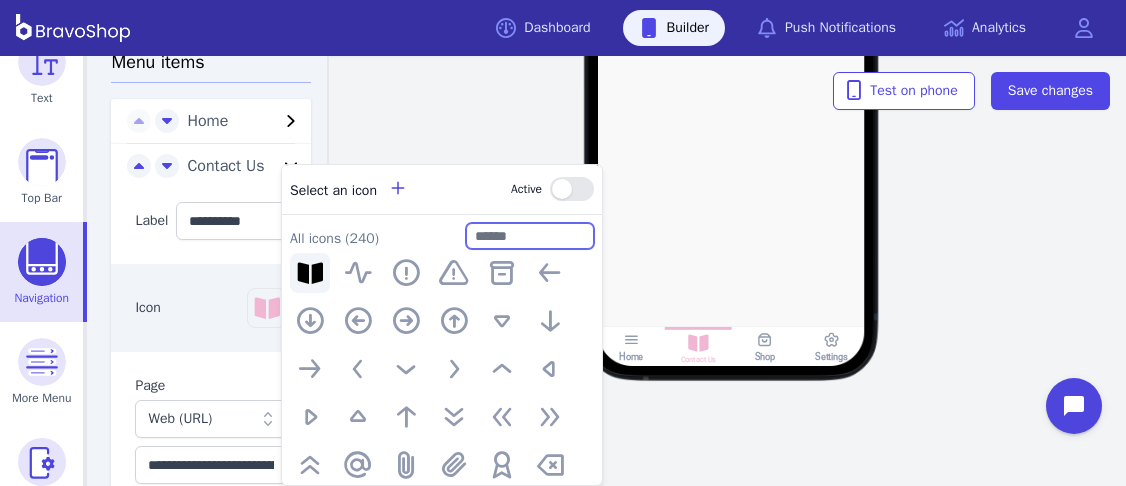 click at bounding box center [530, 236] 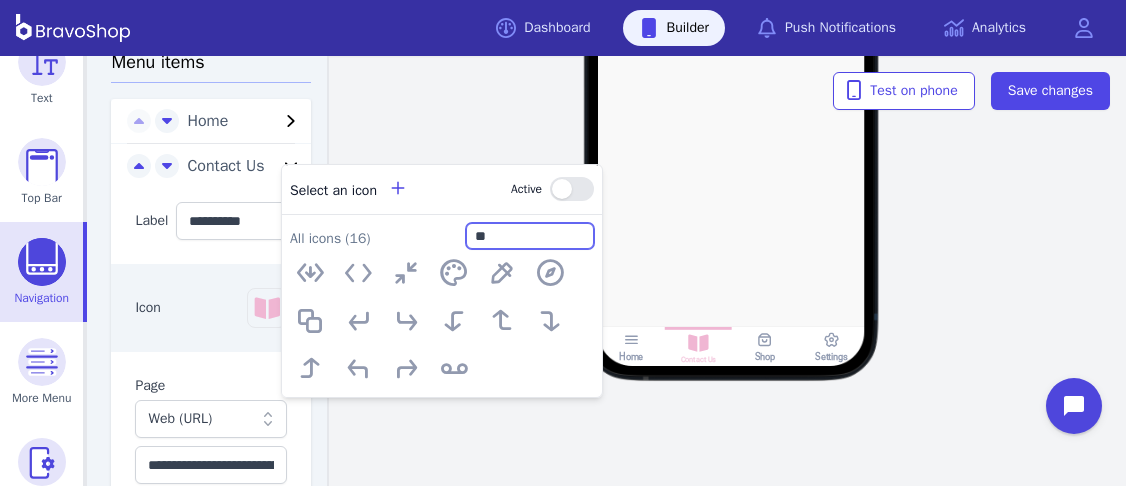 type on "*" 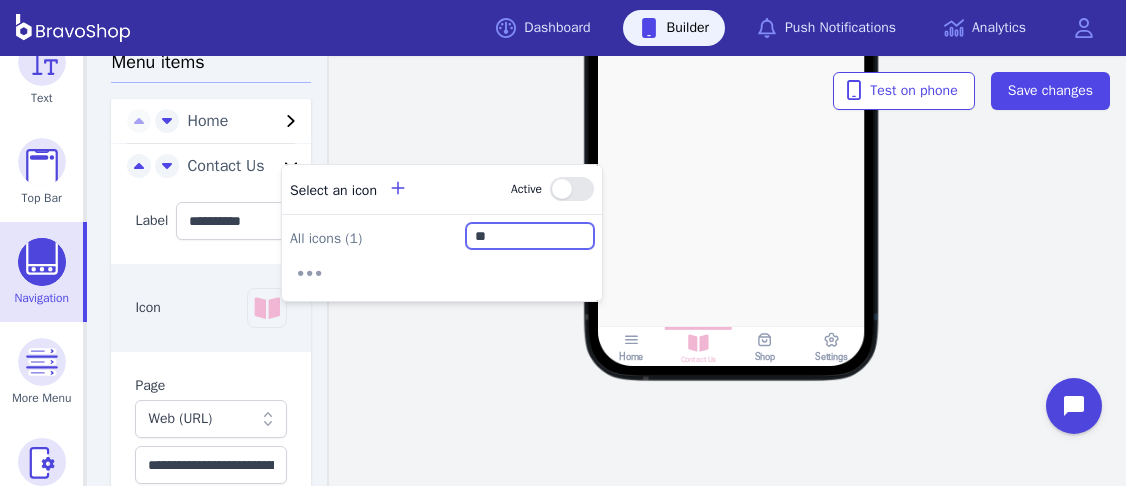 type on "*" 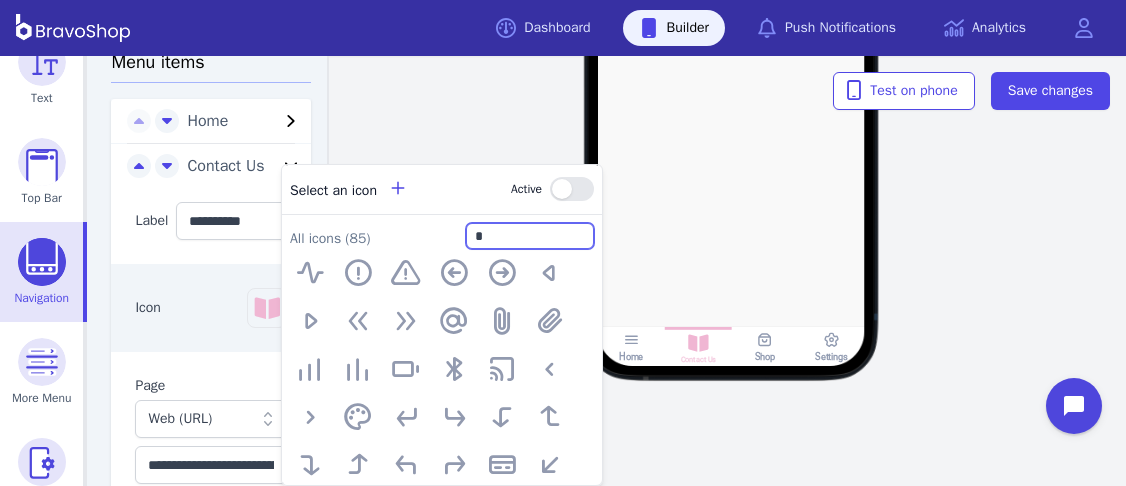 type 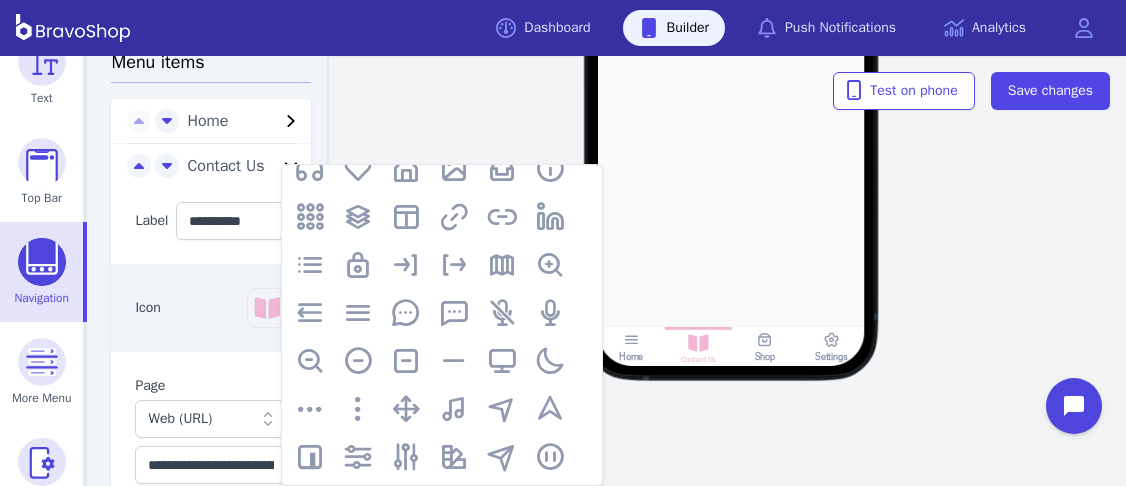 scroll, scrollTop: 1091, scrollLeft: 0, axis: vertical 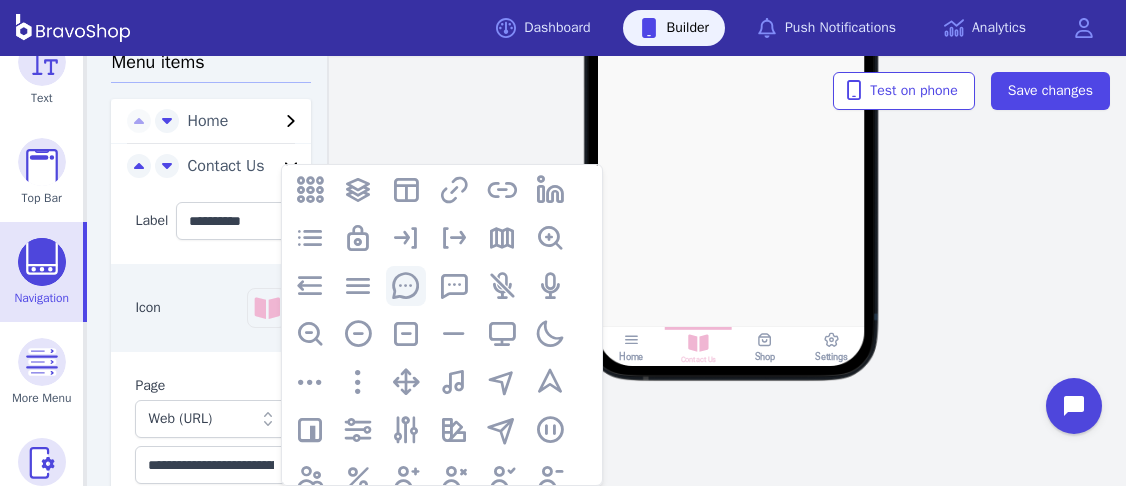 click at bounding box center (406, 286) 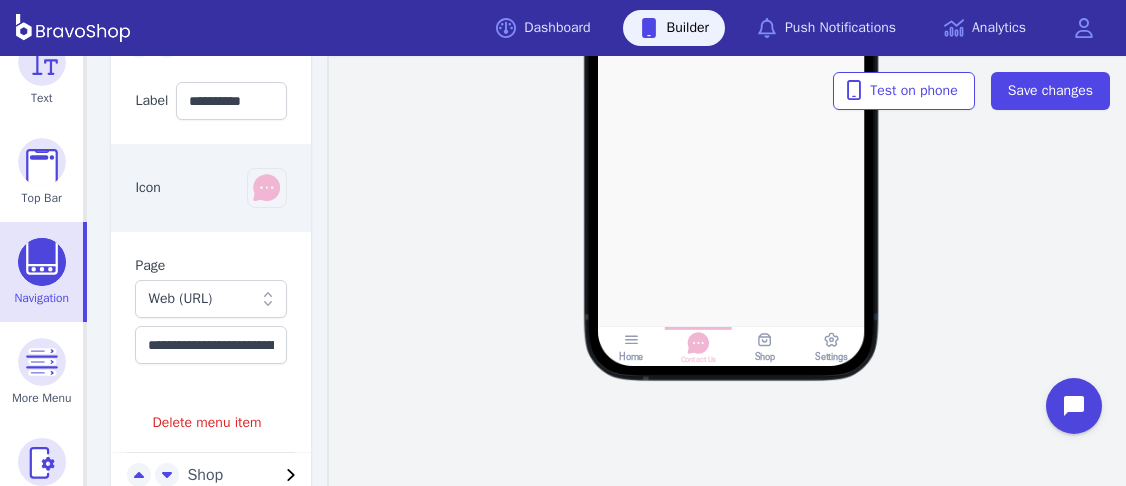 scroll, scrollTop: 550, scrollLeft: 0, axis: vertical 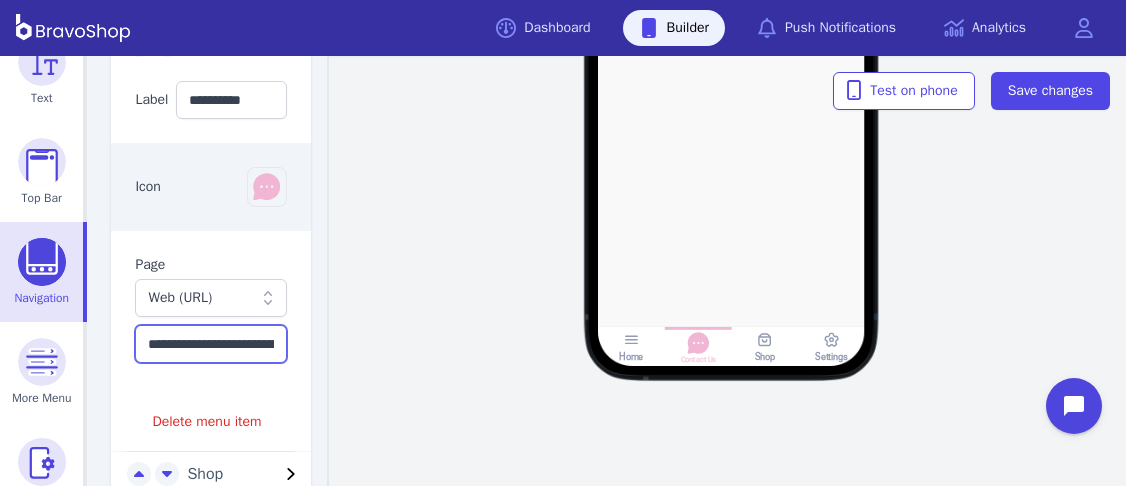 click on "**********" at bounding box center (211, 344) 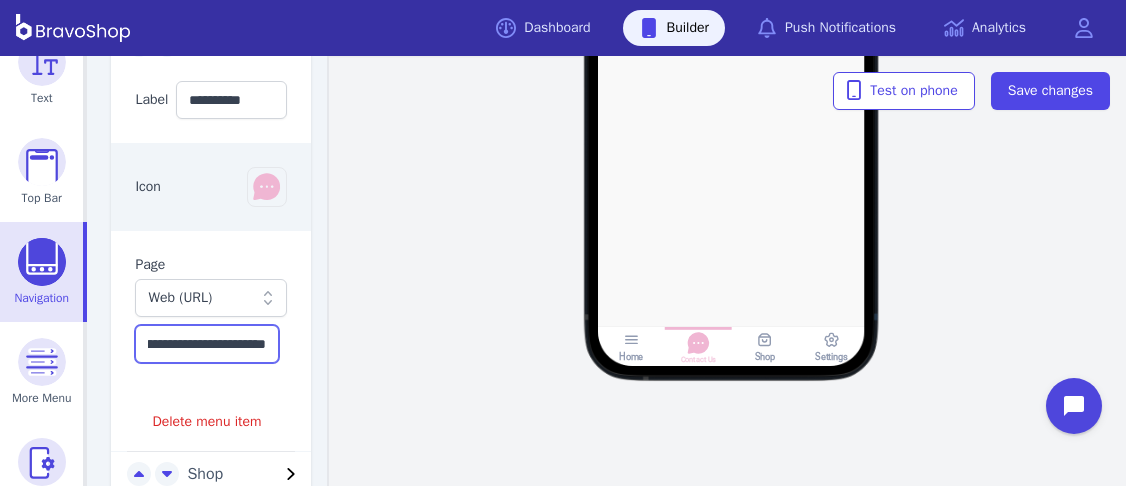 drag, startPoint x: 144, startPoint y: 359, endPoint x: 375, endPoint y: 365, distance: 231.07791 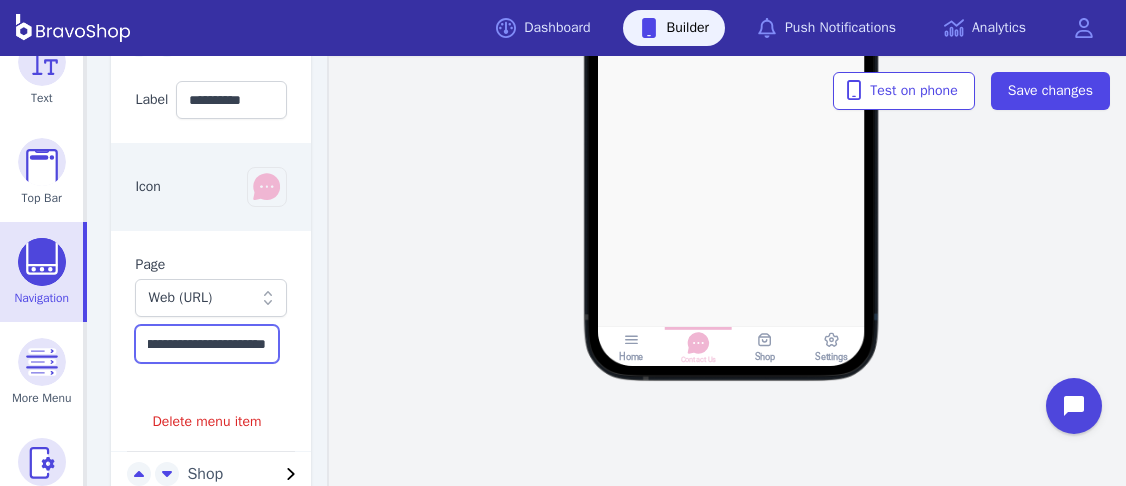 click on "**********" at bounding box center (606, 271) 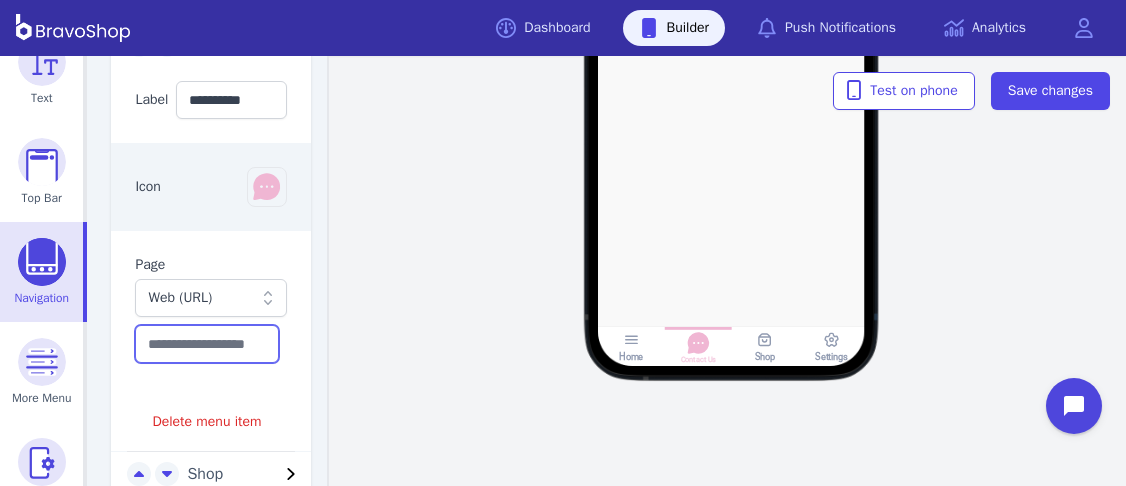 scroll, scrollTop: 0, scrollLeft: 0, axis: both 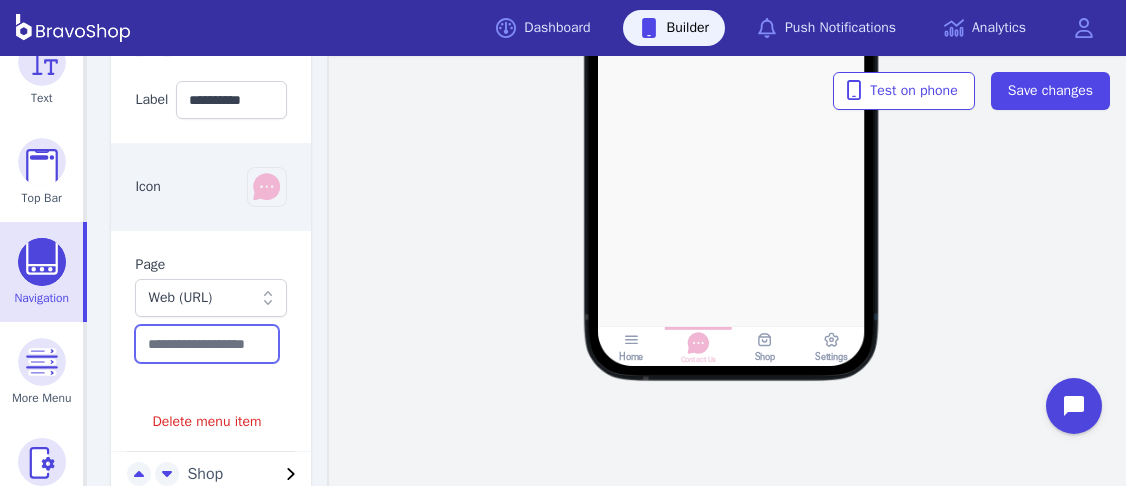 paste on "**********" 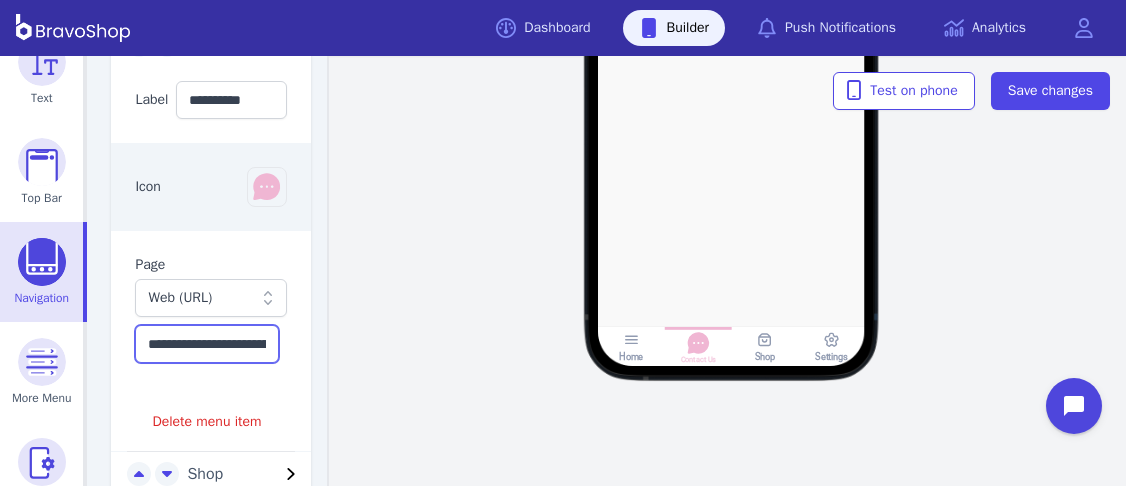 scroll, scrollTop: 0, scrollLeft: 164, axis: horizontal 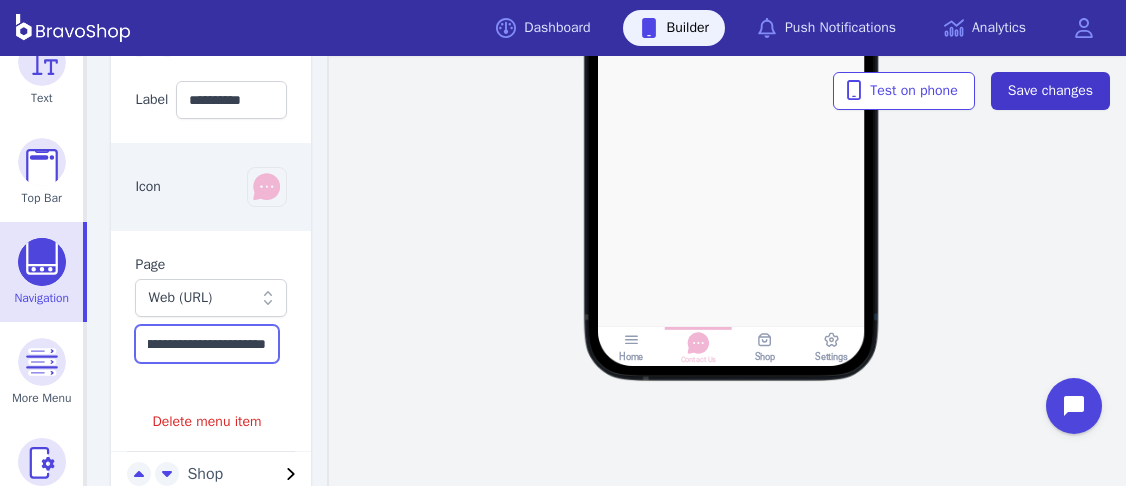 type on "**********" 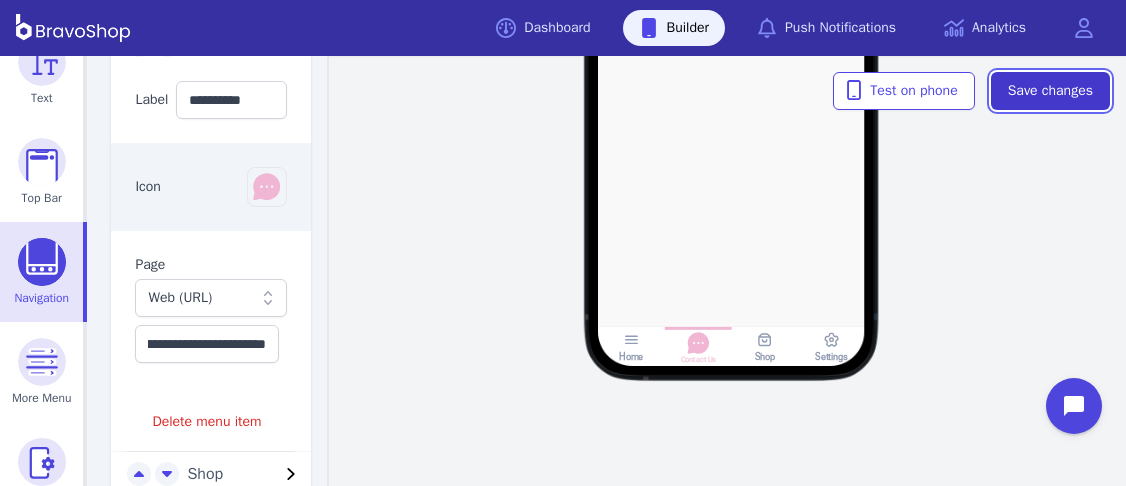 scroll, scrollTop: 0, scrollLeft: 0, axis: both 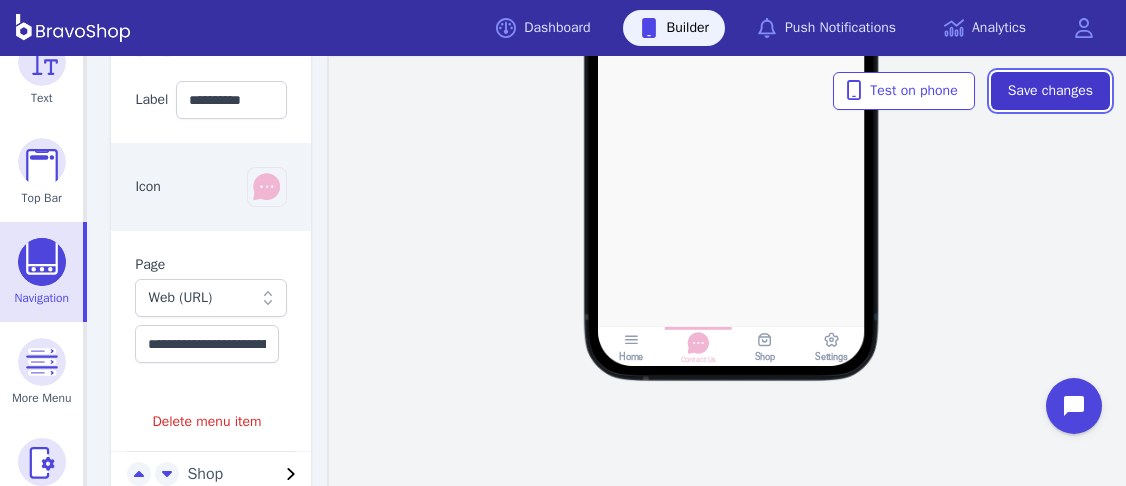 click on "Save changes" at bounding box center (1050, 91) 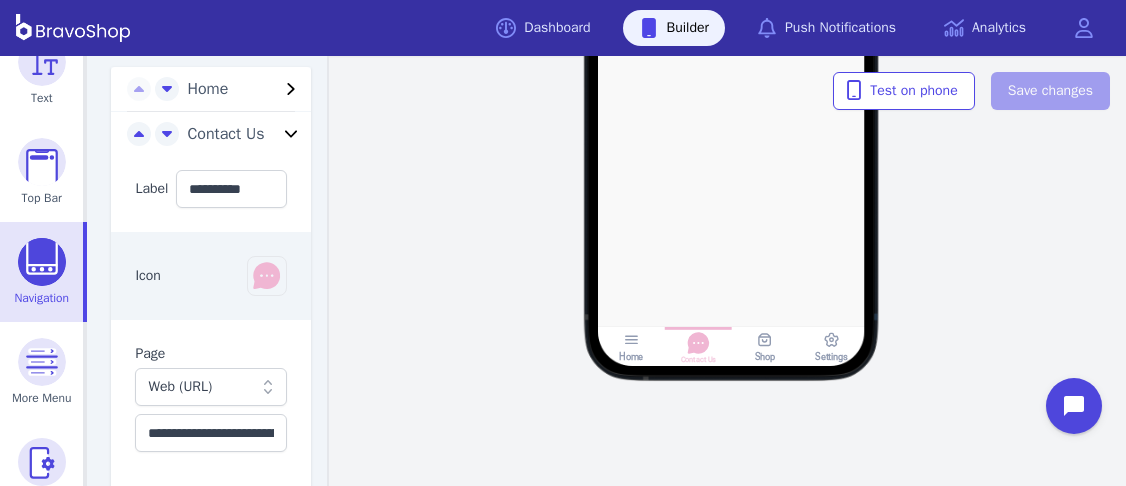 scroll, scrollTop: 462, scrollLeft: 0, axis: vertical 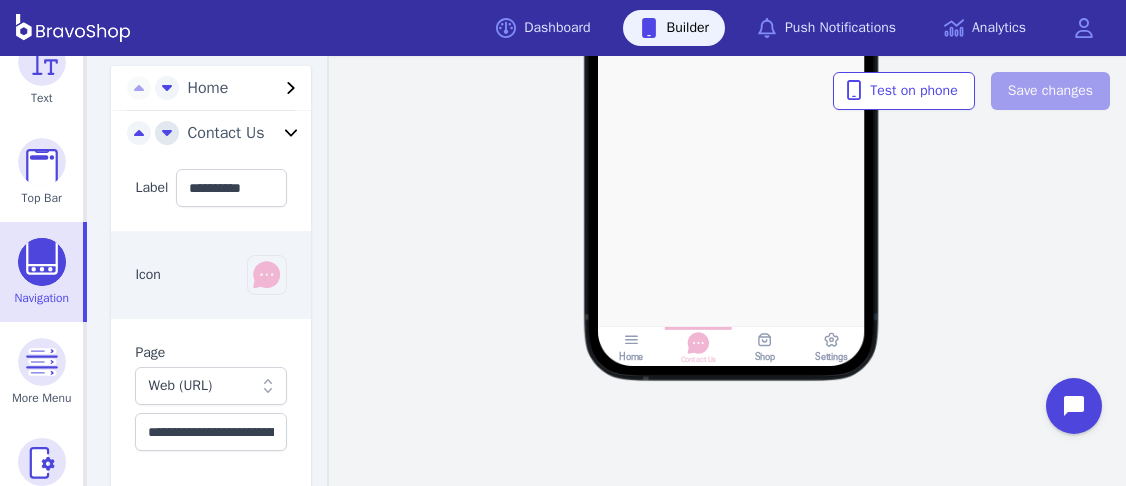 click at bounding box center (167, 133) 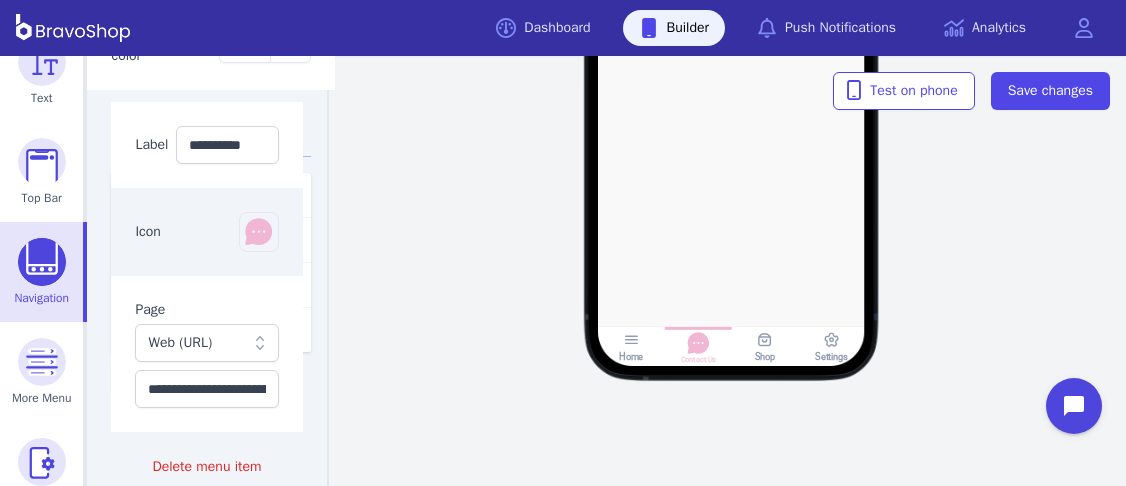 scroll, scrollTop: 312, scrollLeft: 0, axis: vertical 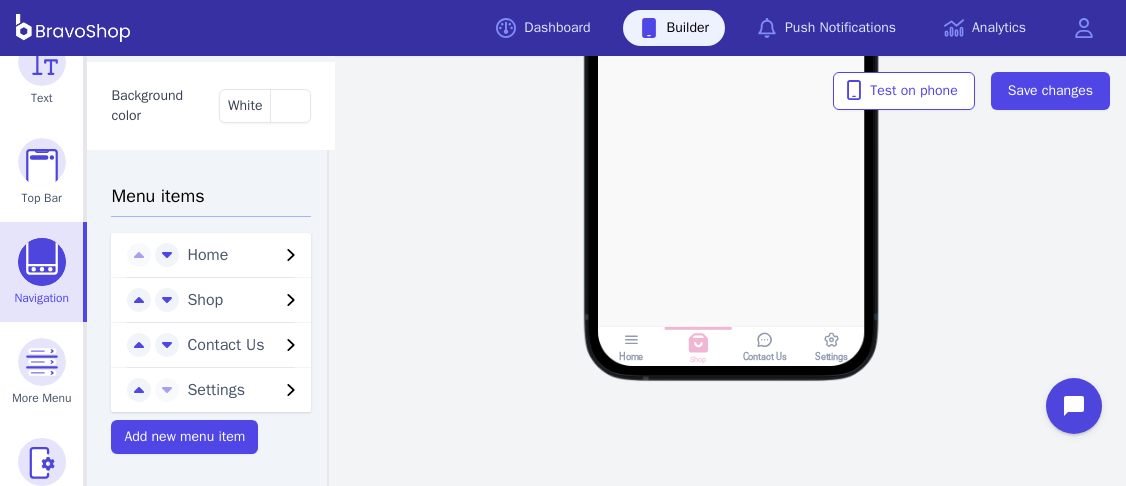 click 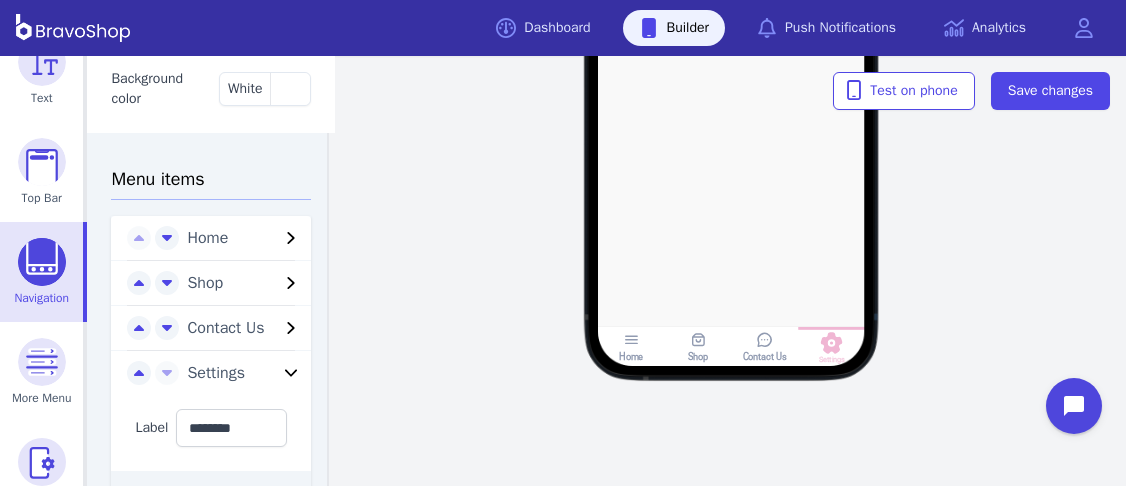 click 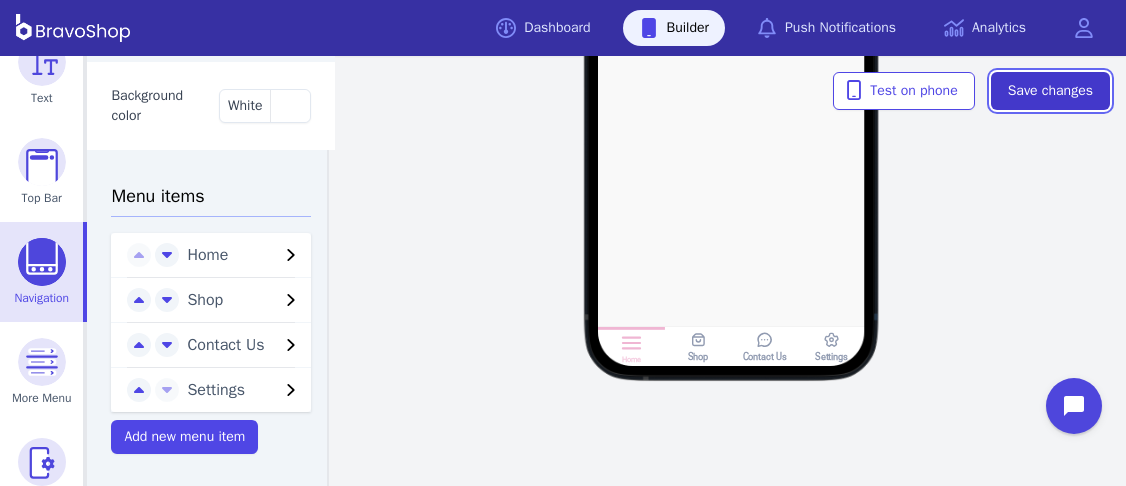 click on "Save changes" at bounding box center (1050, 91) 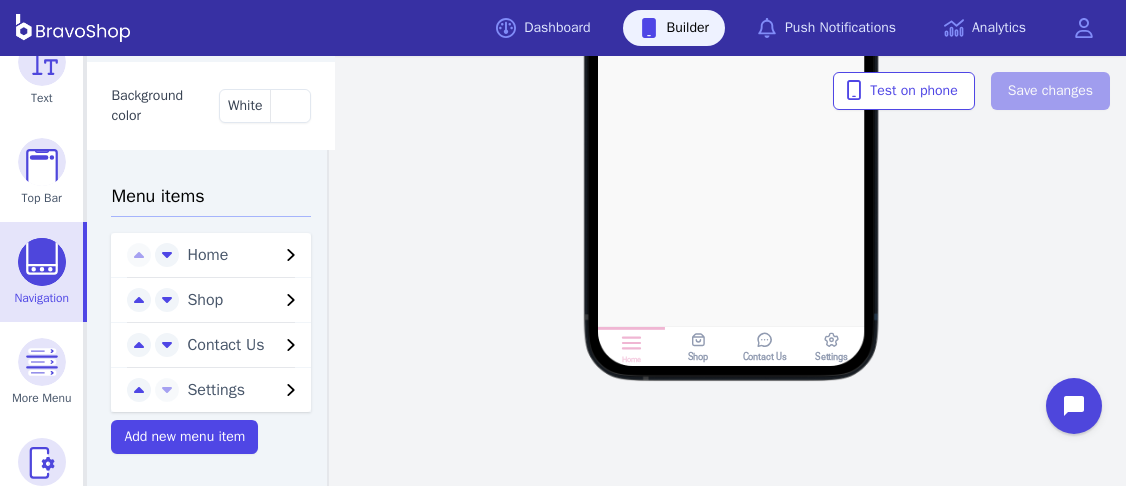 click 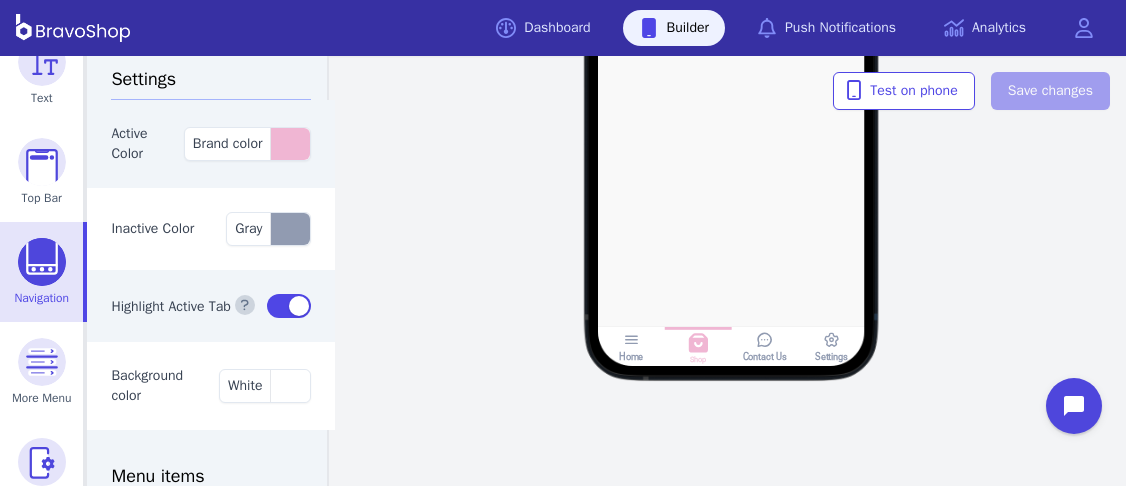 scroll, scrollTop: 0, scrollLeft: 0, axis: both 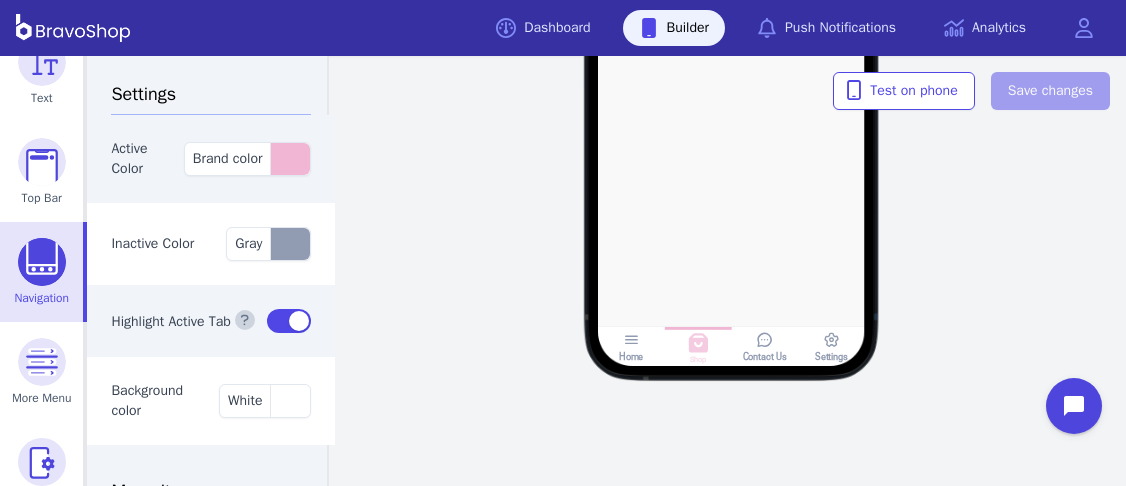 click 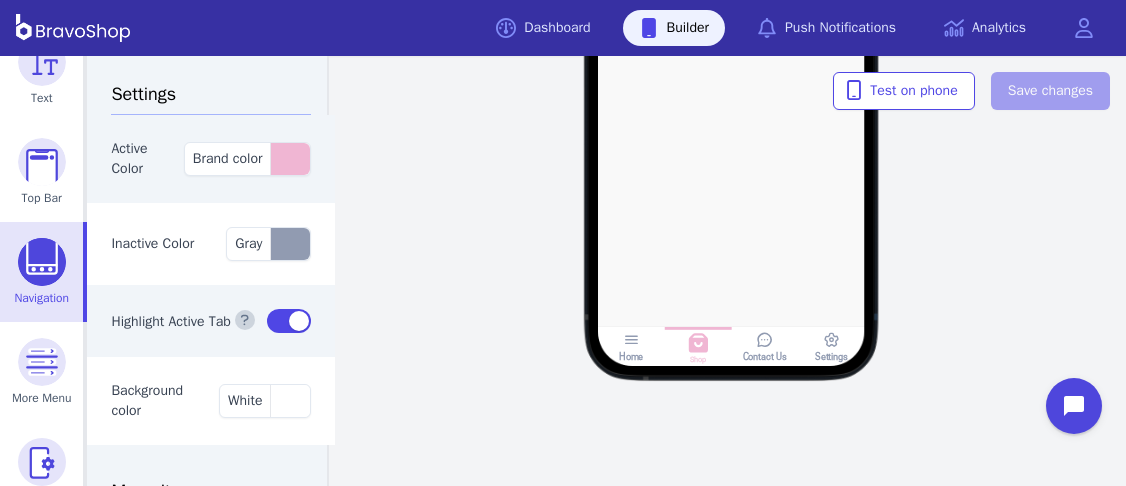 click at bounding box center (42, 262) 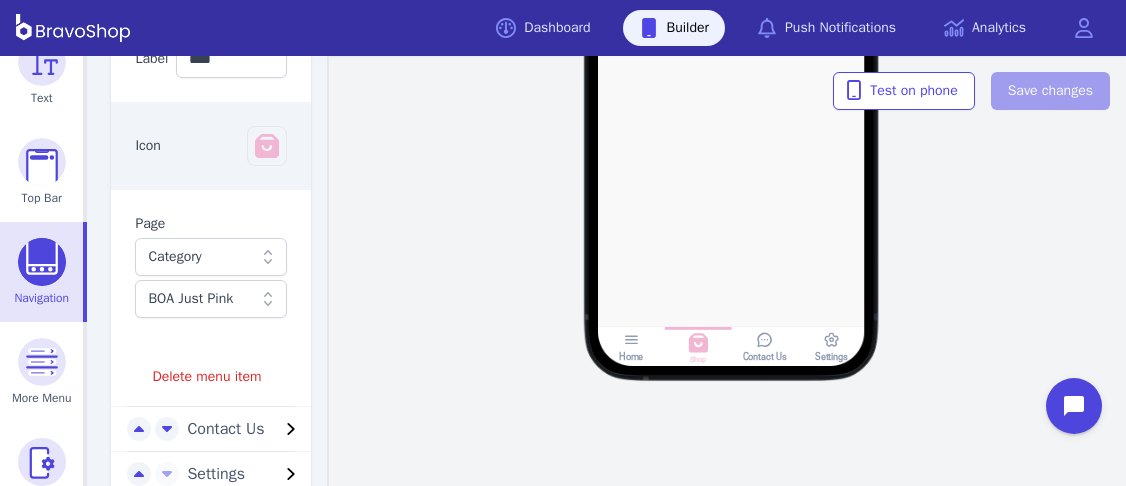 scroll, scrollTop: 592, scrollLeft: 0, axis: vertical 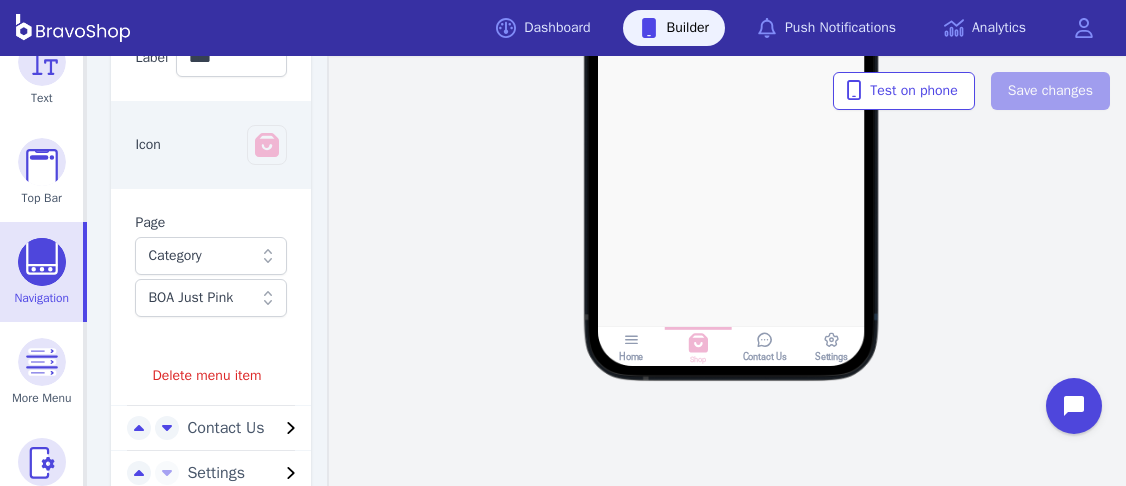 click 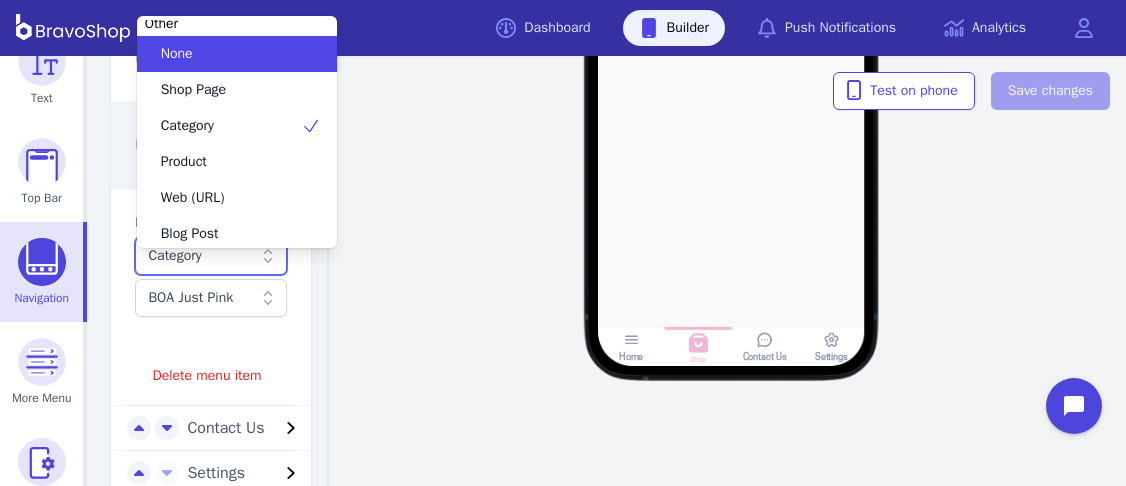 scroll, scrollTop: 113, scrollLeft: 0, axis: vertical 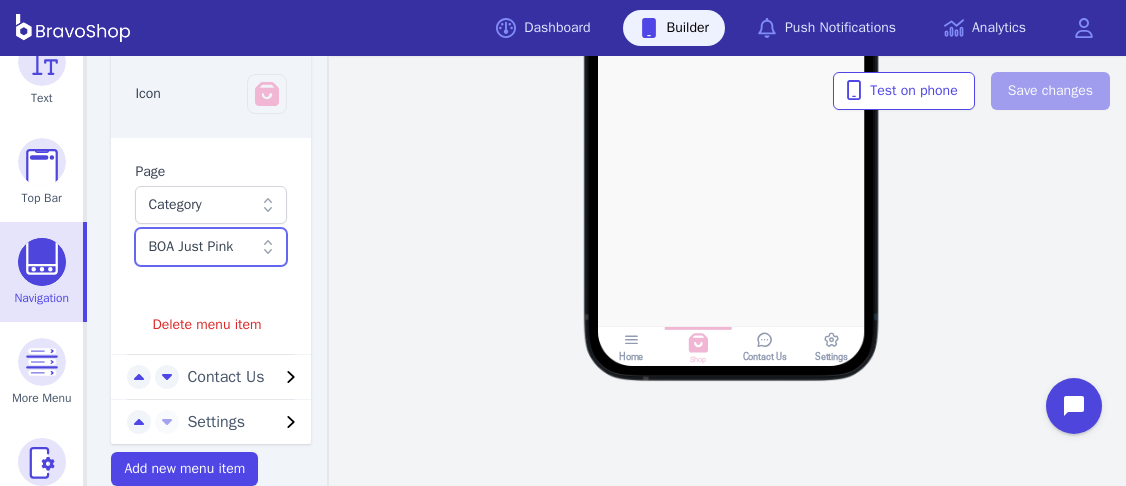 click at bounding box center [731, 92] 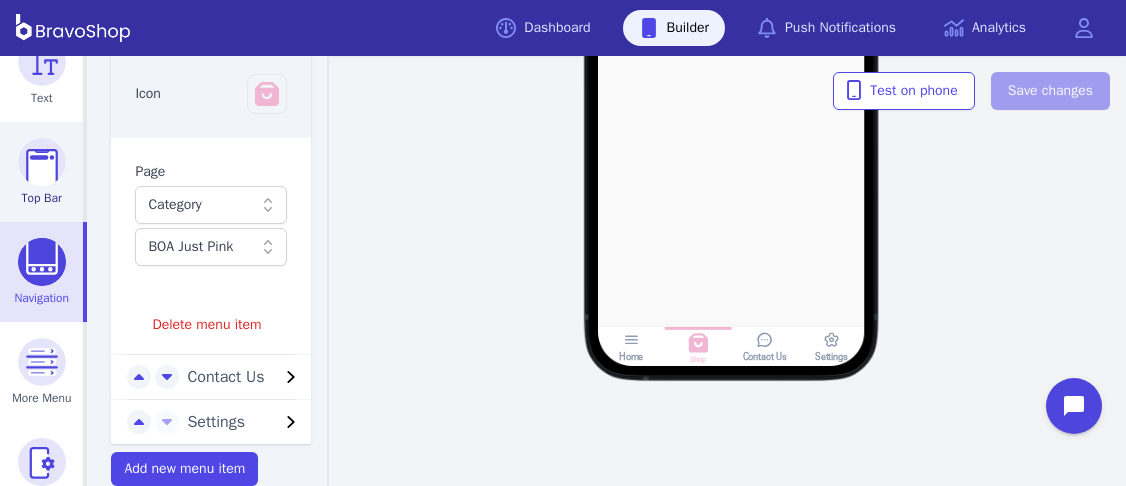scroll, scrollTop: 234, scrollLeft: 0, axis: vertical 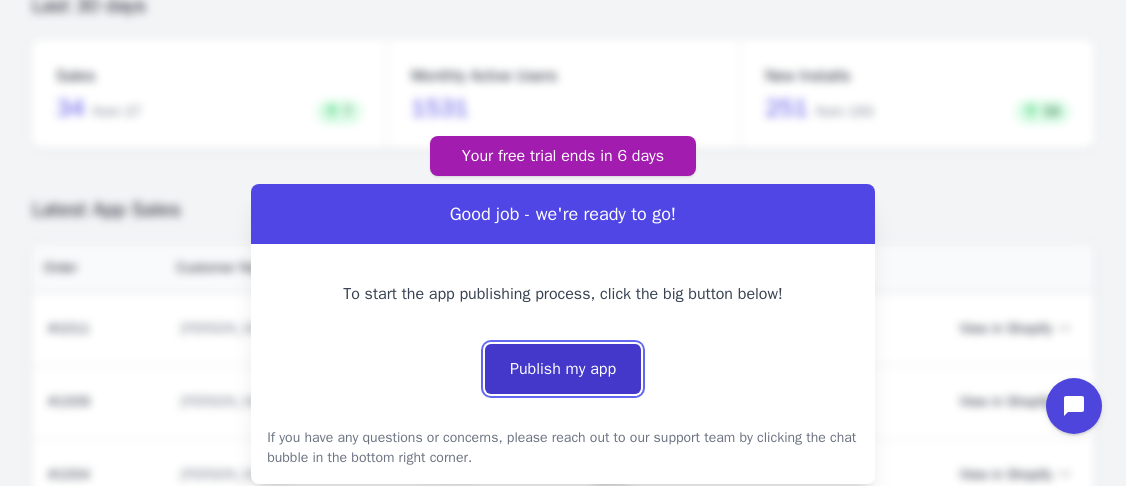 click on "Publish my app" at bounding box center (563, 369) 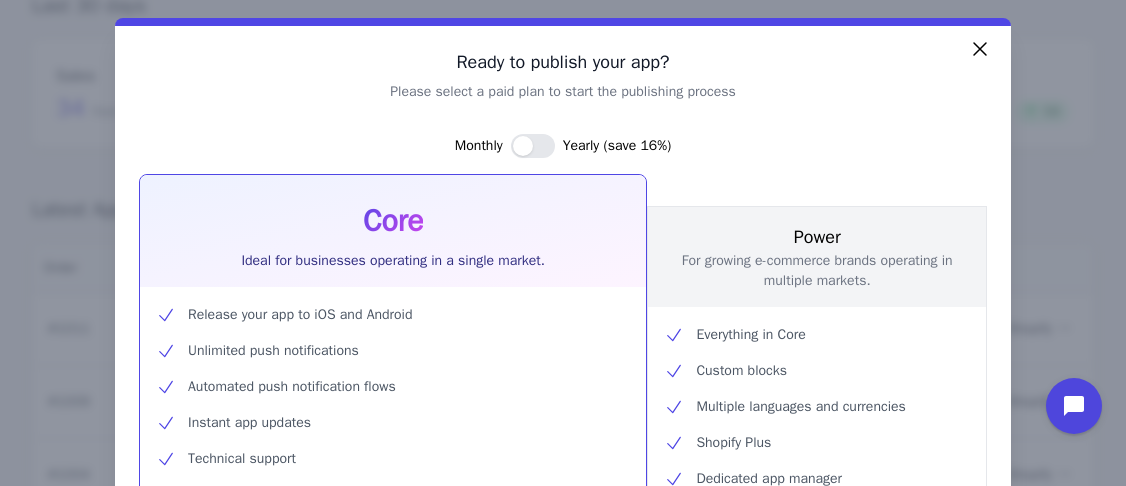 scroll, scrollTop: 0, scrollLeft: 0, axis: both 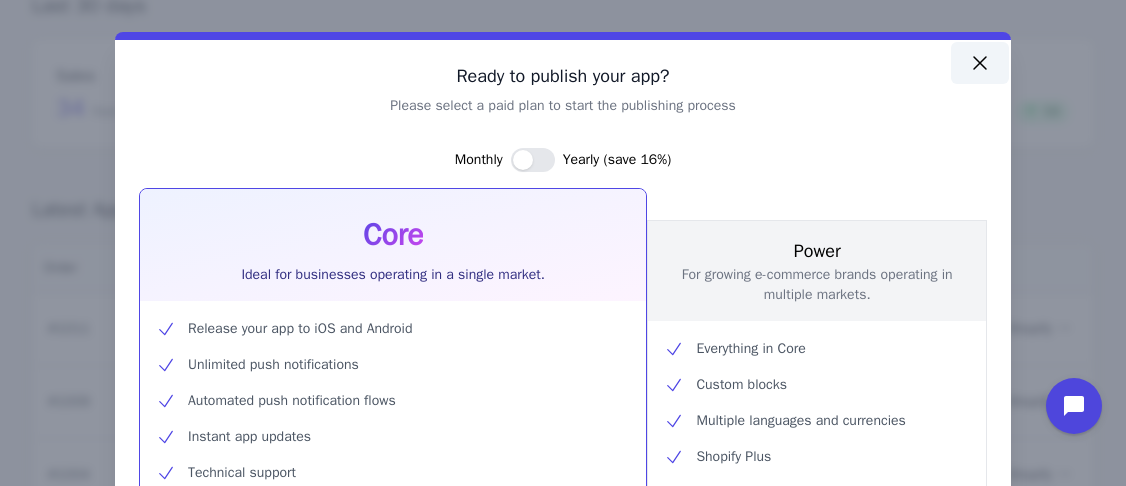 click 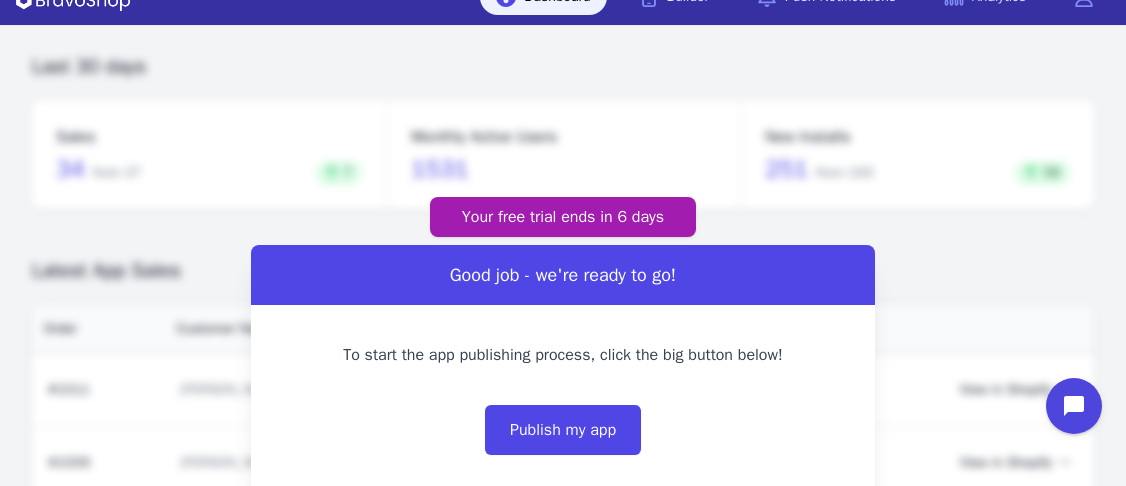 scroll, scrollTop: 0, scrollLeft: 0, axis: both 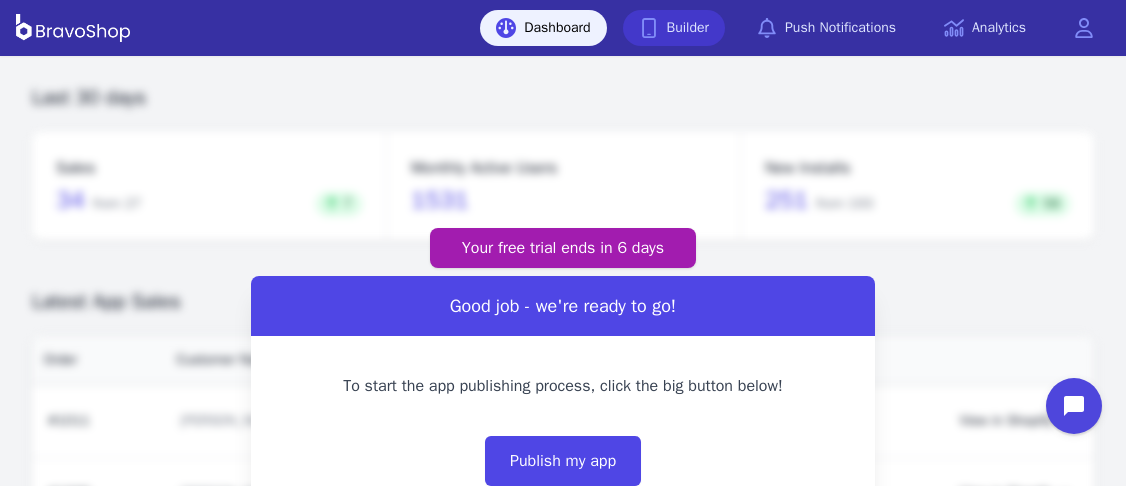 click on "Builder" at bounding box center [674, 28] 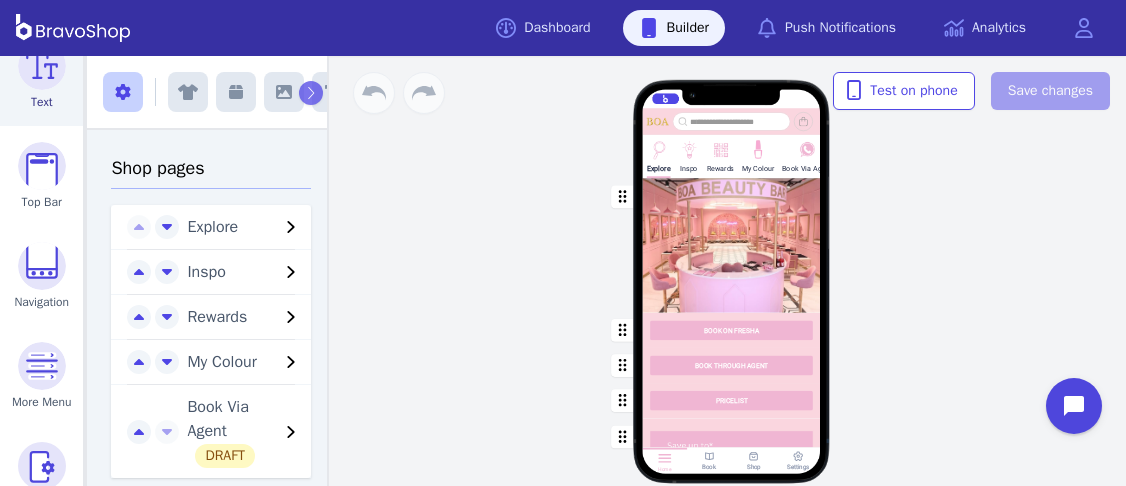 scroll, scrollTop: 234, scrollLeft: 0, axis: vertical 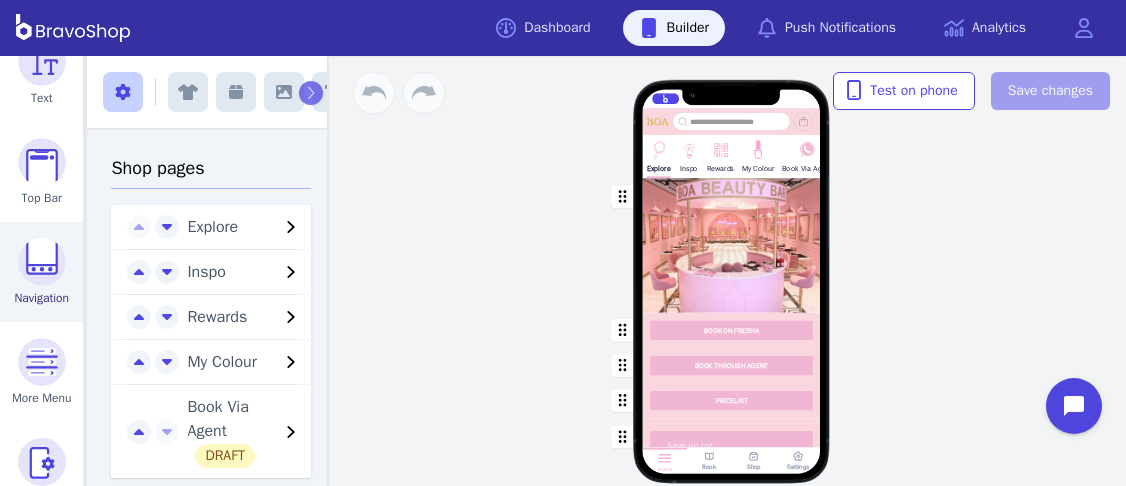click at bounding box center (42, 262) 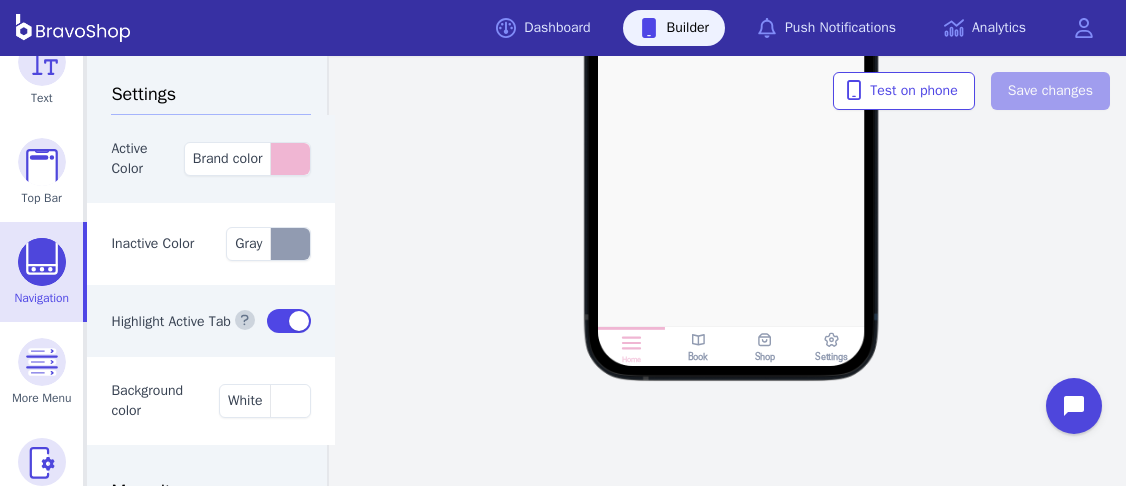 click 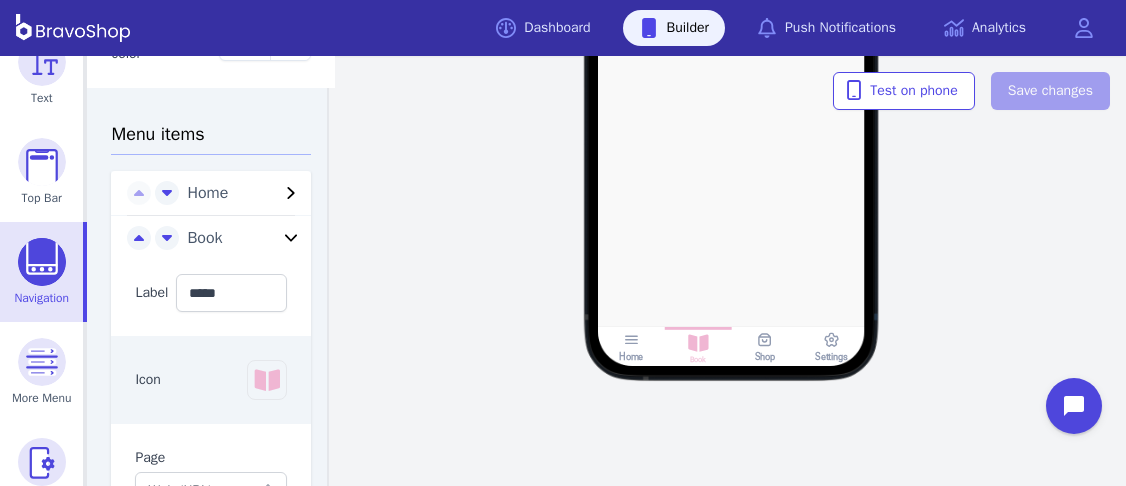 scroll, scrollTop: 359, scrollLeft: 0, axis: vertical 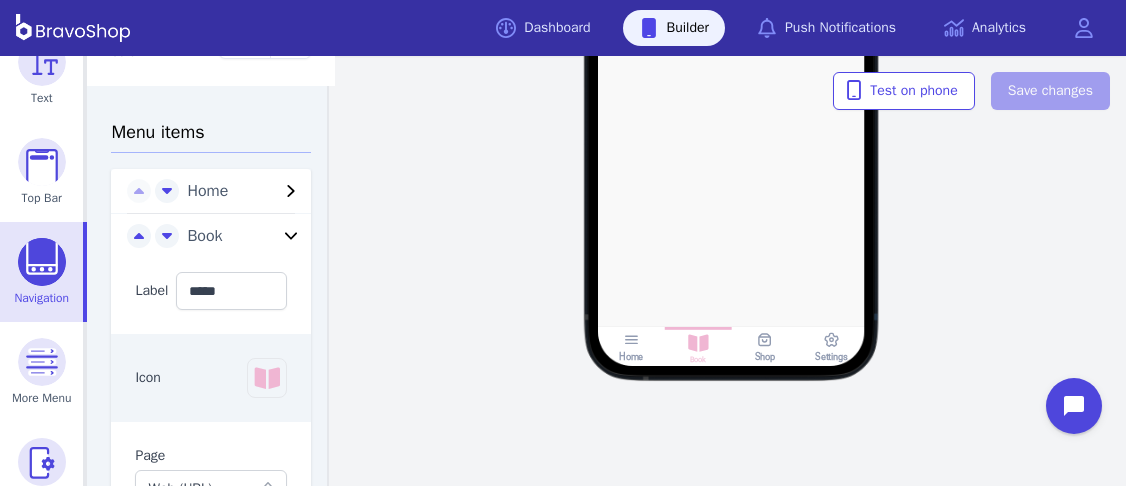 click 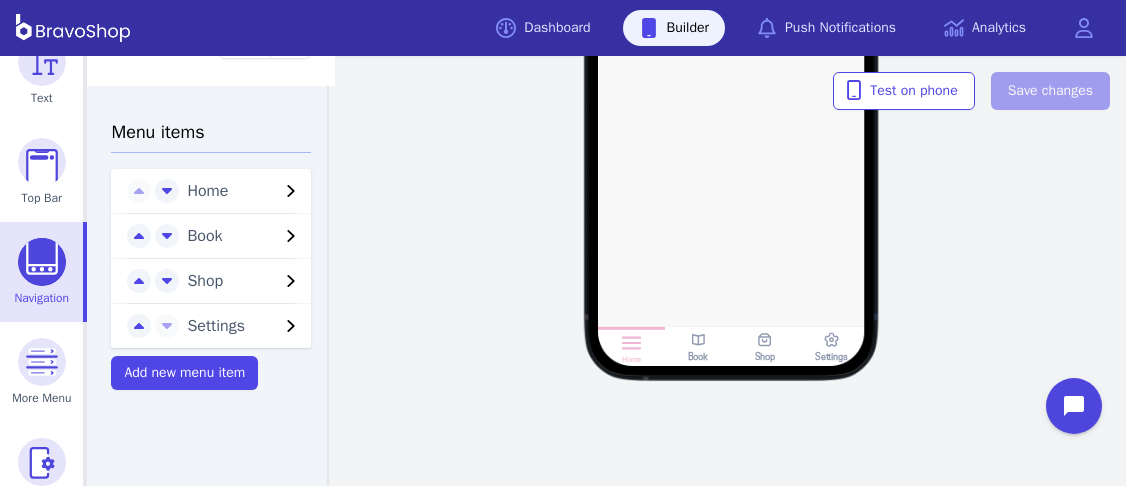 scroll, scrollTop: 312, scrollLeft: 0, axis: vertical 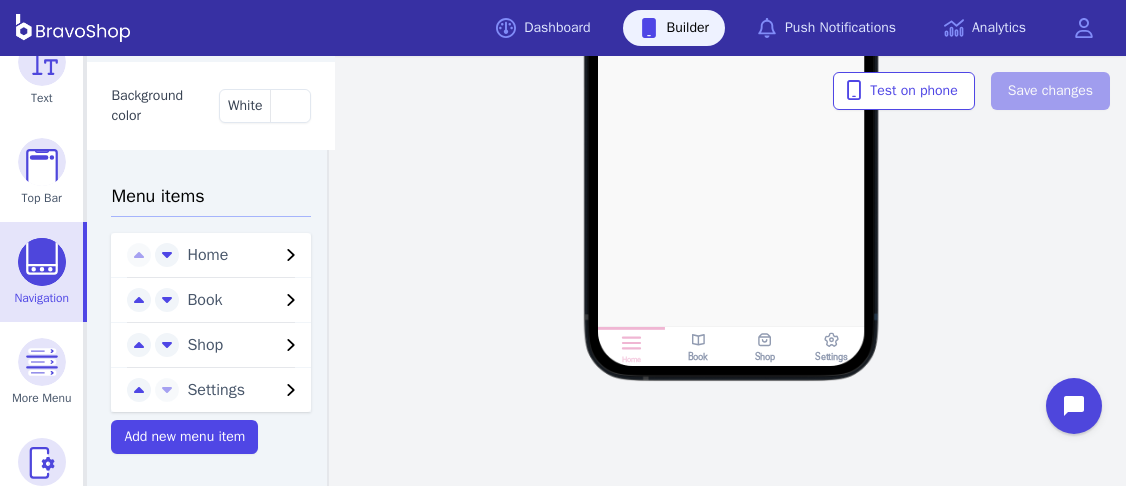 click 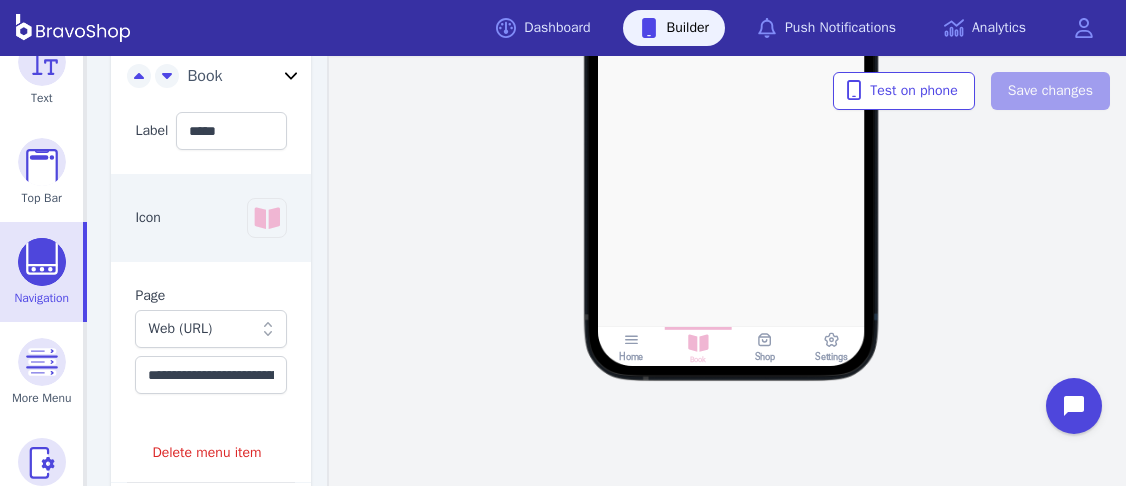 scroll, scrollTop: 521, scrollLeft: 0, axis: vertical 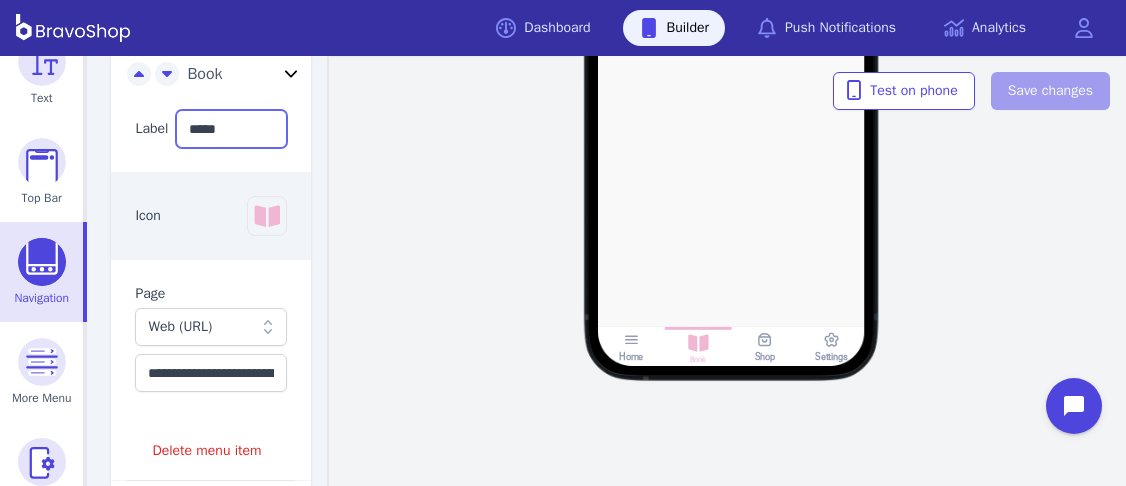 click on "****" at bounding box center (231, 129) 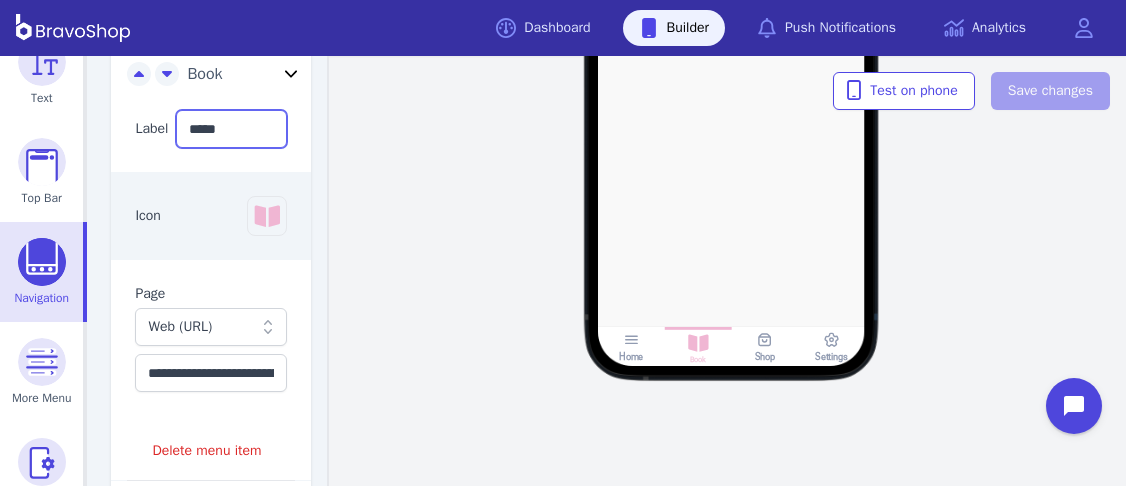 click on "****" at bounding box center (231, 129) 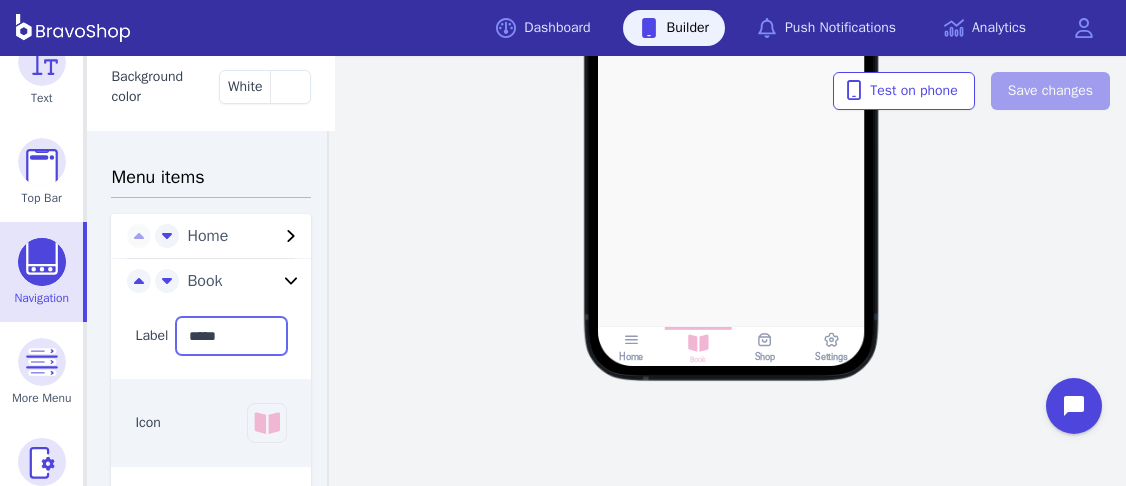 scroll, scrollTop: 285, scrollLeft: 0, axis: vertical 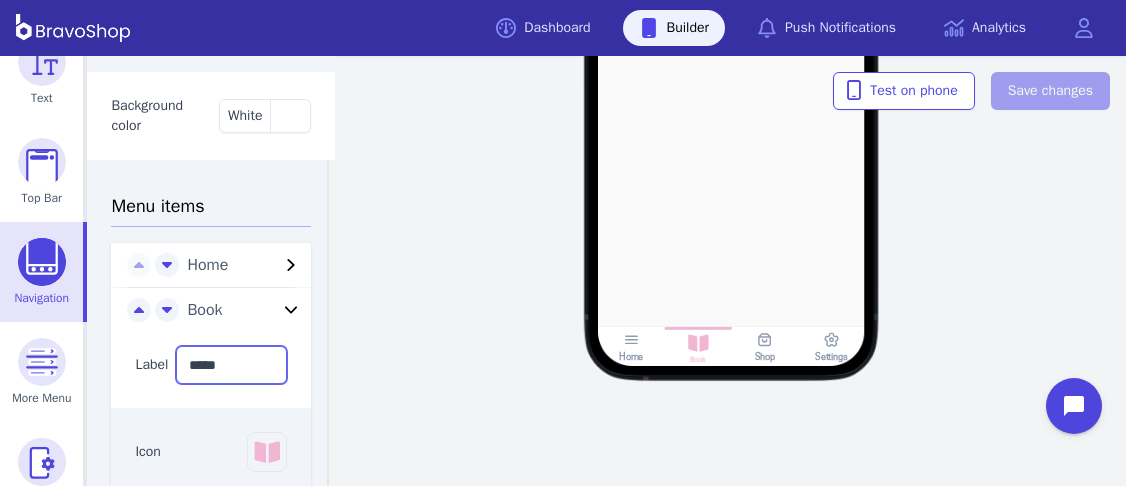 drag, startPoint x: 243, startPoint y: 381, endPoint x: 189, endPoint y: 375, distance: 54.33231 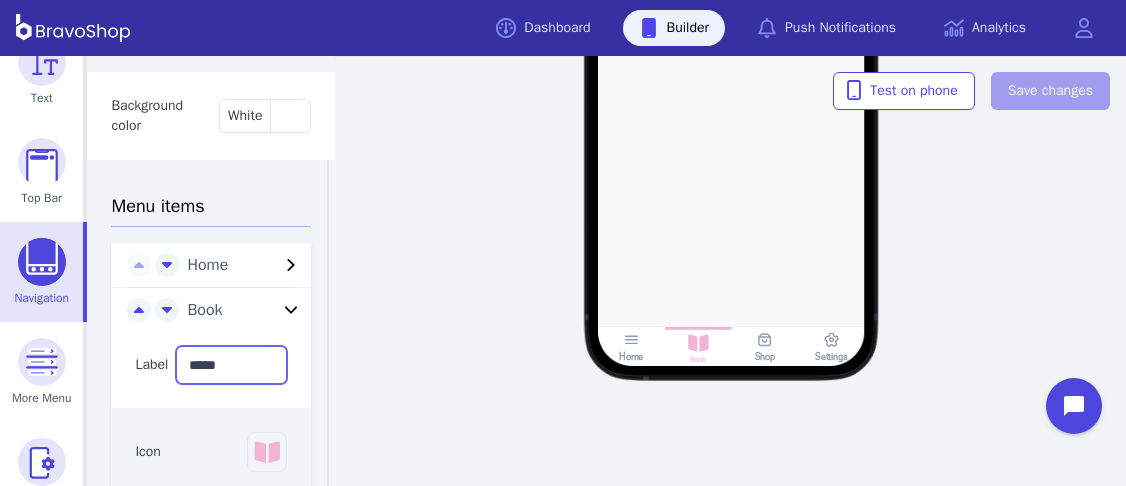 click on "****" at bounding box center [231, 365] 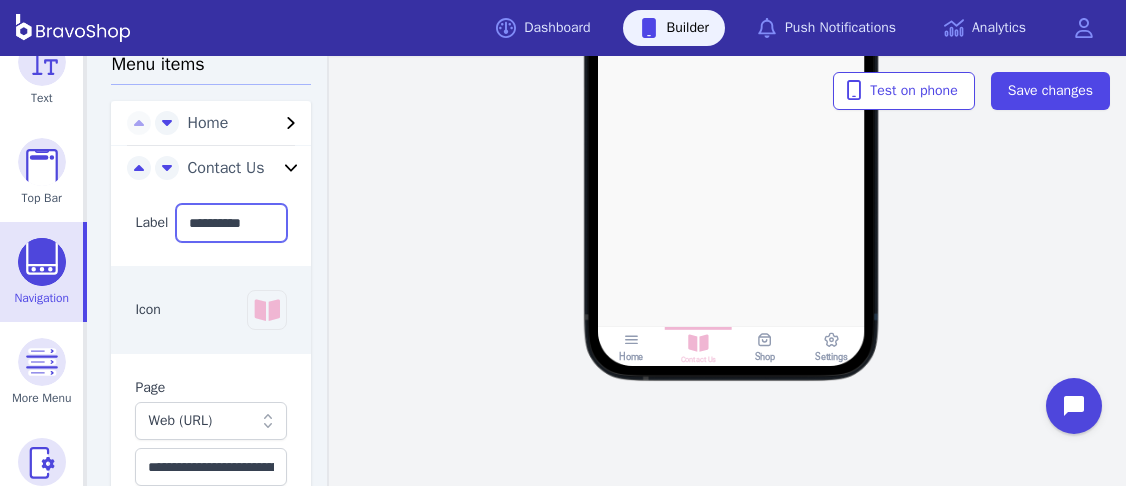 scroll, scrollTop: 429, scrollLeft: 0, axis: vertical 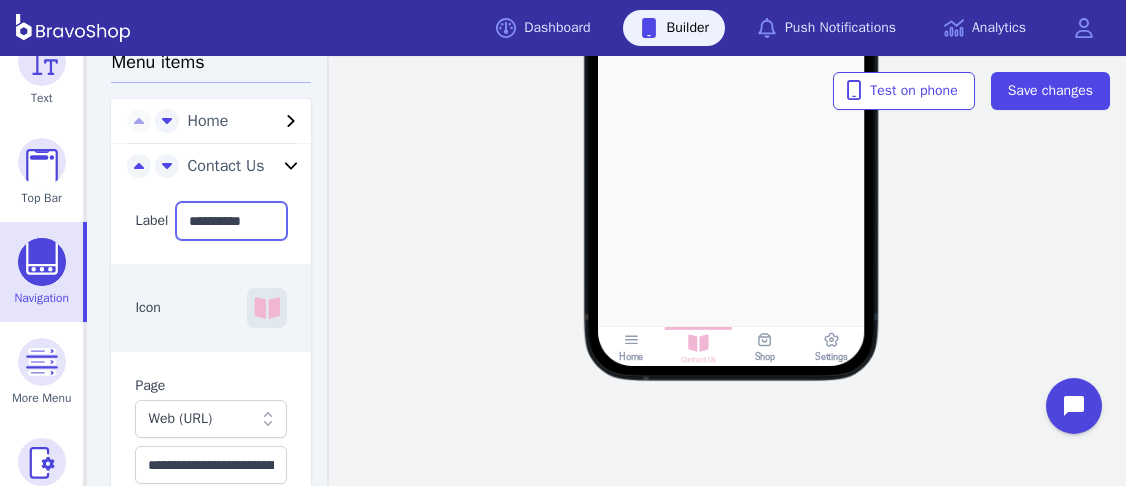 click at bounding box center [267, 308] 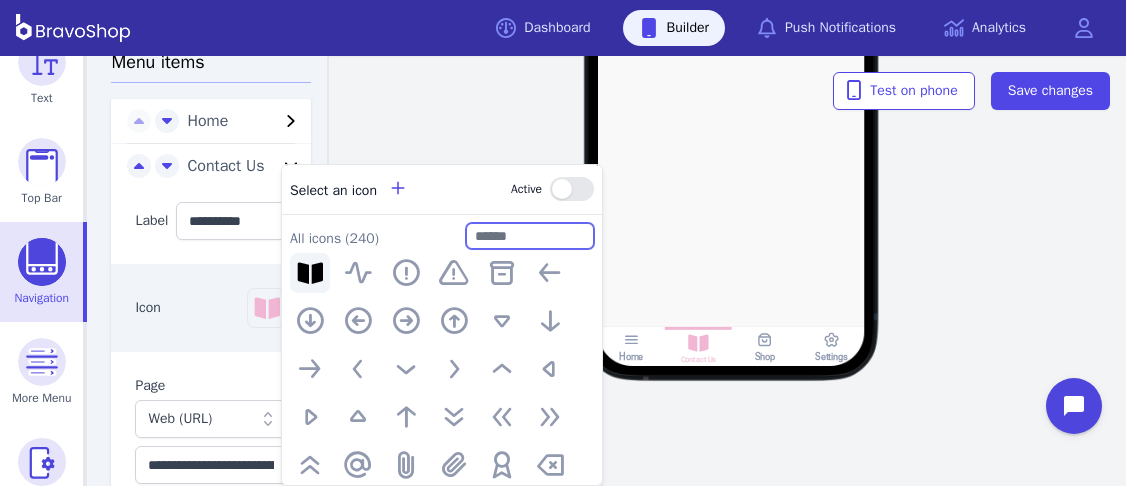 click at bounding box center [530, 236] 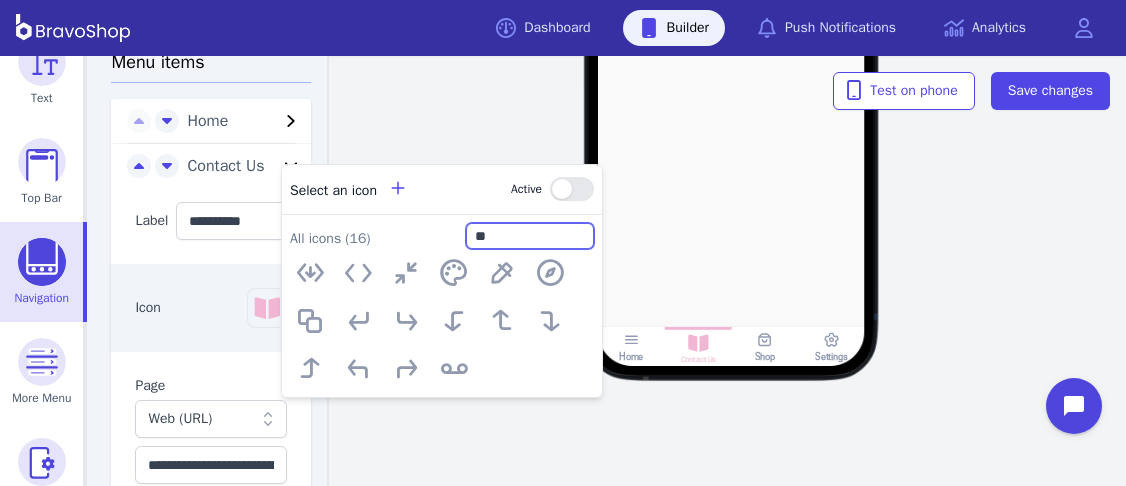 type on "*" 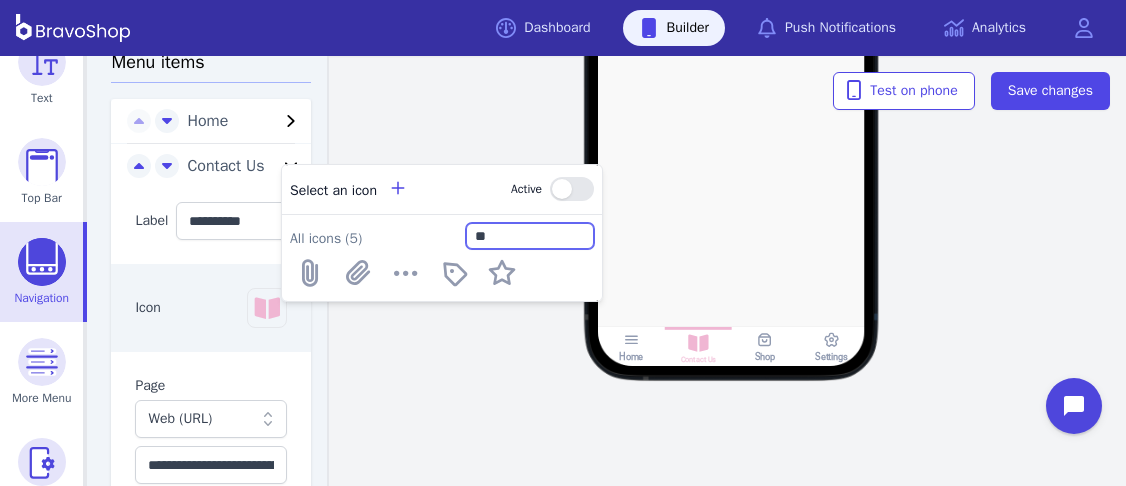 type on "*" 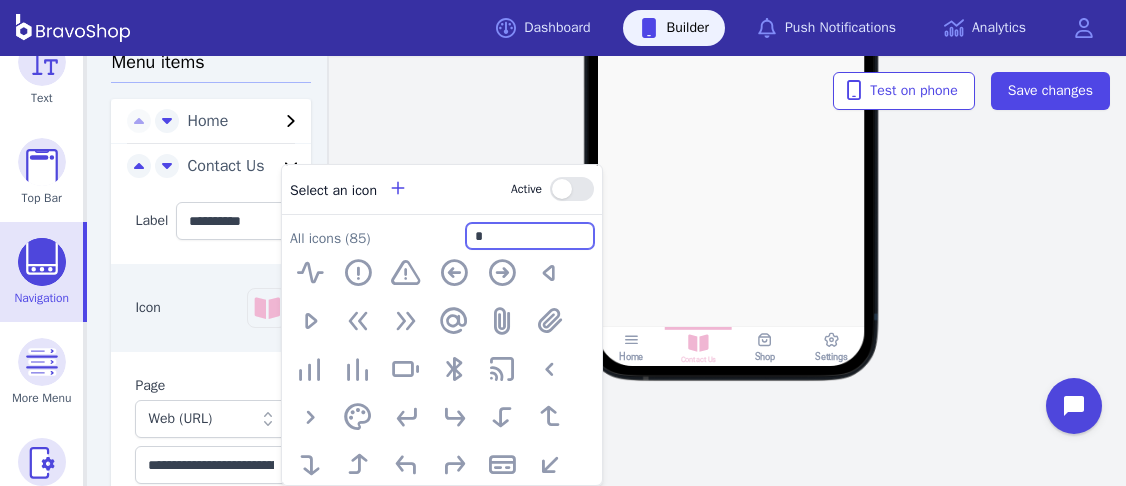 type 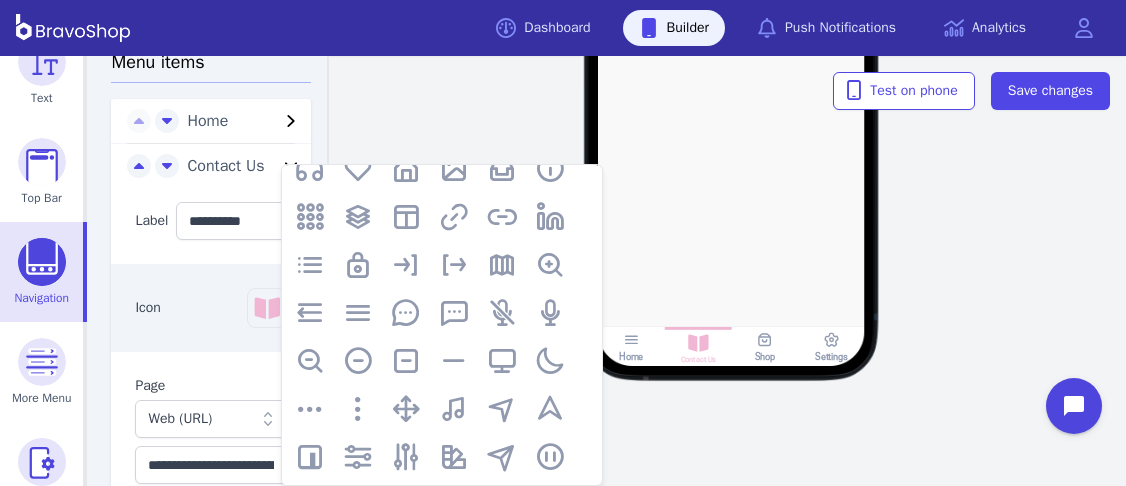 scroll, scrollTop: 1091, scrollLeft: 0, axis: vertical 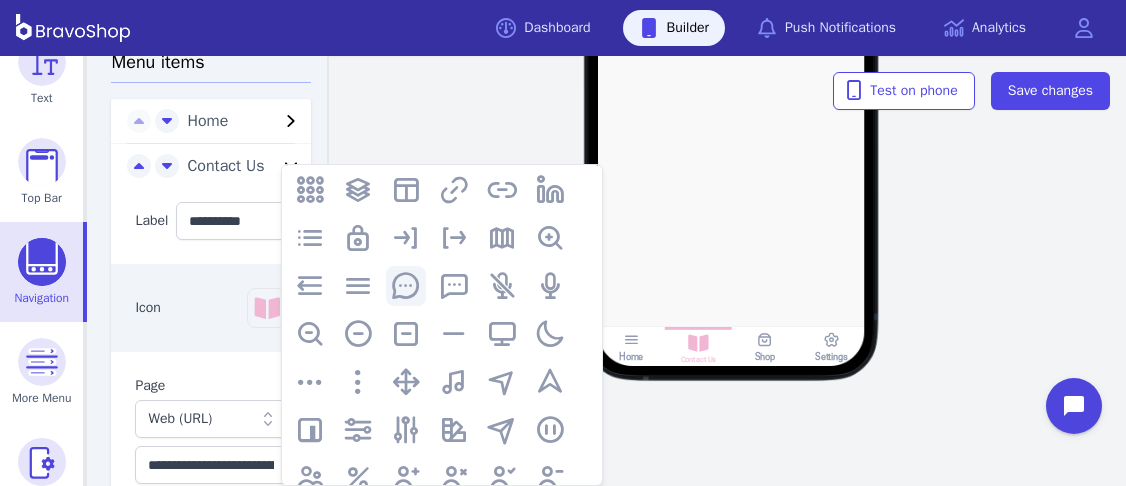 click at bounding box center [406, 286] 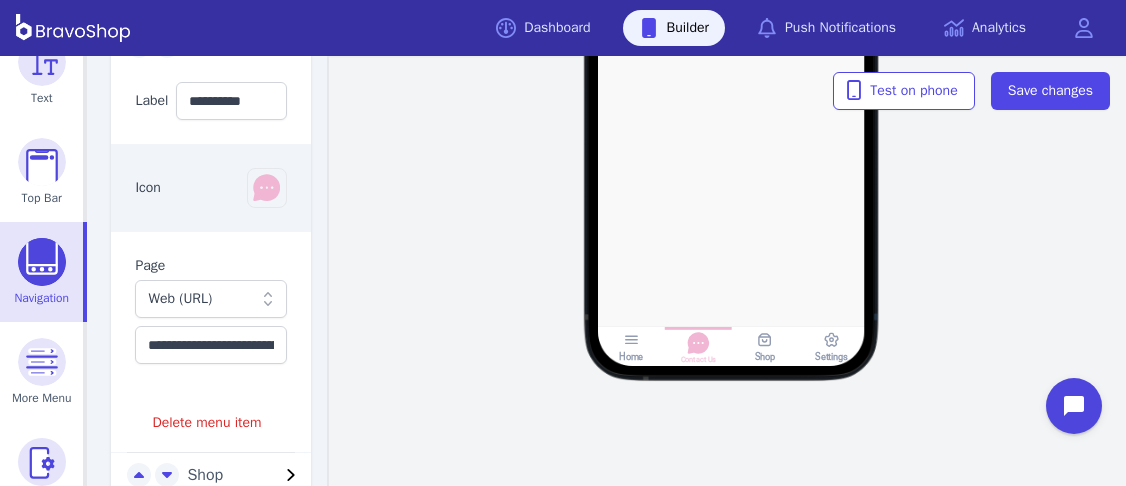 scroll, scrollTop: 550, scrollLeft: 0, axis: vertical 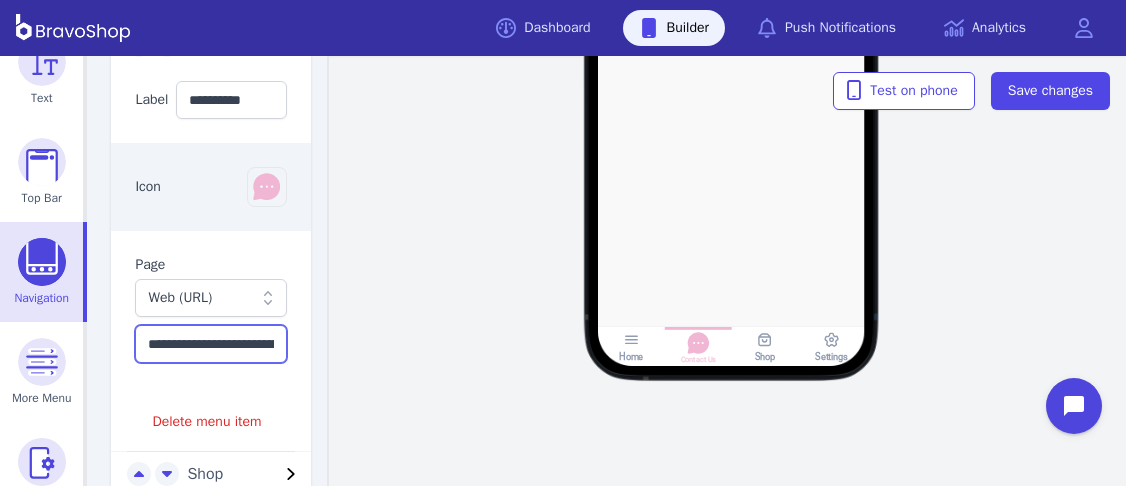 click on "**********" at bounding box center (211, 344) 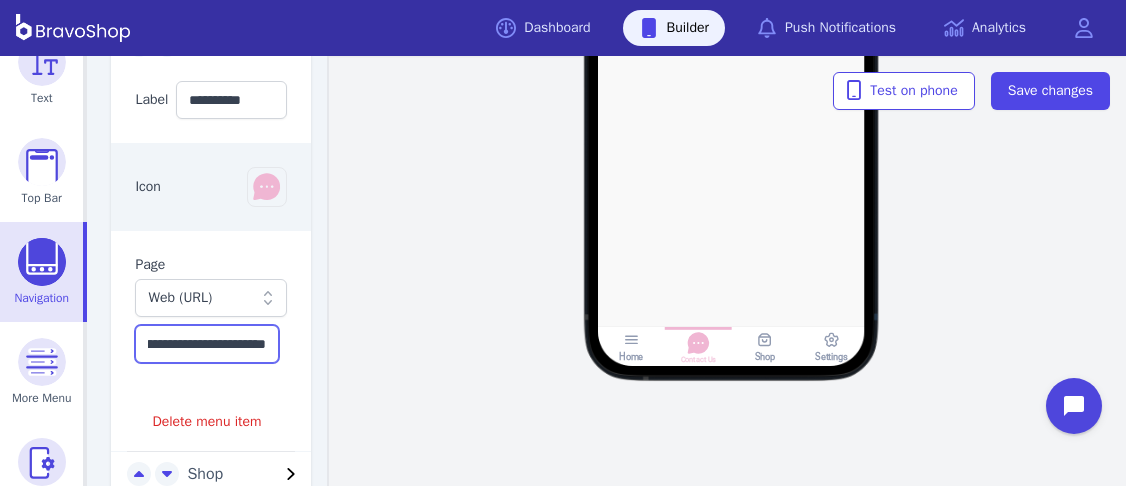 drag, startPoint x: 144, startPoint y: 359, endPoint x: 375, endPoint y: 365, distance: 231.07791 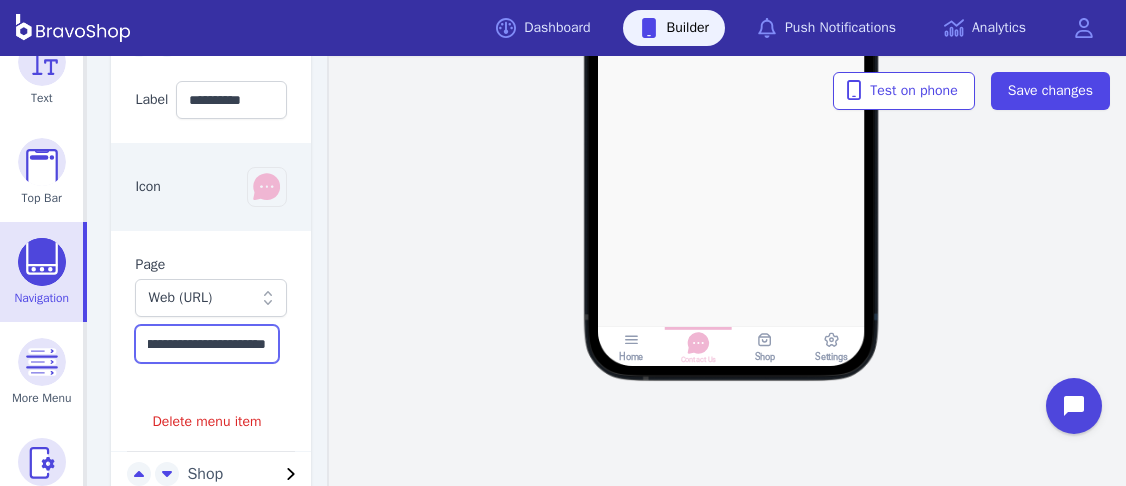 click on "**********" at bounding box center (606, 271) 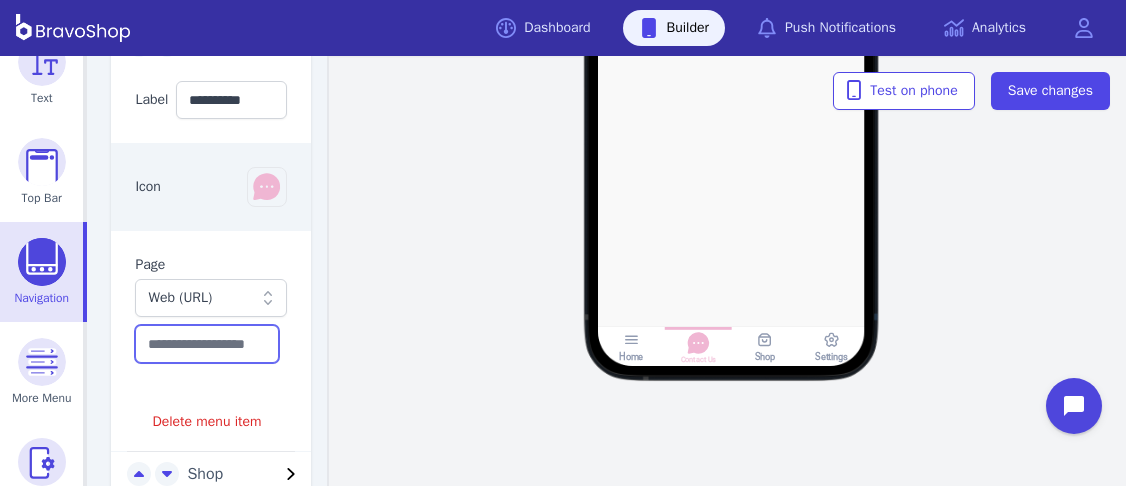 scroll, scrollTop: 0, scrollLeft: 0, axis: both 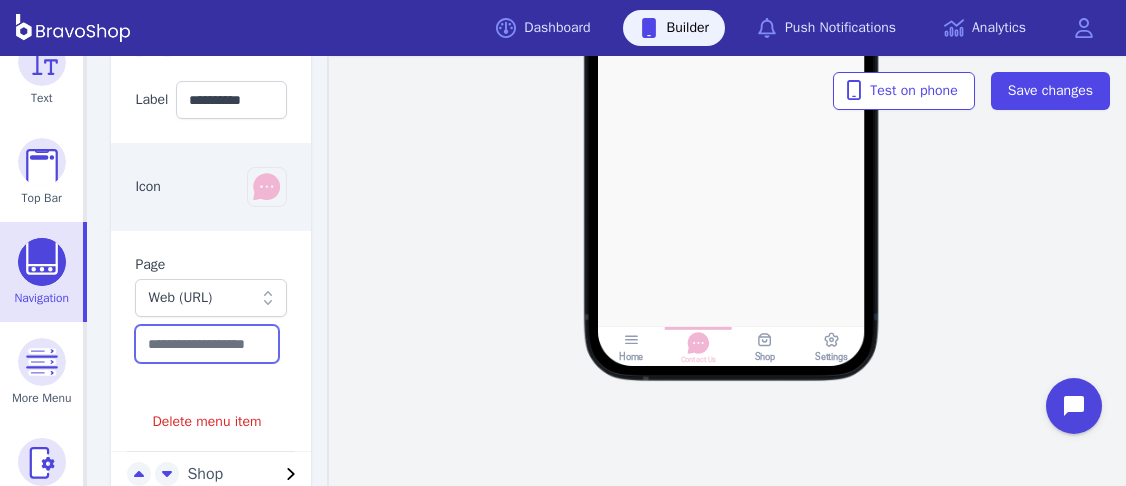 paste on "**********" 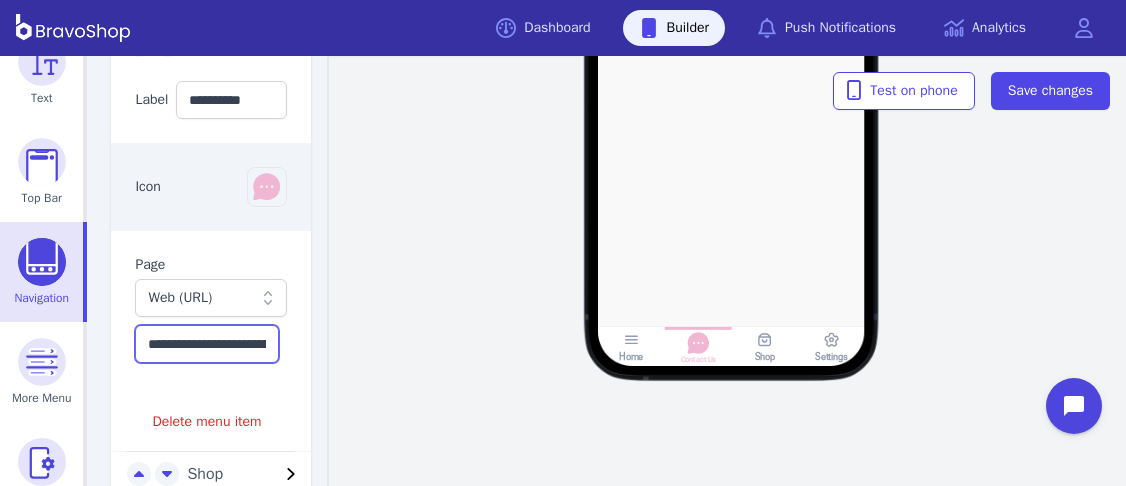 scroll, scrollTop: 0, scrollLeft: 164, axis: horizontal 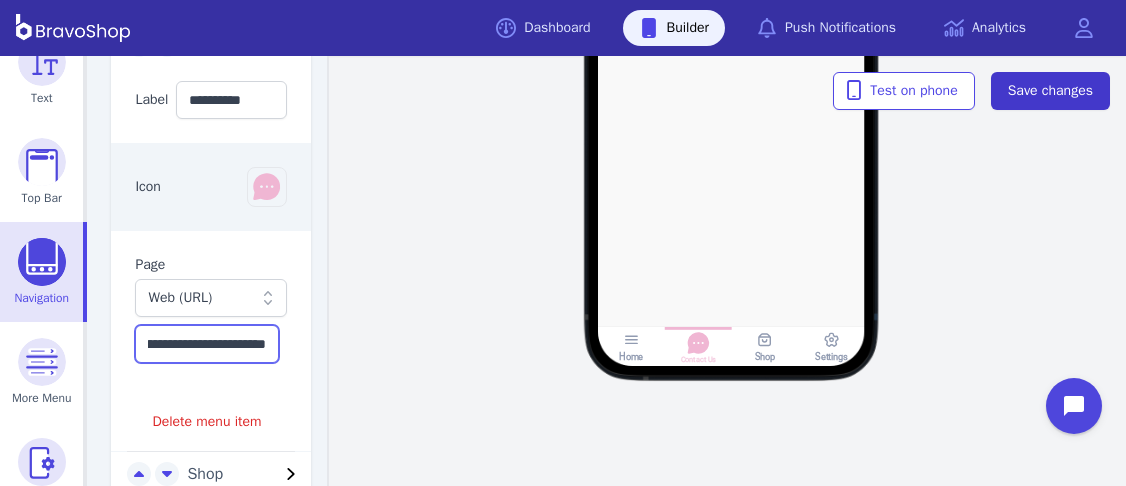 type on "**********" 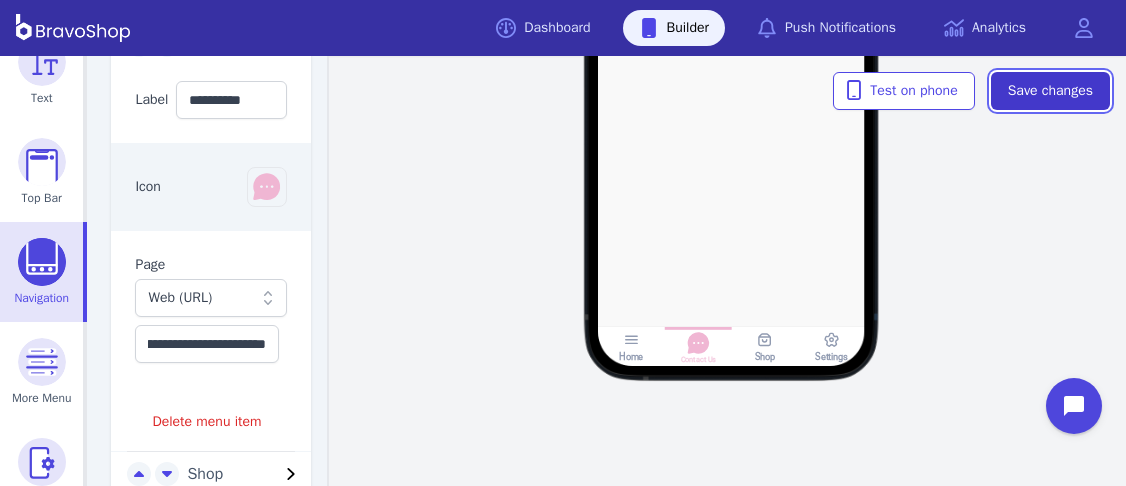 scroll, scrollTop: 0, scrollLeft: 0, axis: both 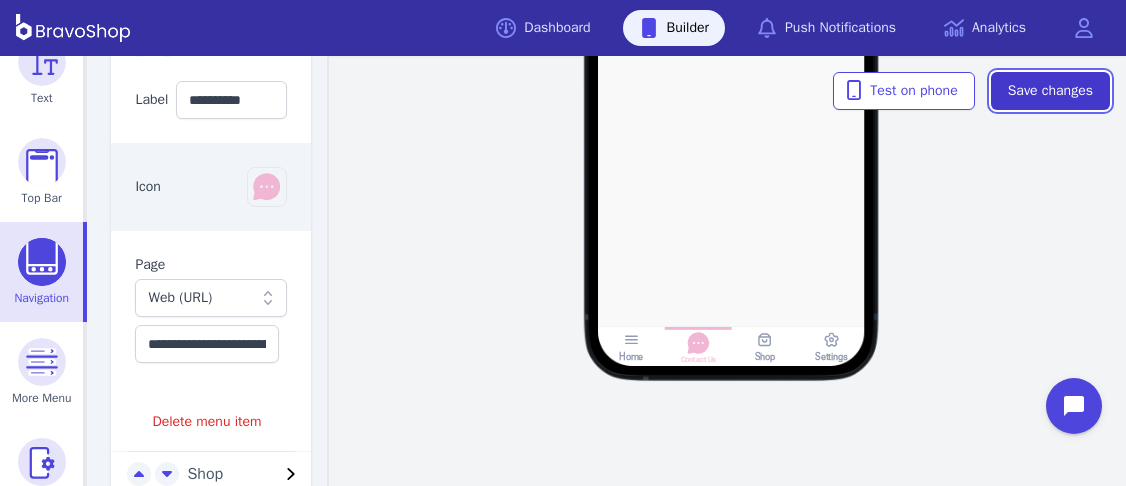 click on "Save changes" at bounding box center (1050, 91) 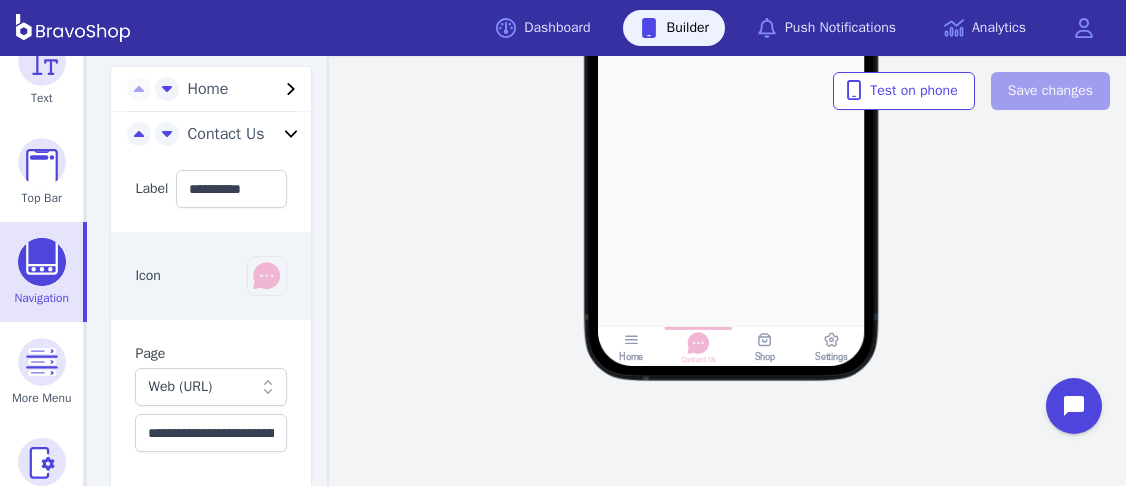 scroll, scrollTop: 462, scrollLeft: 0, axis: vertical 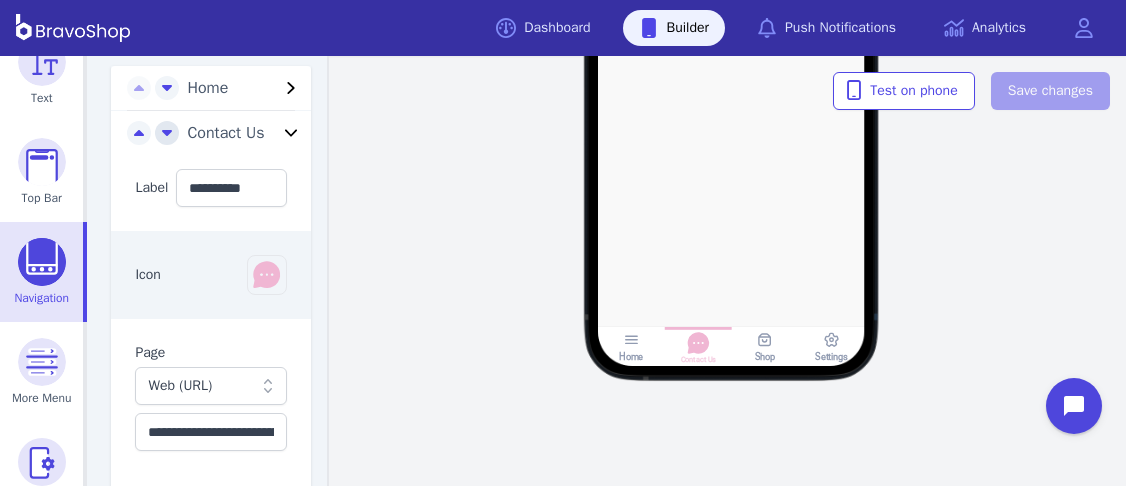 click at bounding box center [167, 133] 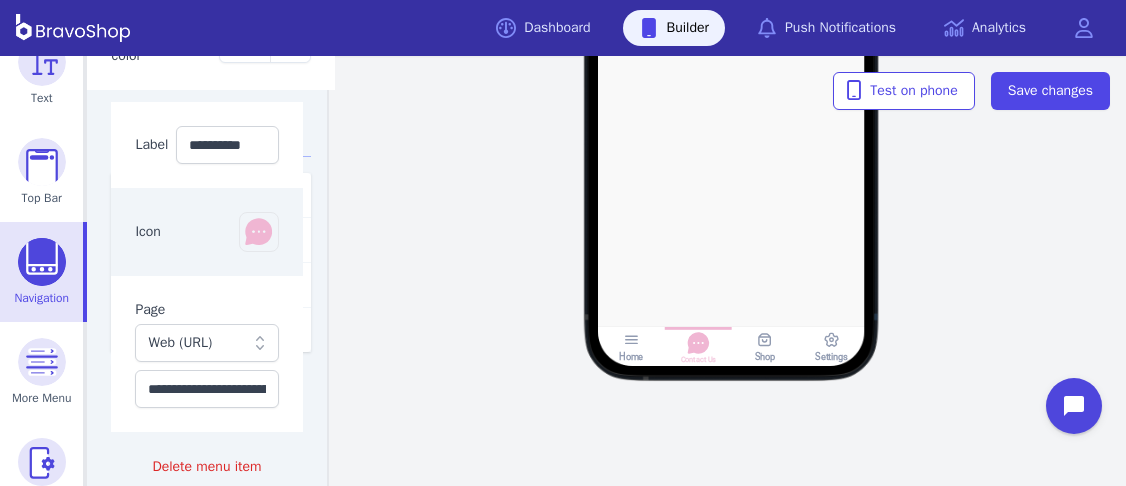scroll, scrollTop: 312, scrollLeft: 0, axis: vertical 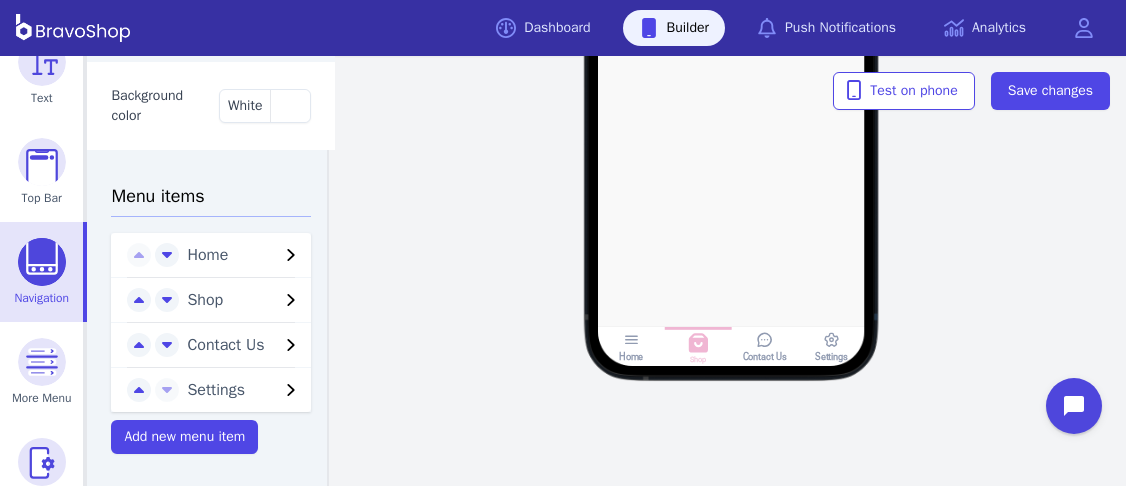 click 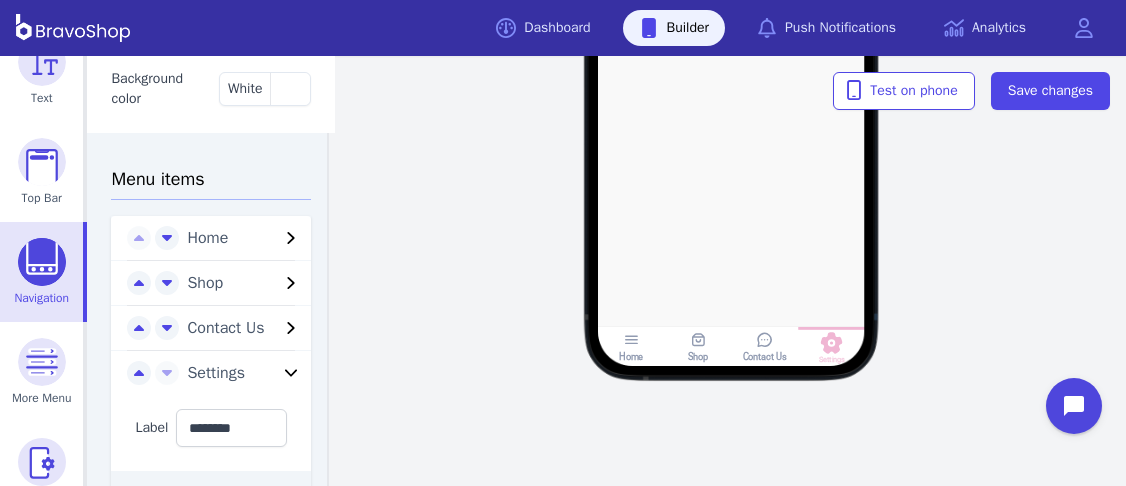 click 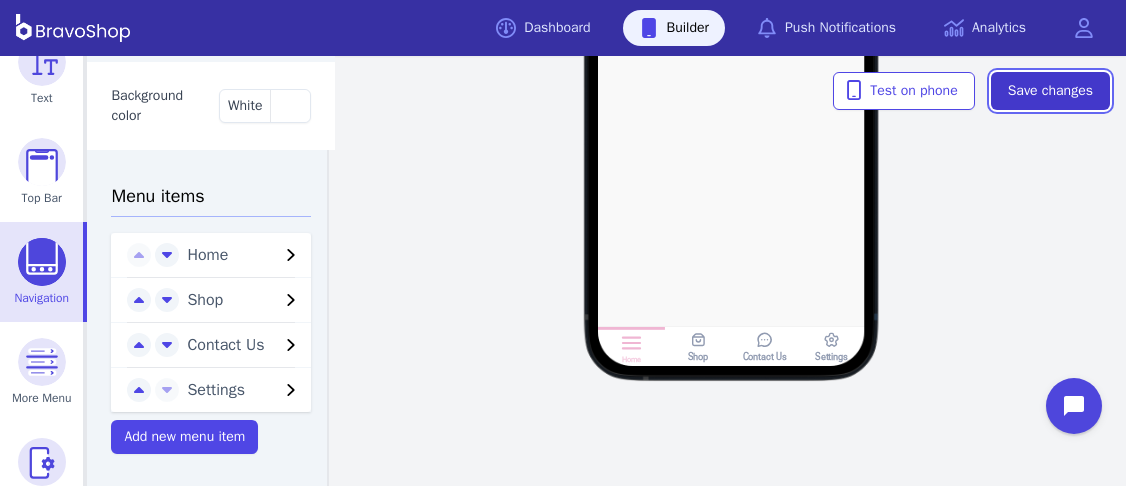 click on "Save changes" at bounding box center (1050, 91) 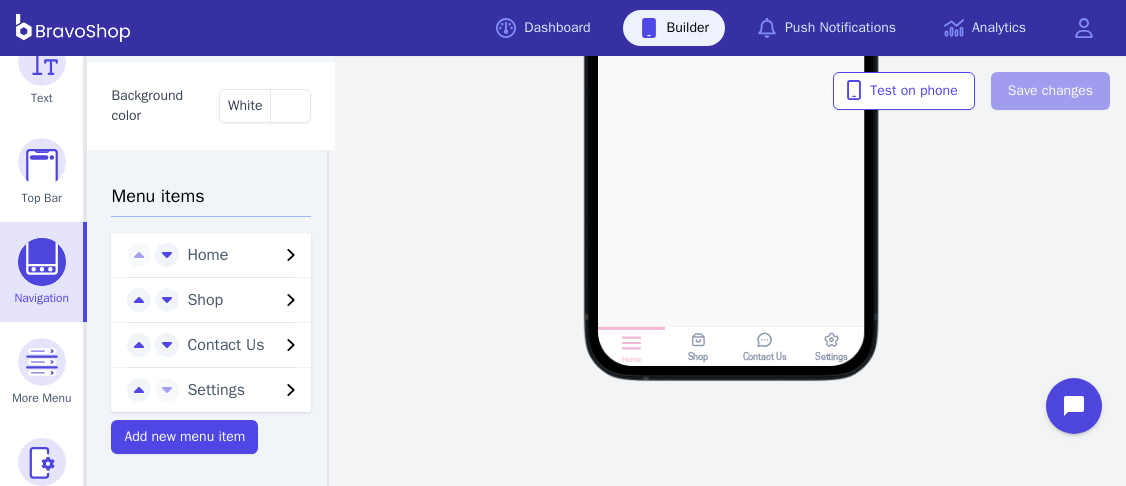 click 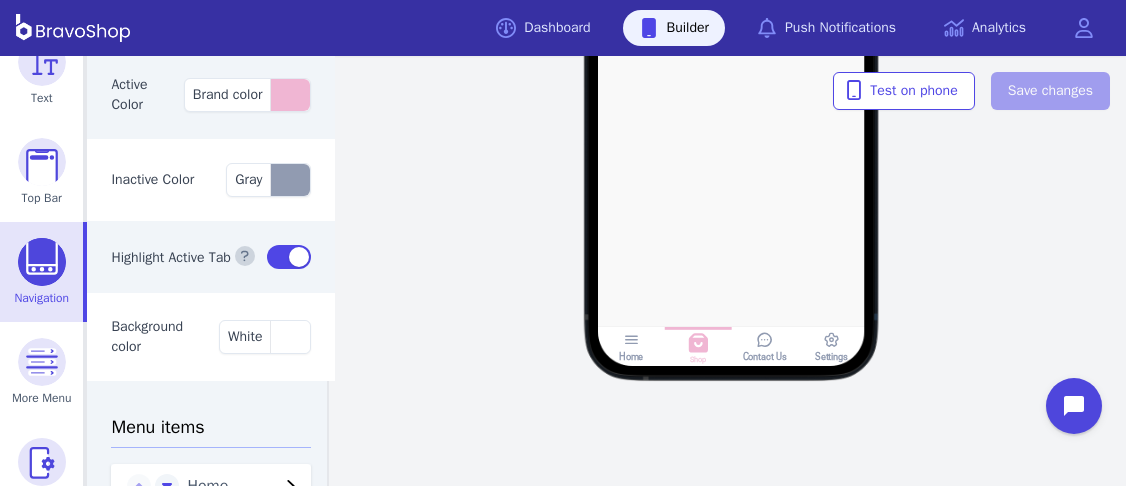 scroll, scrollTop: 0, scrollLeft: 0, axis: both 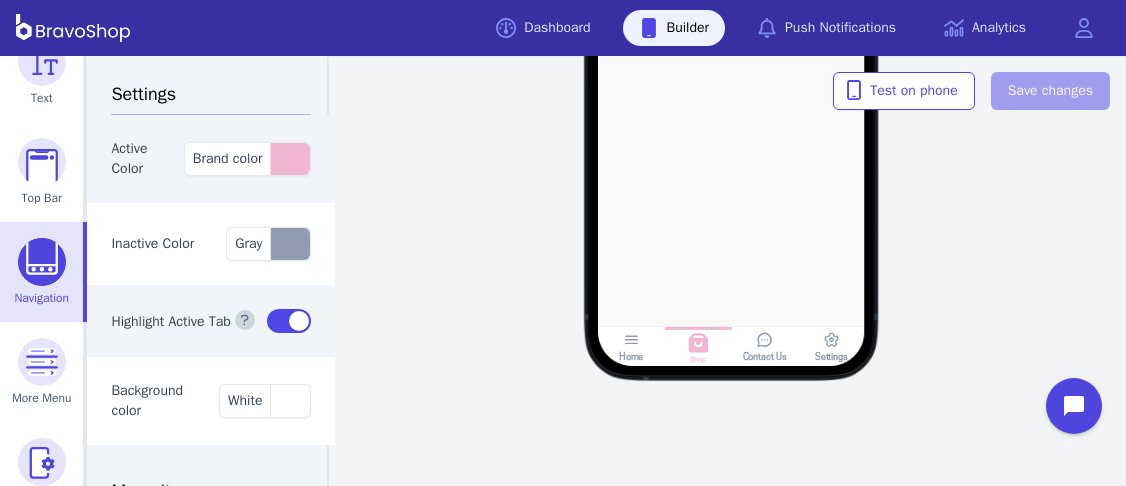 click 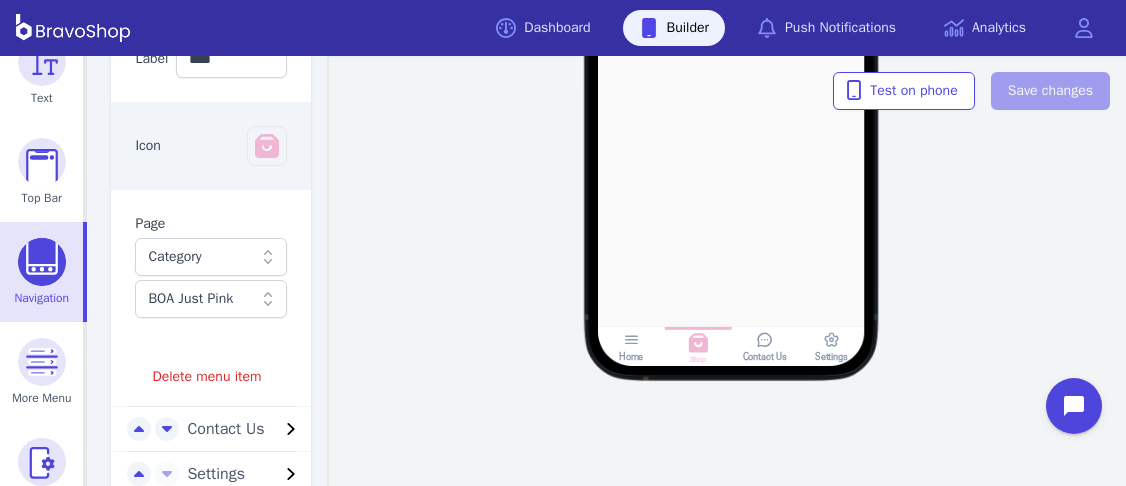 scroll, scrollTop: 592, scrollLeft: 0, axis: vertical 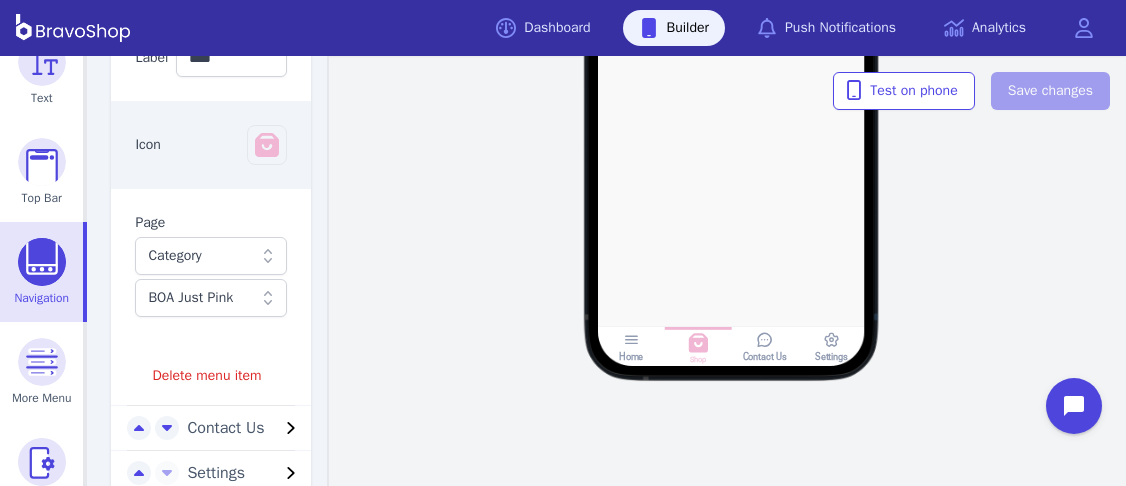 click 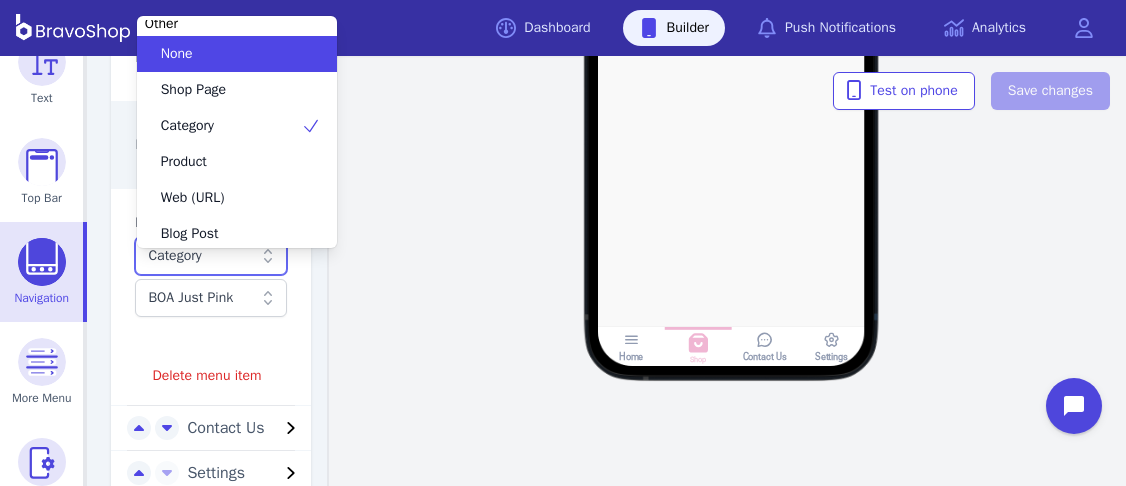 scroll, scrollTop: 113, scrollLeft: 0, axis: vertical 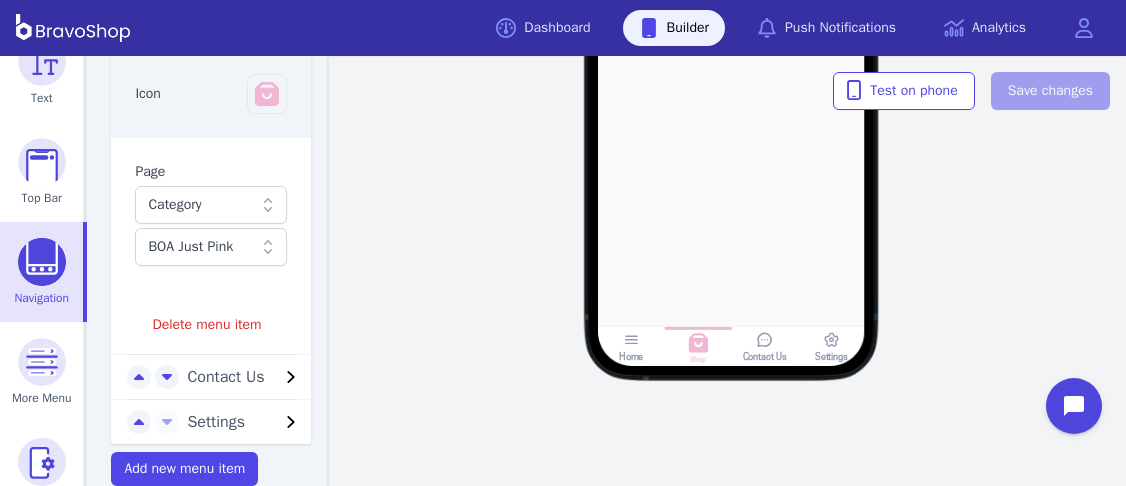 click at bounding box center (731, 92) 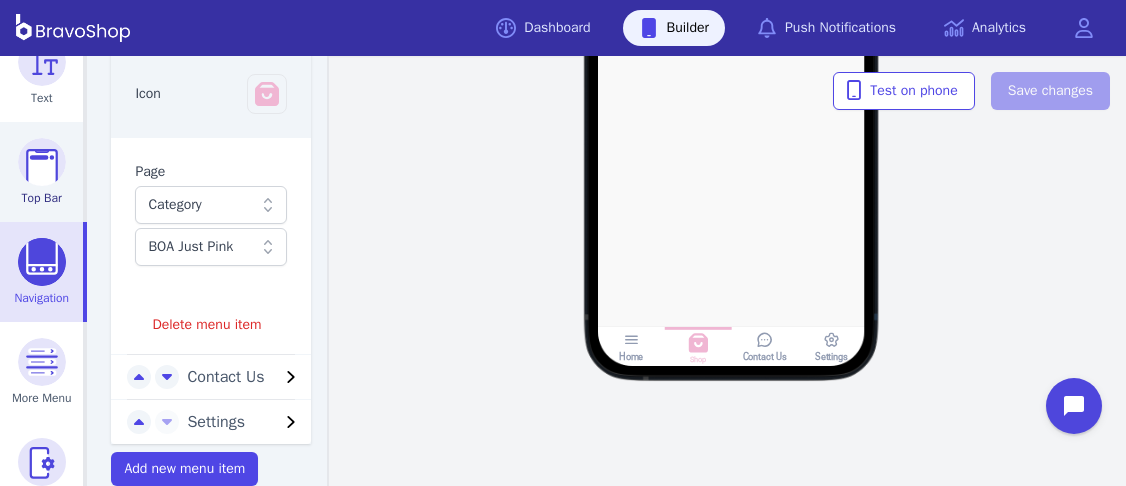 scroll, scrollTop: 234, scrollLeft: 0, axis: vertical 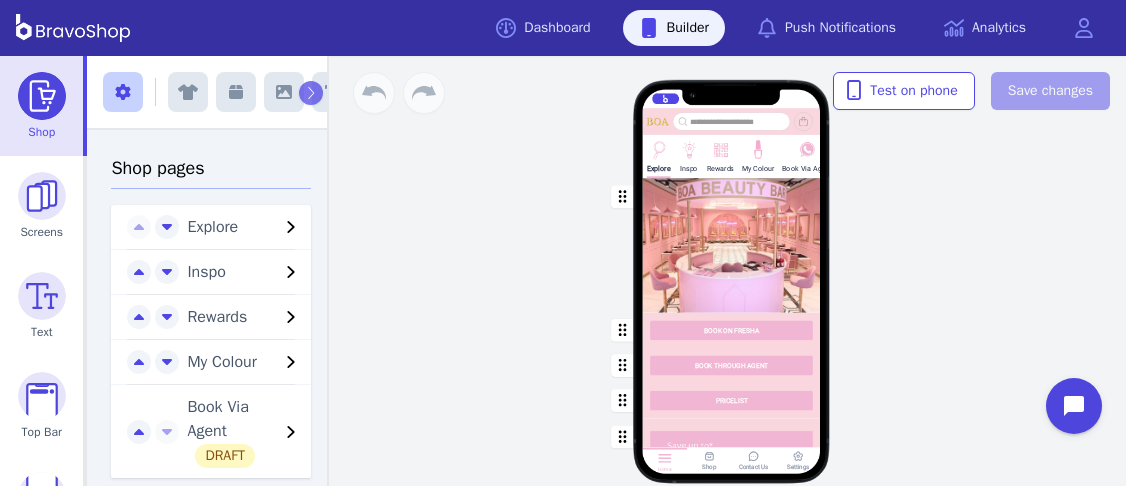 click on "Shop" at bounding box center (710, 467) 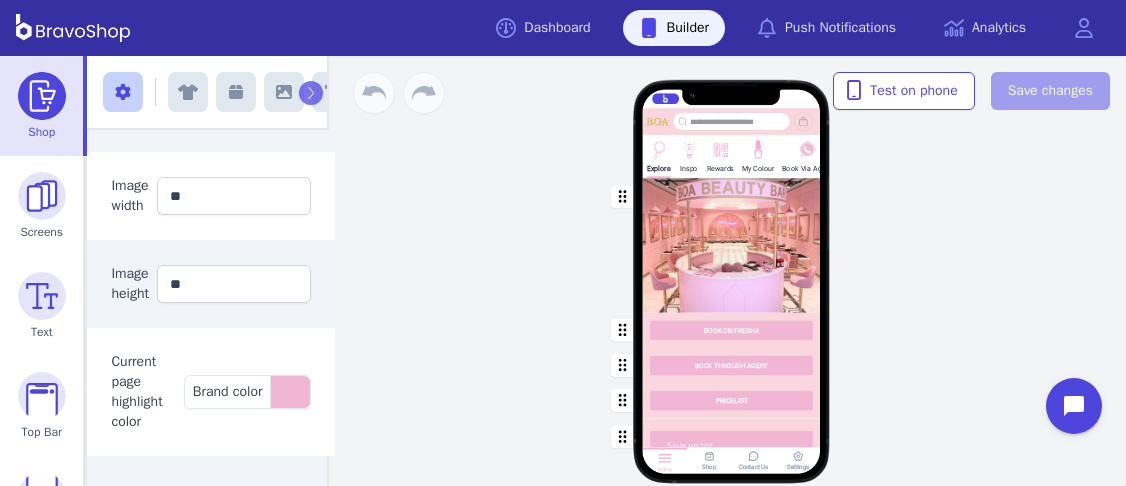 scroll, scrollTop: 0, scrollLeft: 0, axis: both 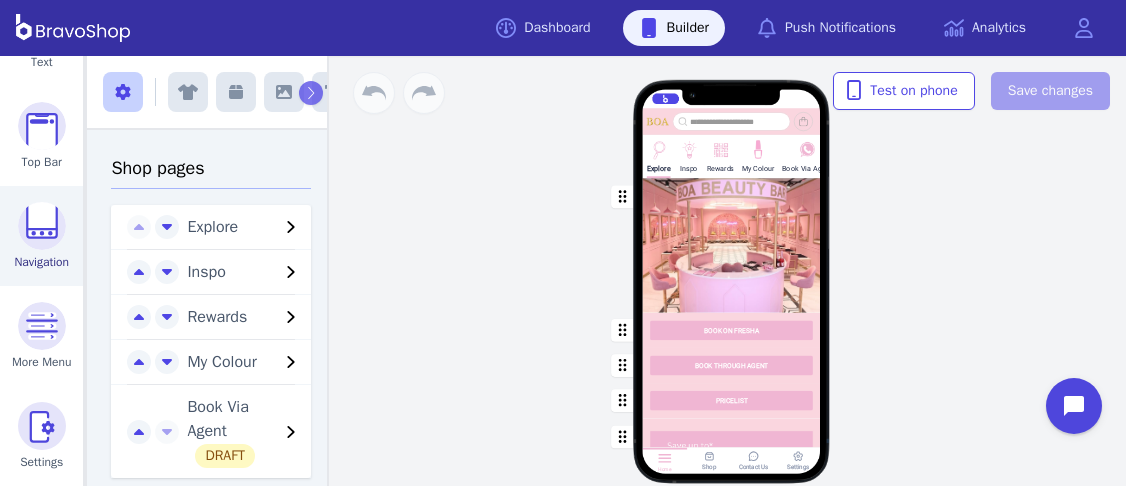 click at bounding box center [42, 226] 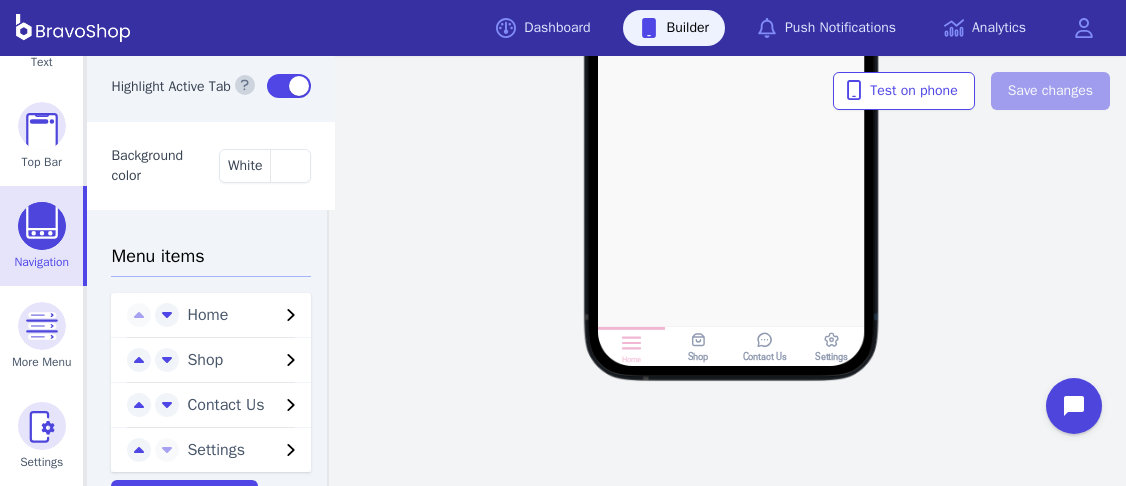 scroll, scrollTop: 312, scrollLeft: 0, axis: vertical 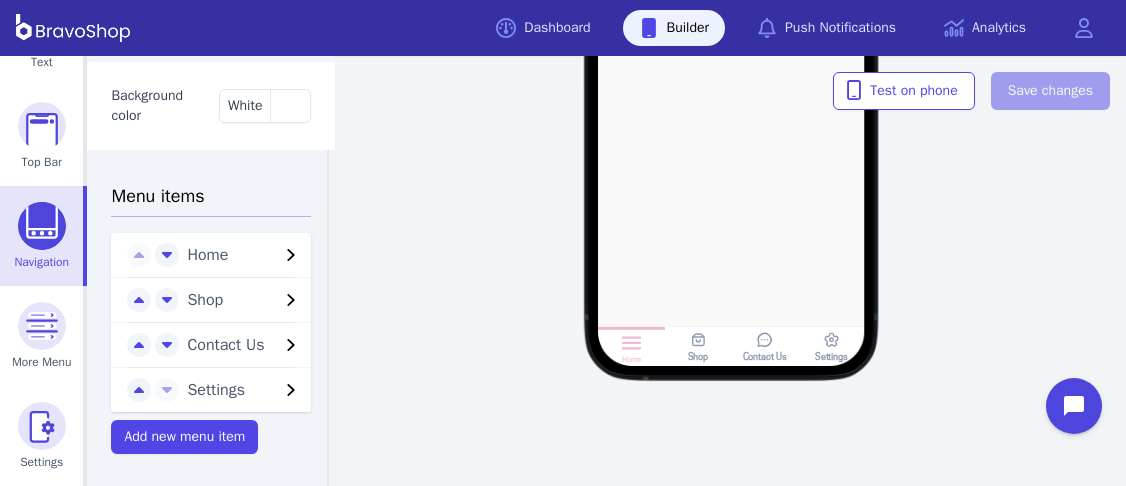 click on "Shop" at bounding box center (233, 300) 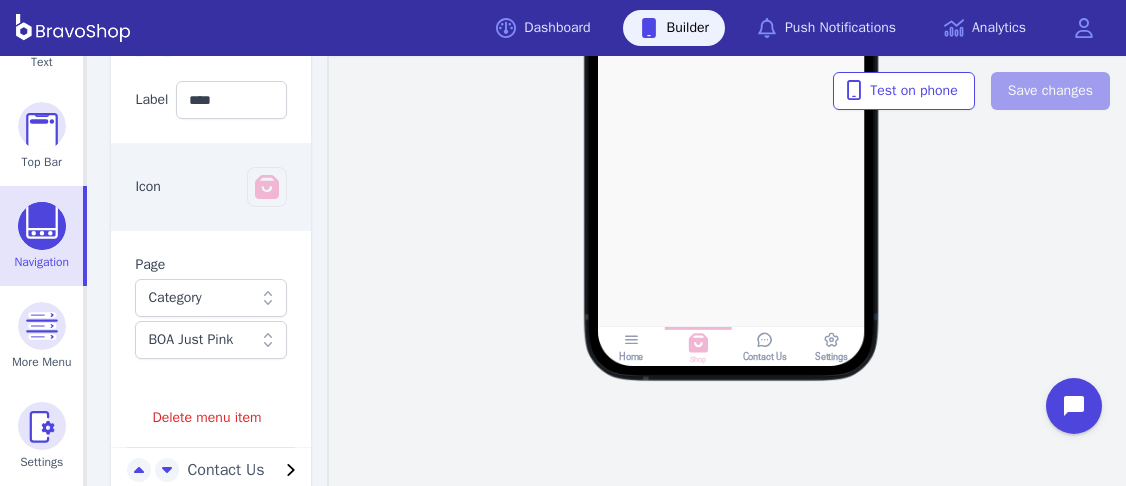 scroll, scrollTop: 551, scrollLeft: 0, axis: vertical 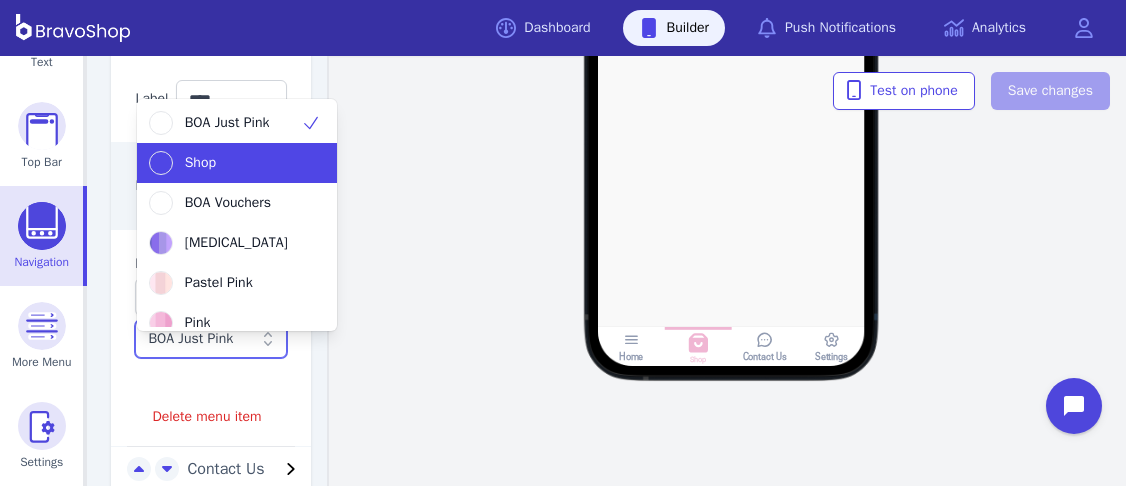 click on "Shop" at bounding box center (225, 163) 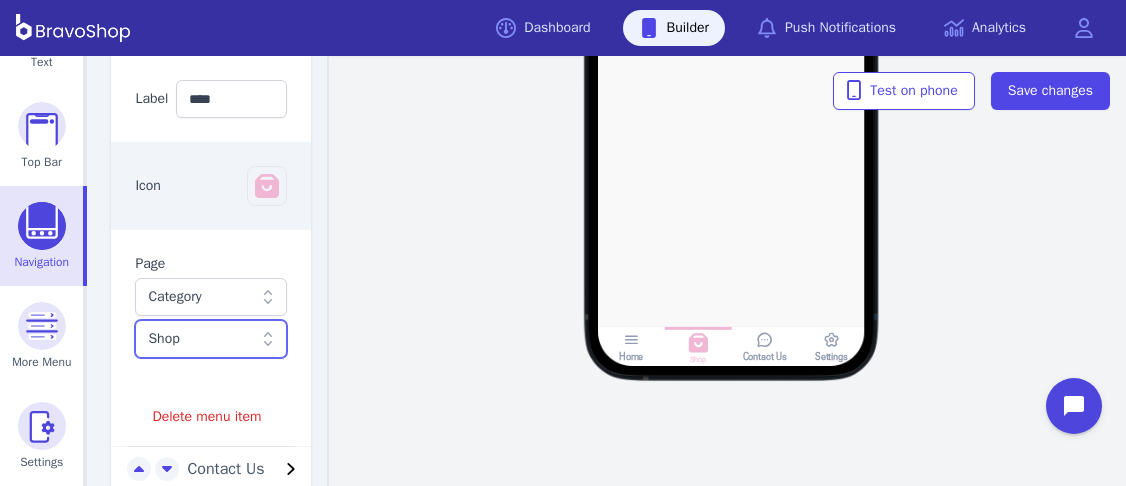 click at bounding box center (200, 339) 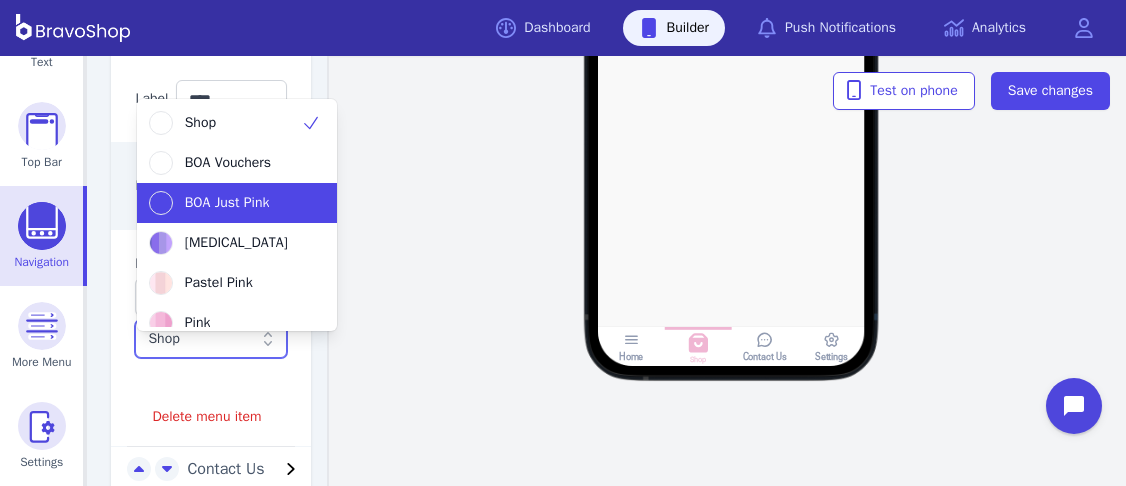 click on "BOA Just Pink" at bounding box center [227, 203] 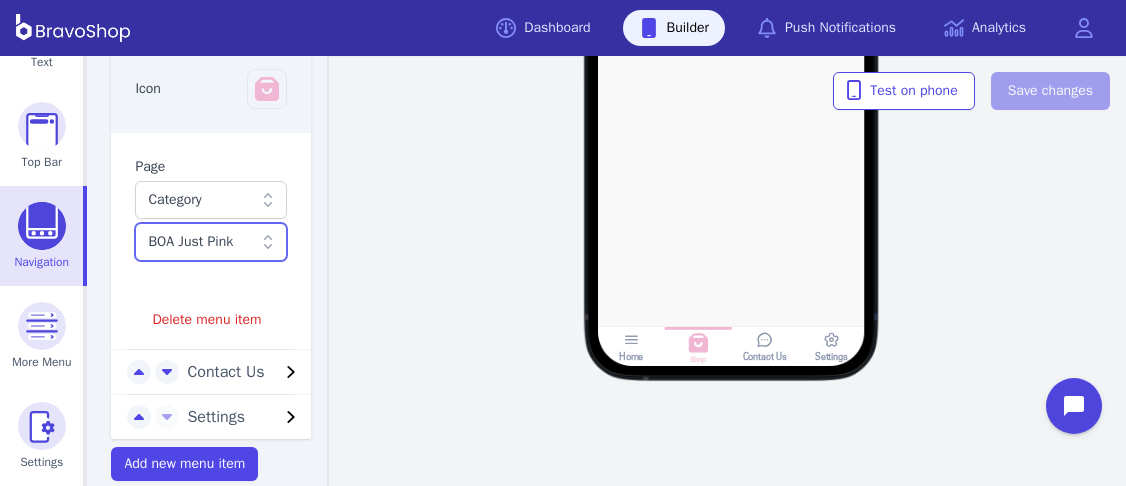 scroll, scrollTop: 657, scrollLeft: 0, axis: vertical 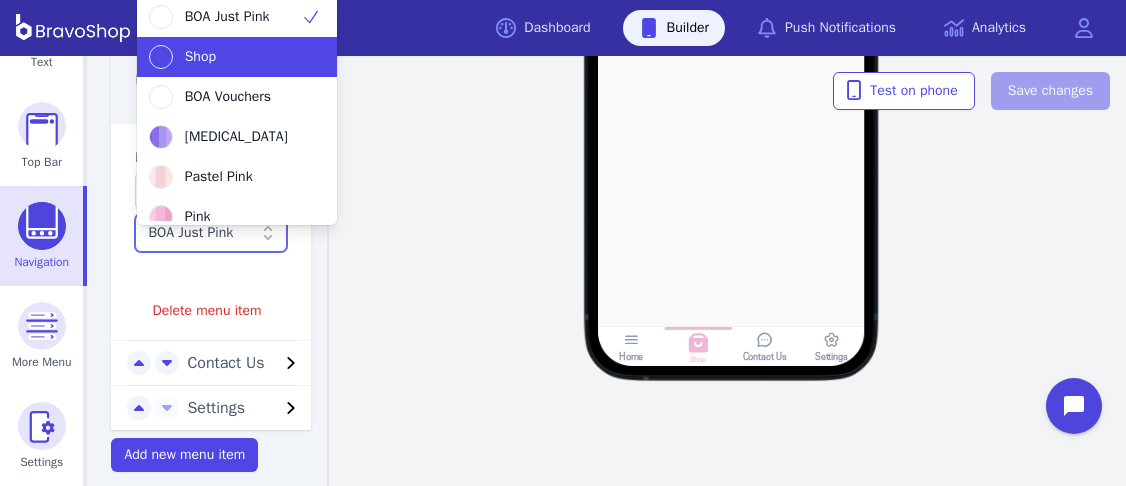 click on "Shop" at bounding box center (200, 57) 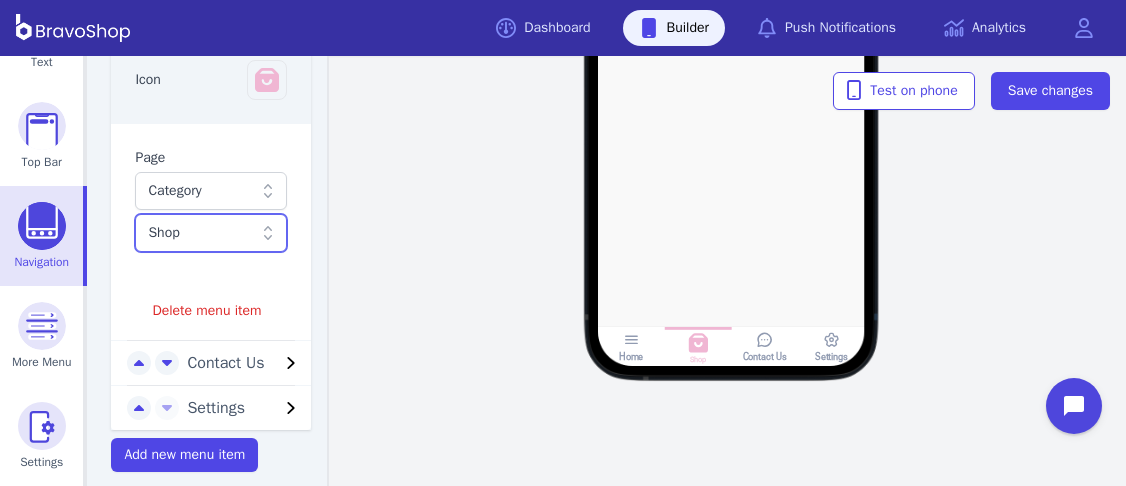 click 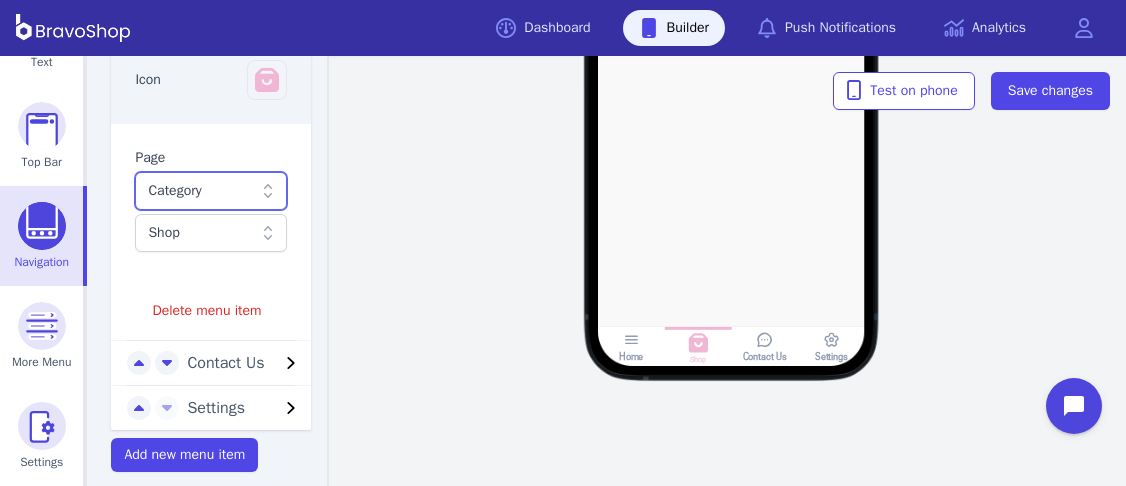 click 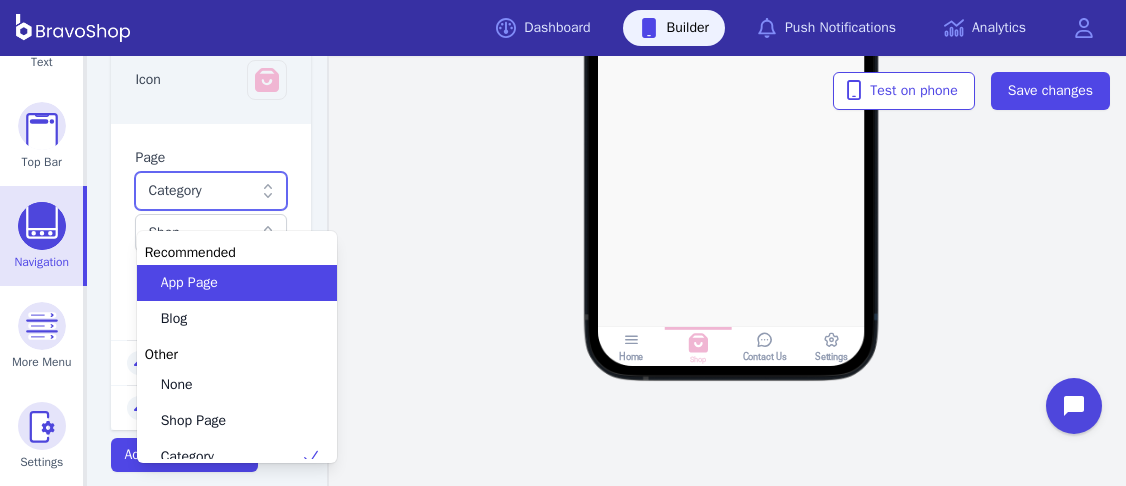 click 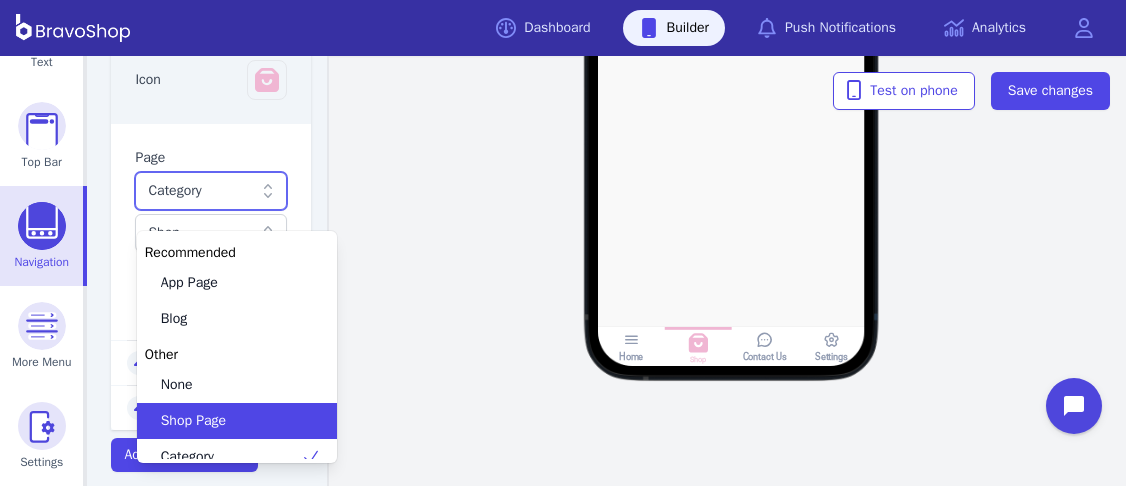 click on "Shop Page" at bounding box center (193, 421) 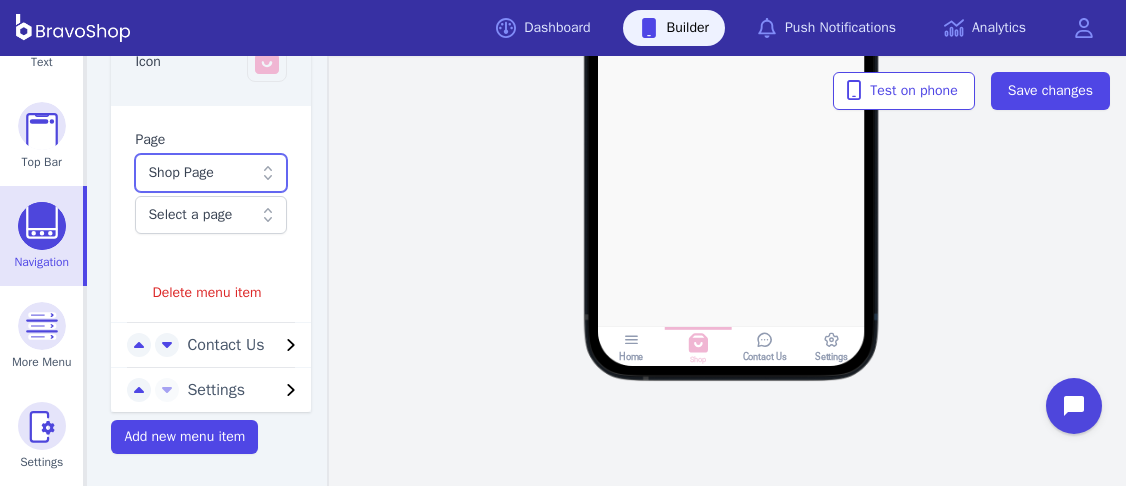 scroll, scrollTop: 689, scrollLeft: 0, axis: vertical 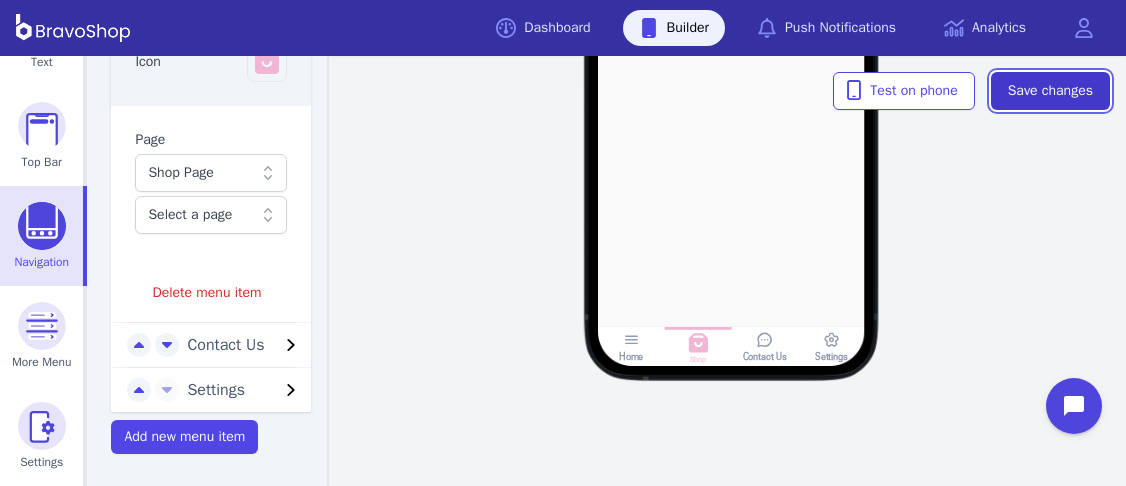 click on "Save changes" at bounding box center (1050, 91) 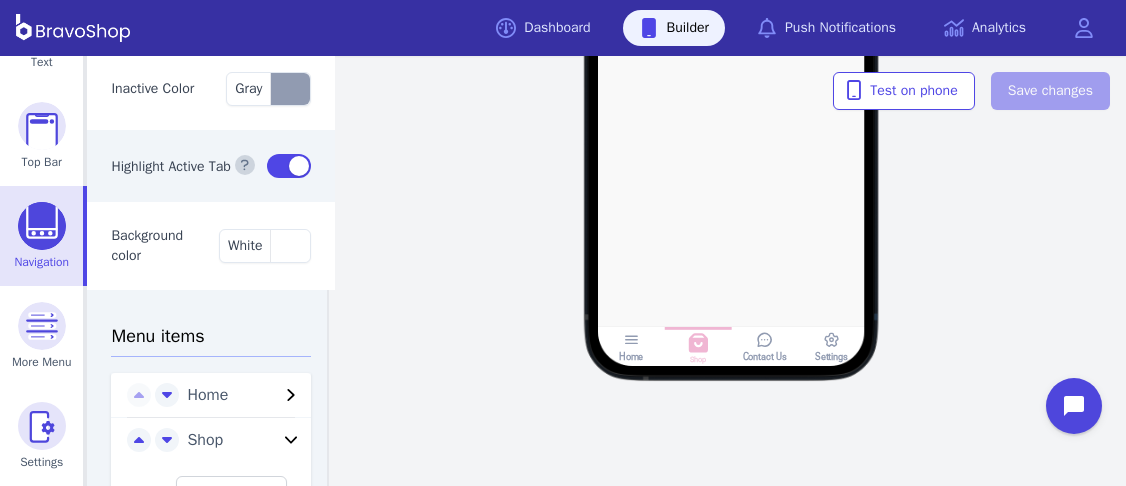 scroll, scrollTop: 0, scrollLeft: 0, axis: both 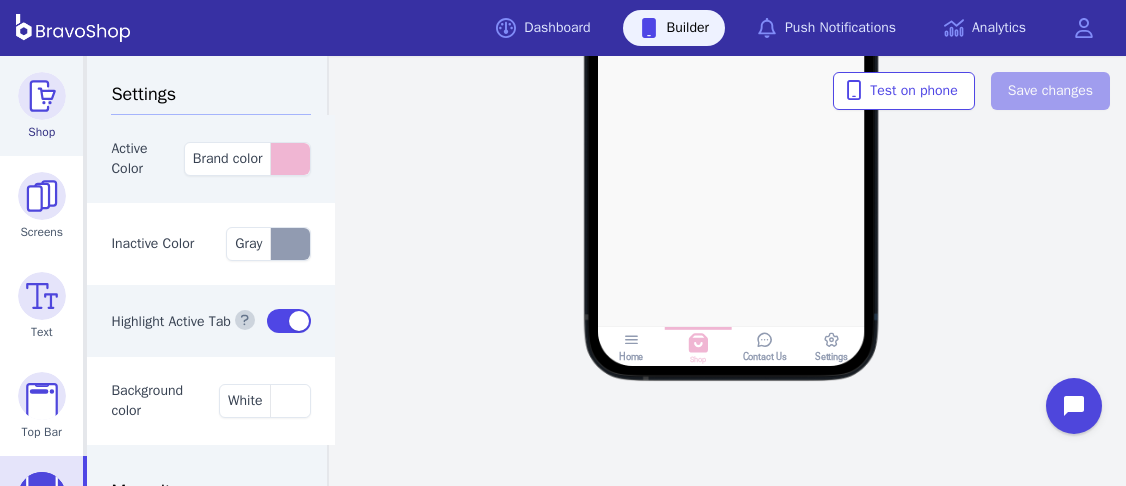 click at bounding box center [42, 96] 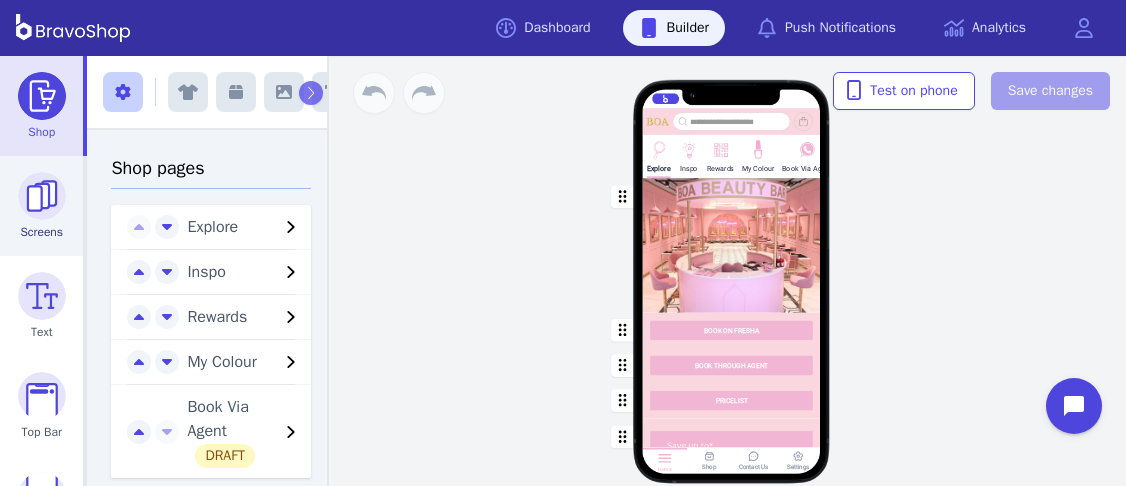 click at bounding box center (42, 196) 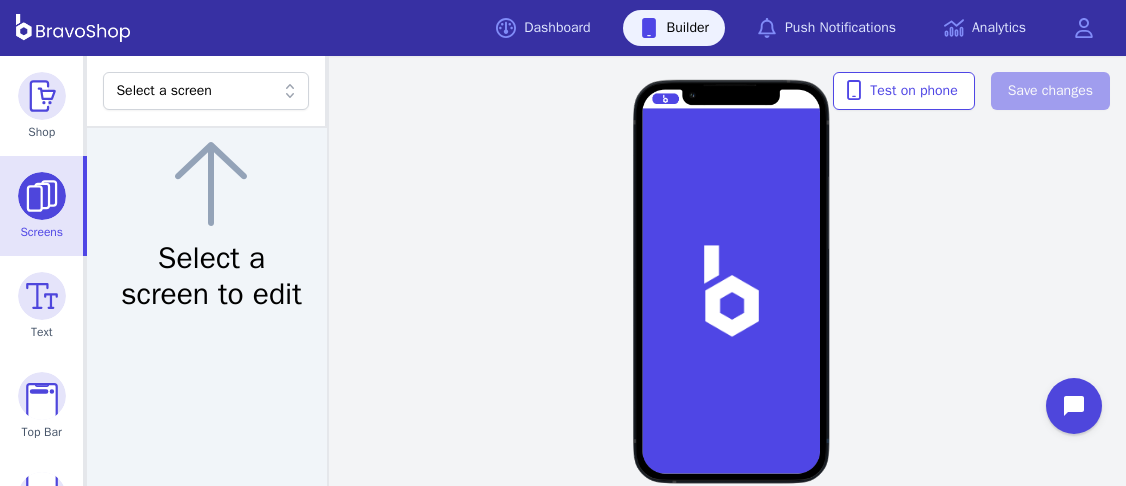 click 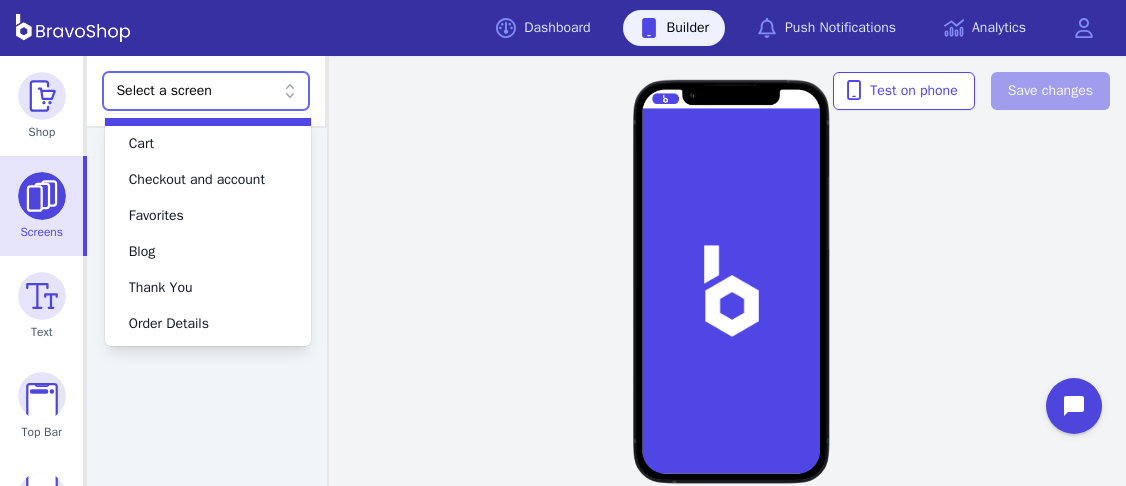 scroll, scrollTop: 0, scrollLeft: 0, axis: both 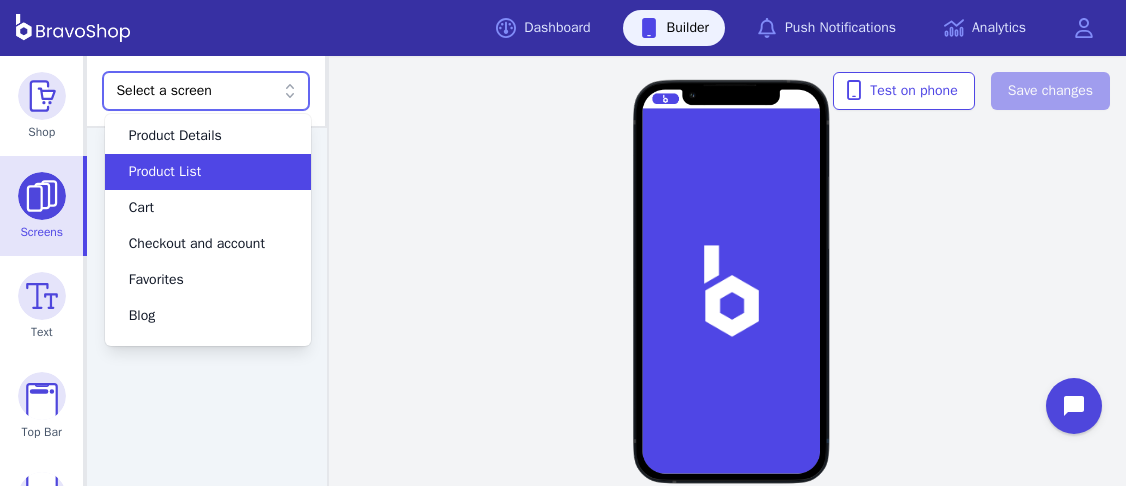 click on "Product List" at bounding box center (196, 172) 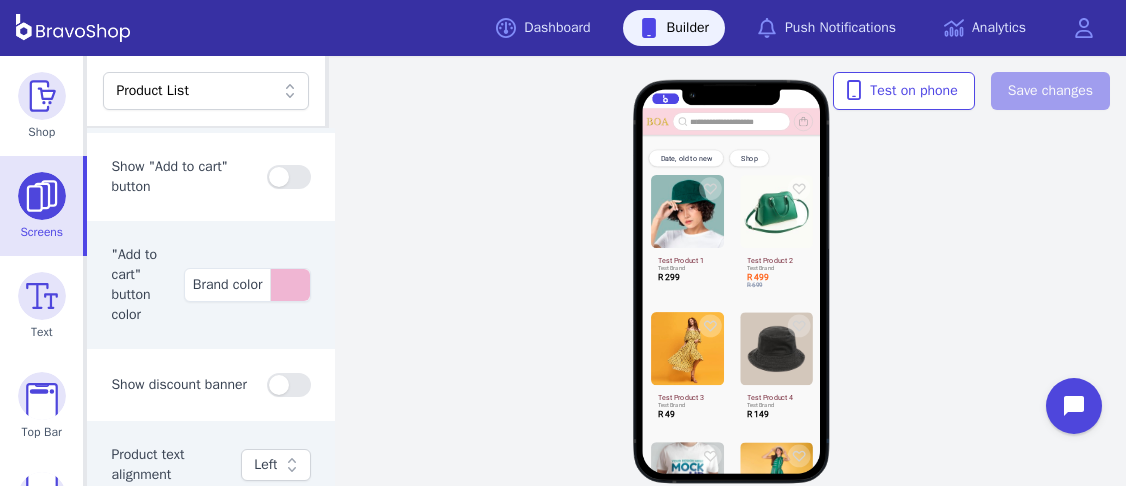 scroll, scrollTop: 147, scrollLeft: 0, axis: vertical 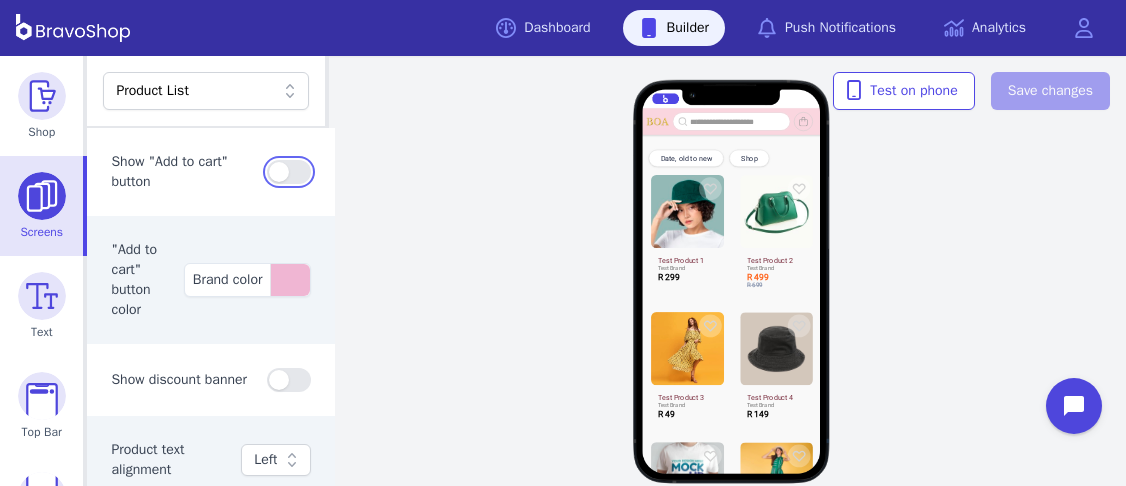click at bounding box center [289, 172] 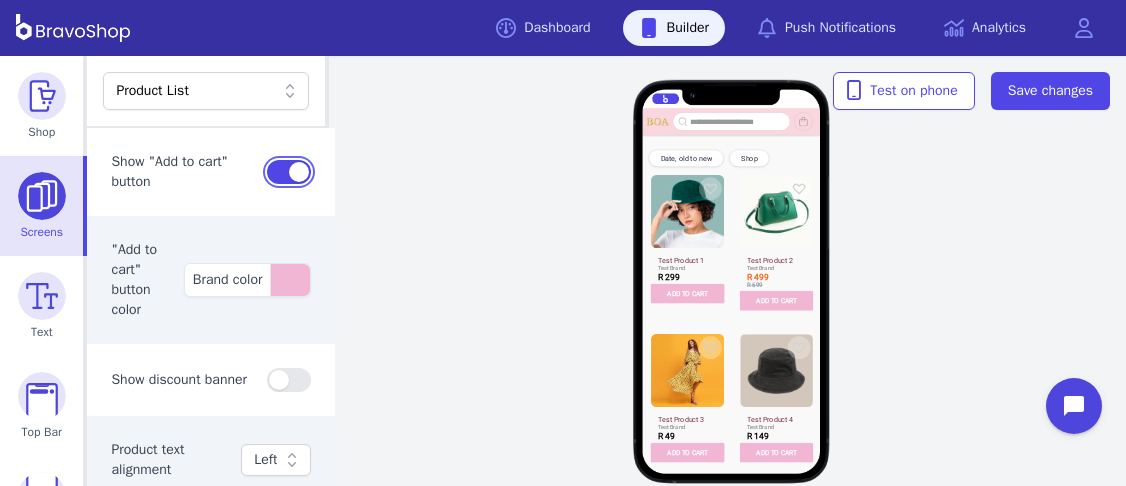 click at bounding box center (289, 172) 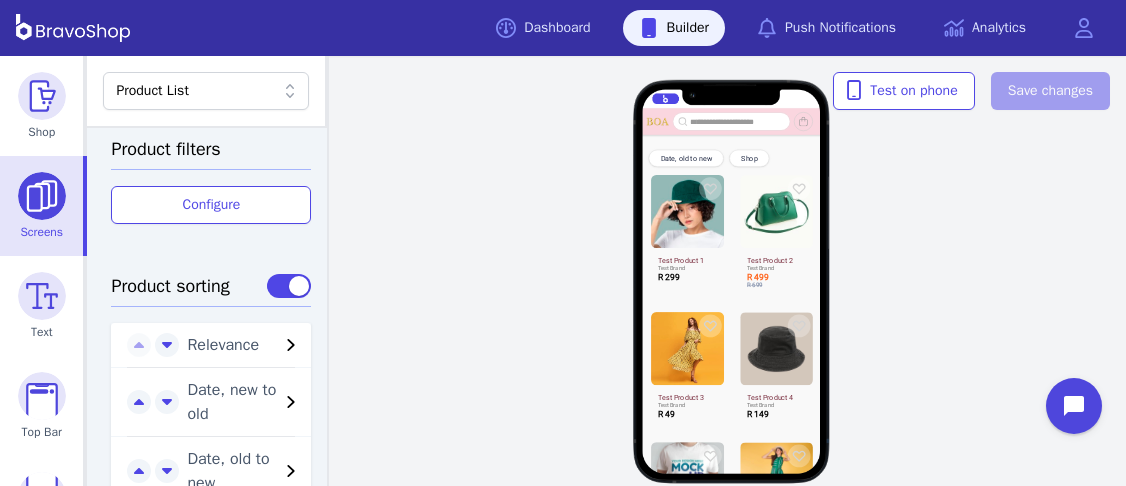 scroll, scrollTop: 894, scrollLeft: 0, axis: vertical 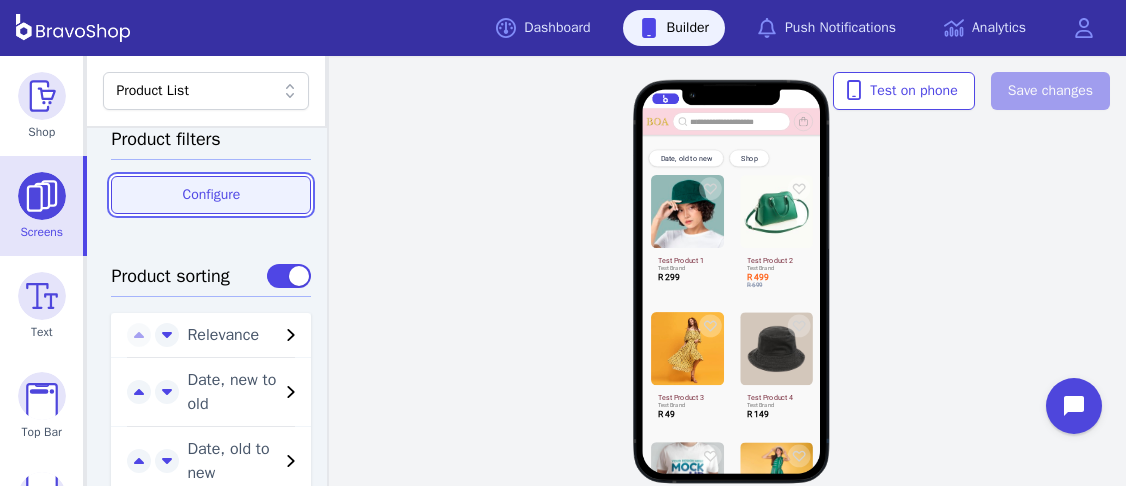click on "Configure" at bounding box center [211, 195] 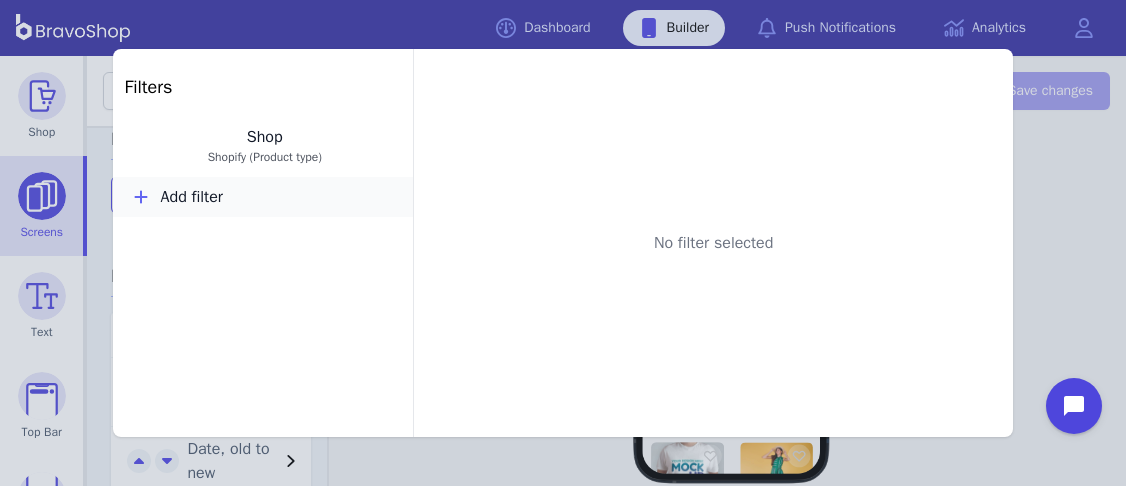 click on "Add filter" at bounding box center [263, 197] 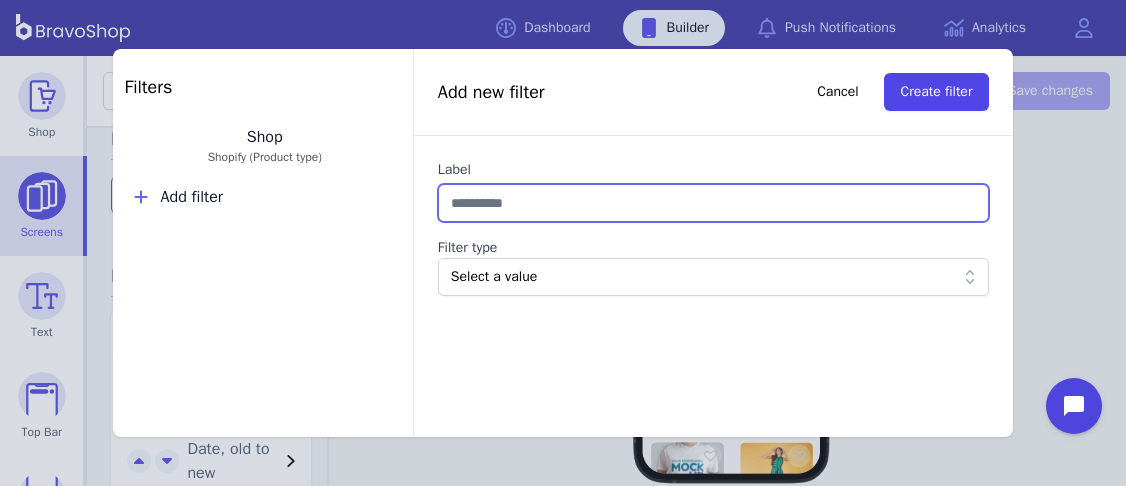 click on "Label" at bounding box center (714, 203) 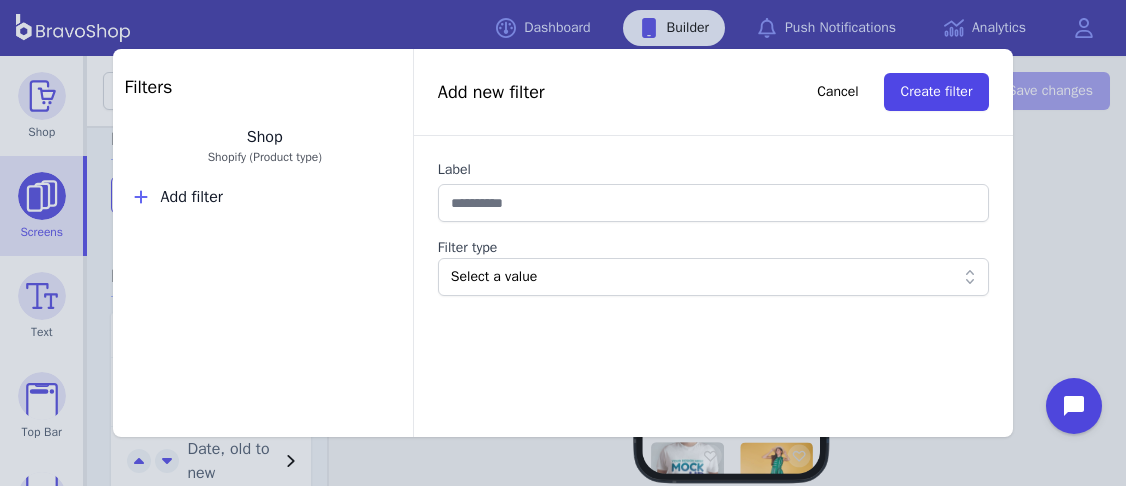click on "Select a value" at bounding box center [703, 277] 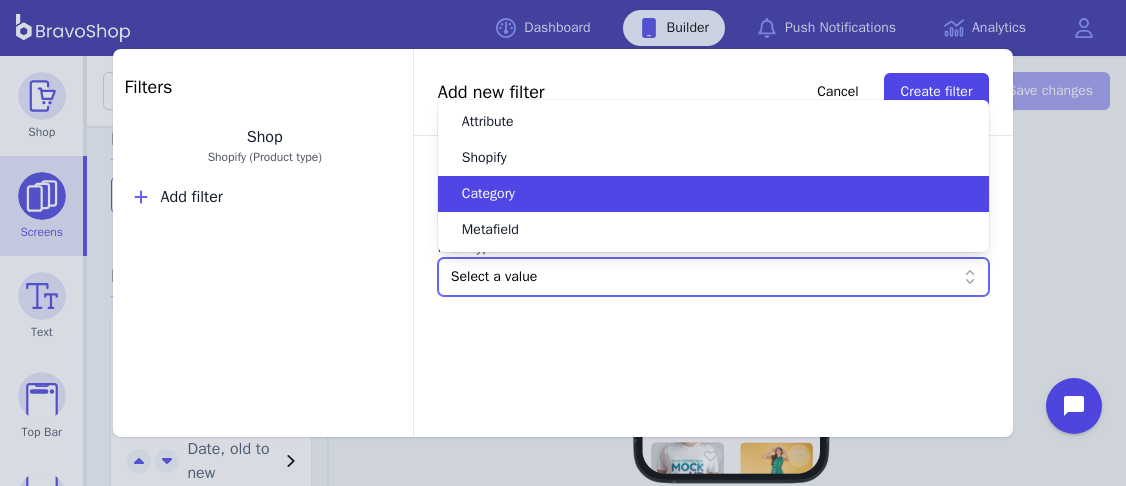 click on "Category" at bounding box center [488, 194] 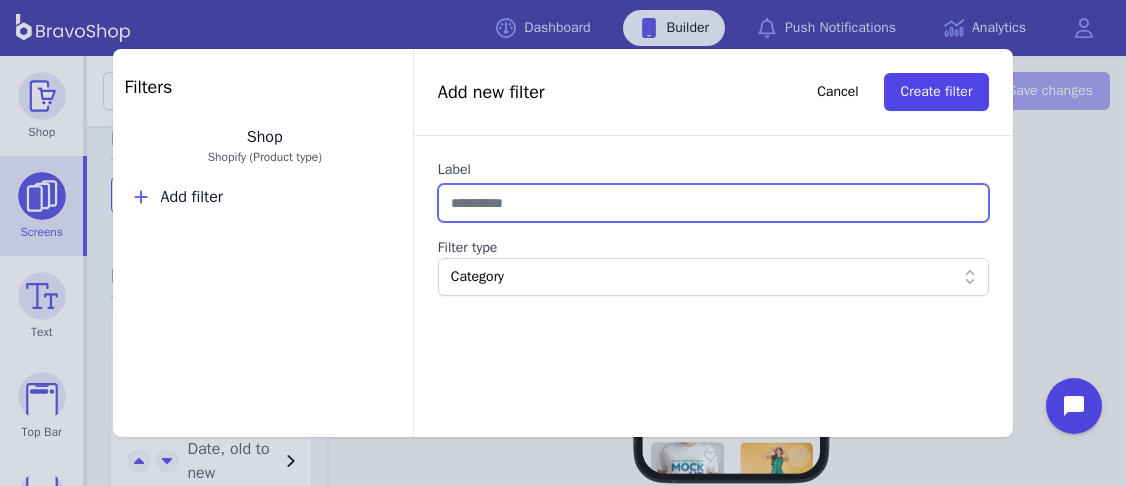 click on "Label" at bounding box center [714, 203] 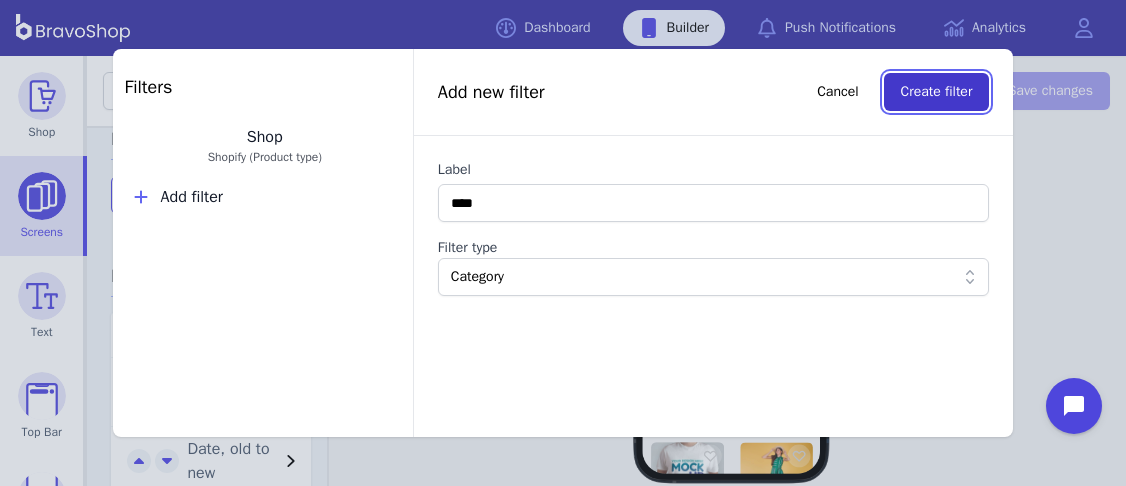 click on "Create filter" at bounding box center (937, 92) 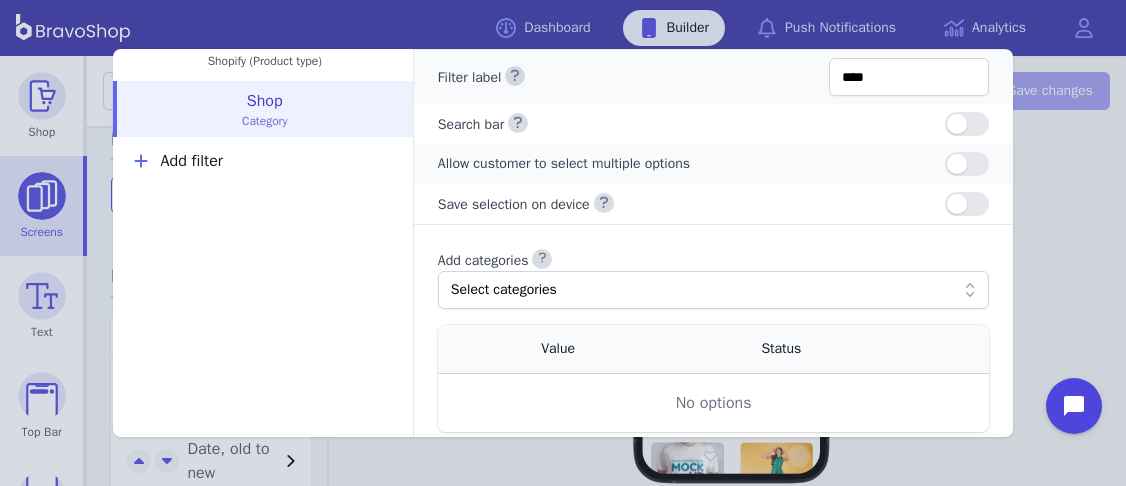 scroll, scrollTop: 113, scrollLeft: 0, axis: vertical 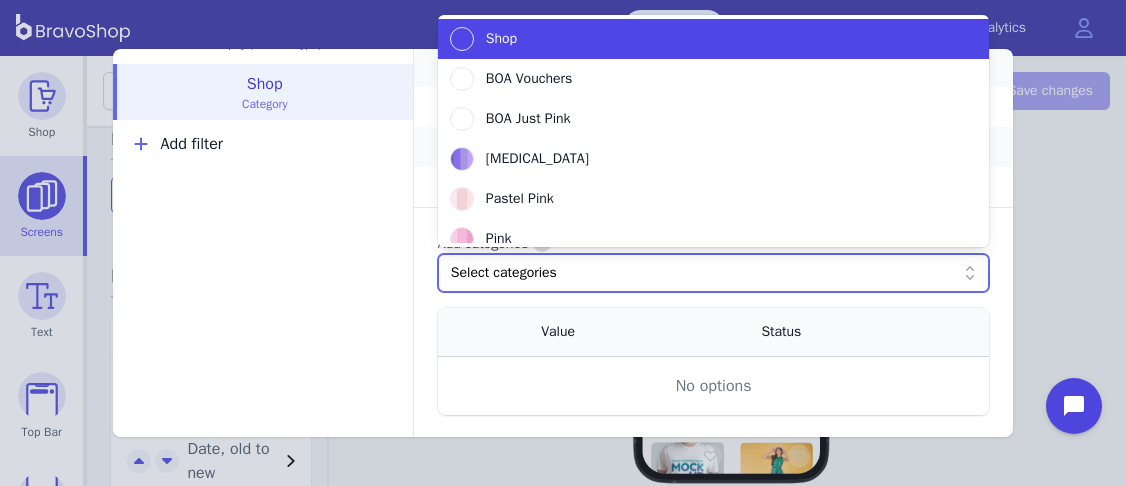 click at bounding box center [703, 273] 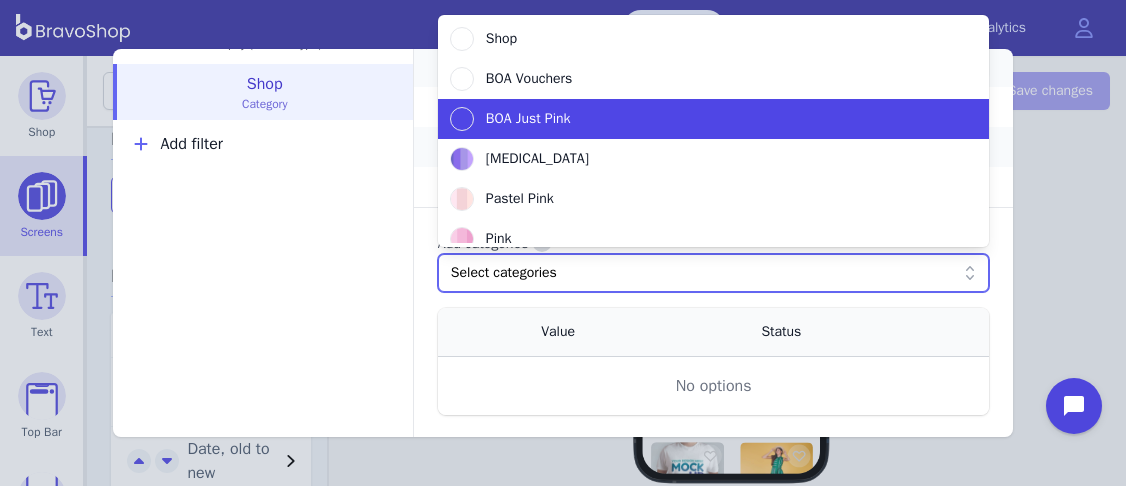 click at bounding box center [462, 119] 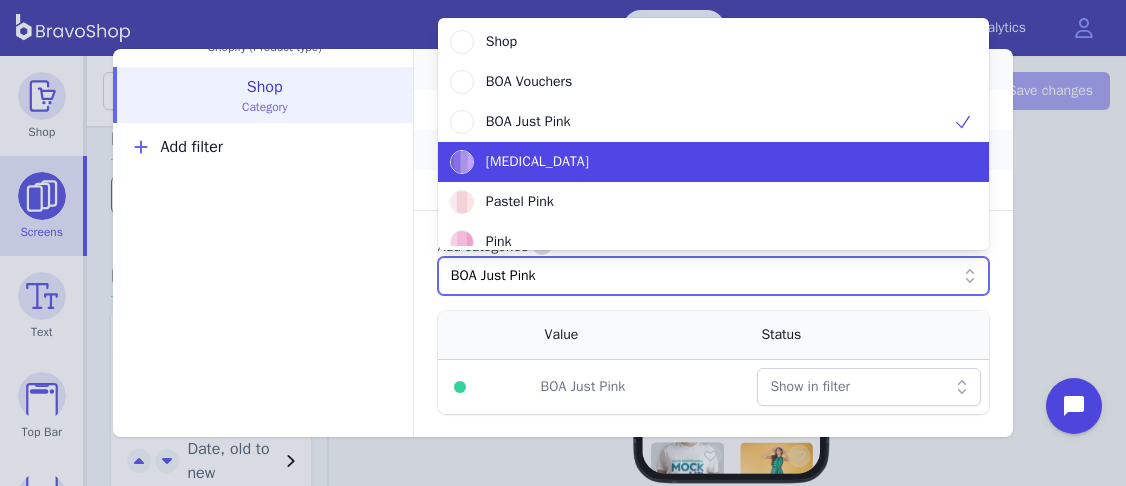 scroll, scrollTop: 109, scrollLeft: 0, axis: vertical 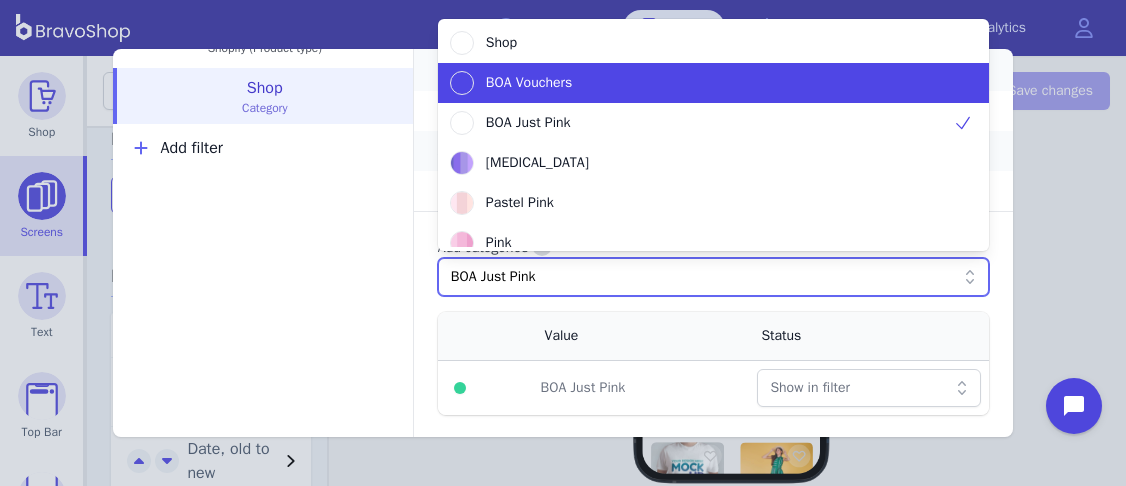 click on "Filters Shop Shopify (Product type) Shop Category Add filter" at bounding box center (263, 189) 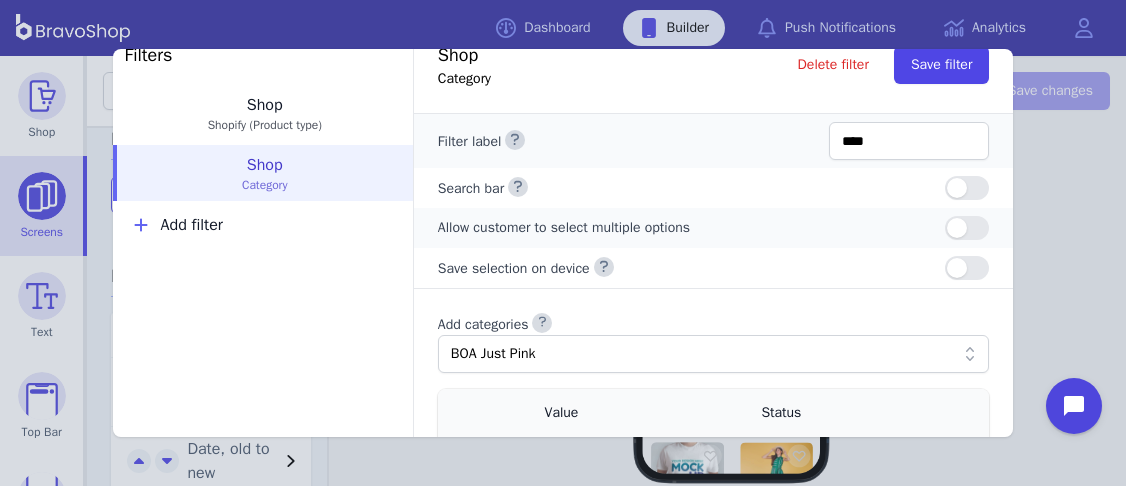 scroll, scrollTop: 0, scrollLeft: 0, axis: both 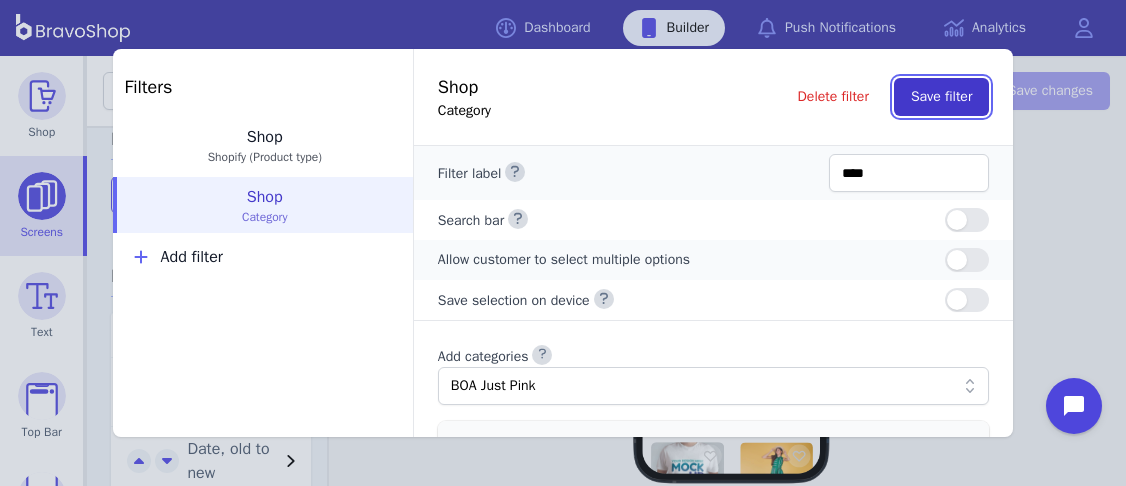 click on "Save filter" at bounding box center [942, 97] 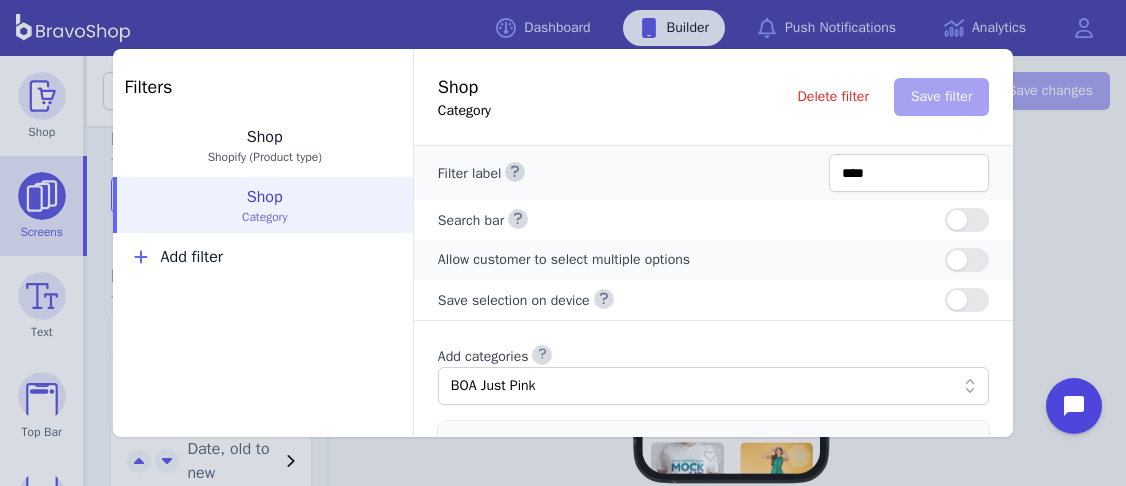 click on "Filters Shop Shopify (Product type) Shop Category Add filter Shop Category Delete filter Save filter Filter label **** Search bar Allow customer to select multiple options Save selection on device Add categories BOA Just Pink Value Status BOA Just Pink Show in filter Alias for" at bounding box center (563, 243) 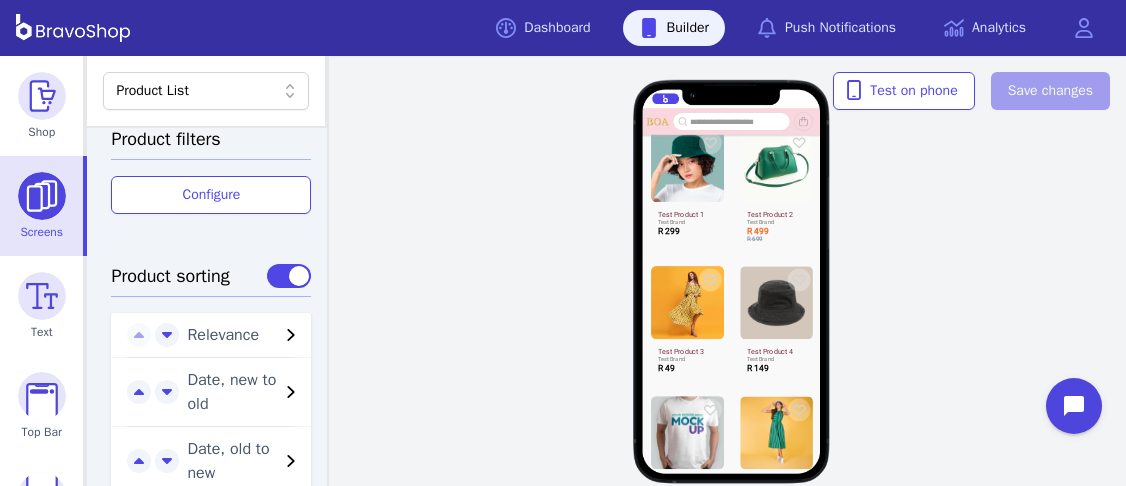 scroll, scrollTop: 101, scrollLeft: 0, axis: vertical 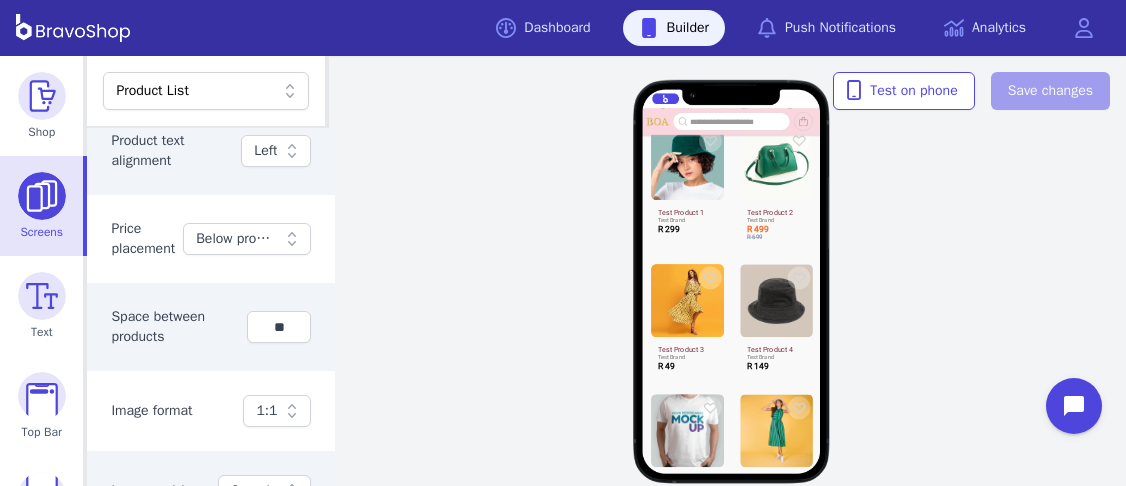 click 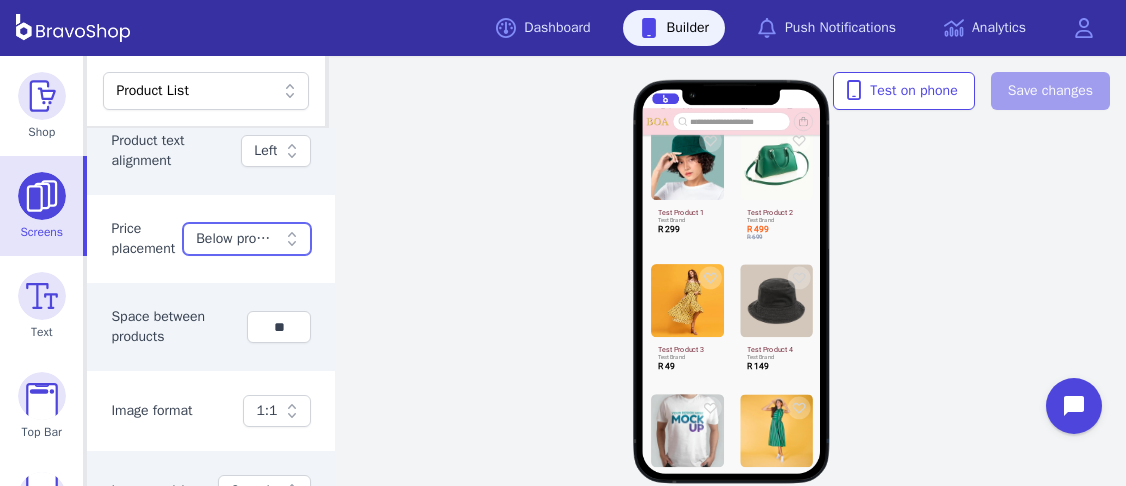 click 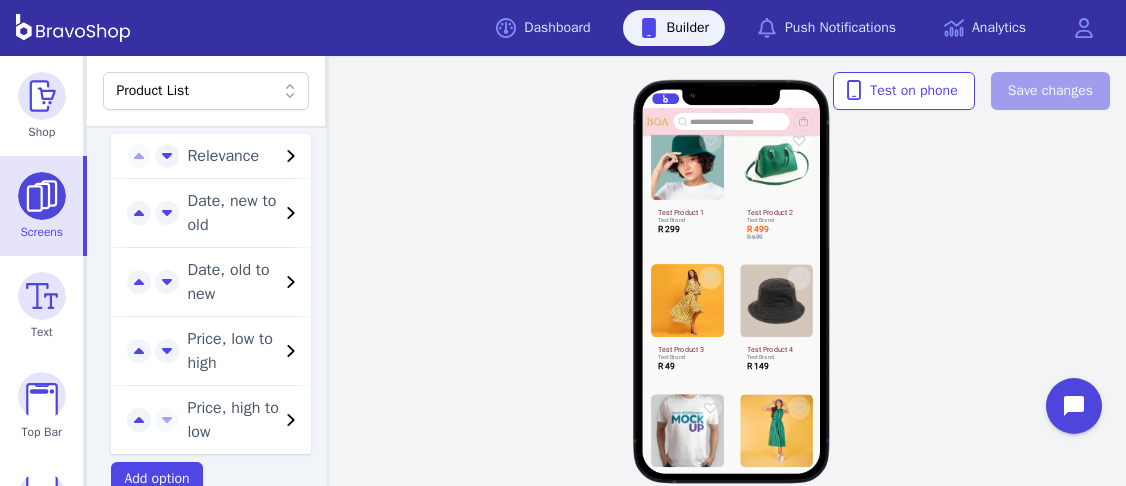 scroll, scrollTop: 1155, scrollLeft: 0, axis: vertical 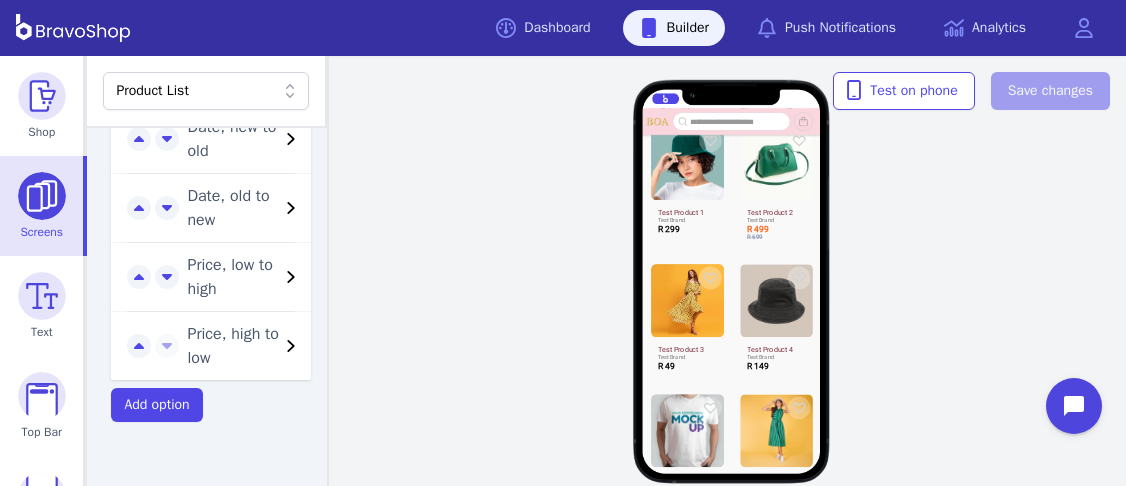 click on "Date, old to new Shop Shop Test Product 1 Test Brand R 299 Test Product 2 Test Brand R 499 R 699 Test Product 3 Test Brand R 49 Test Product 4 Test Brand R 149 Test Product 5 Test Brand R 99 Test Product 6 Test Brand R 299 R 399" at bounding box center (731, 271) 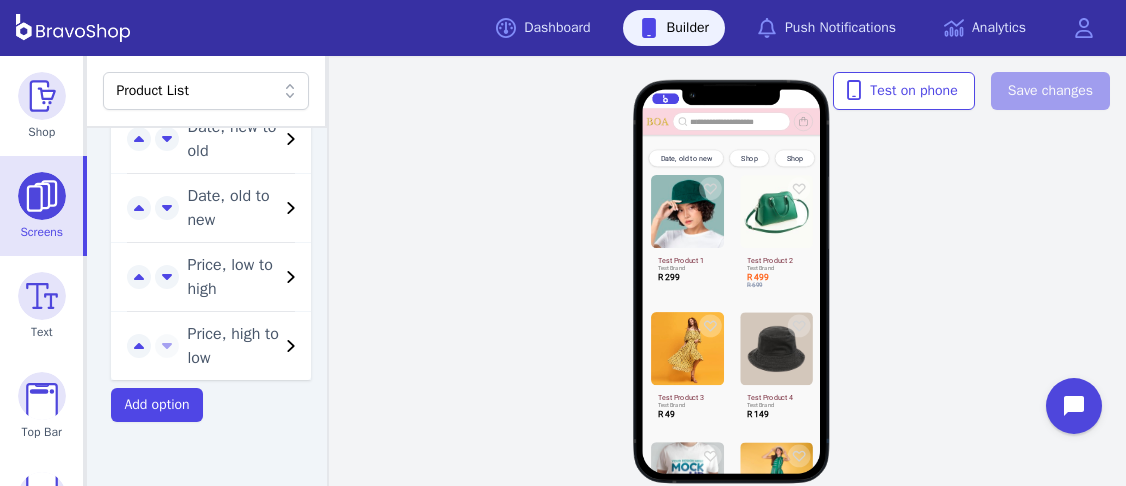 scroll, scrollTop: 0, scrollLeft: 0, axis: both 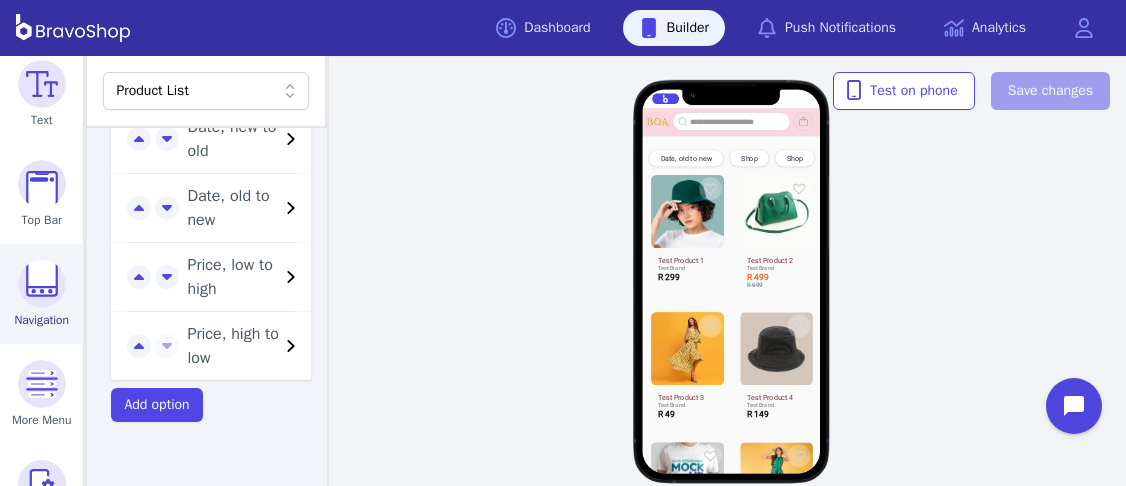 click at bounding box center [42, 284] 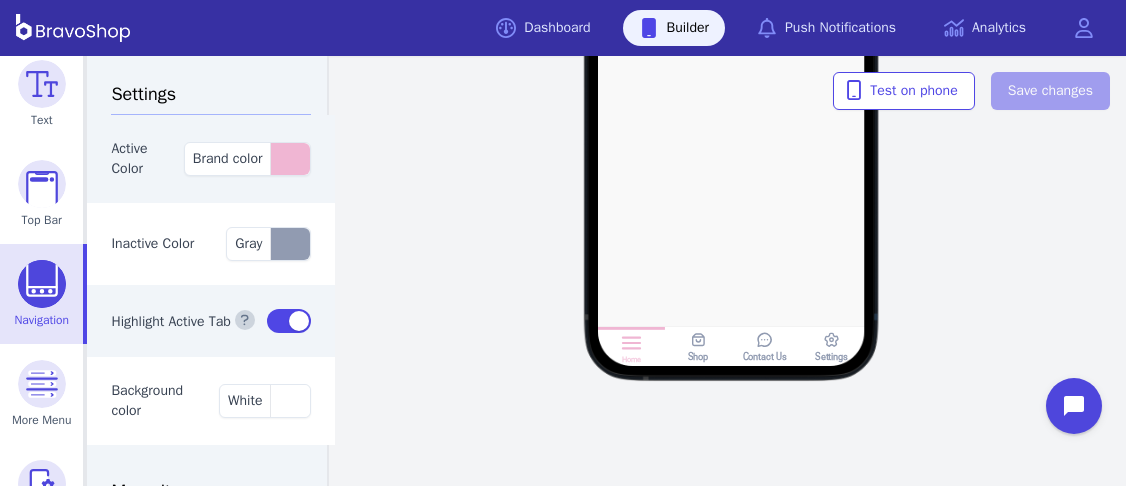 click 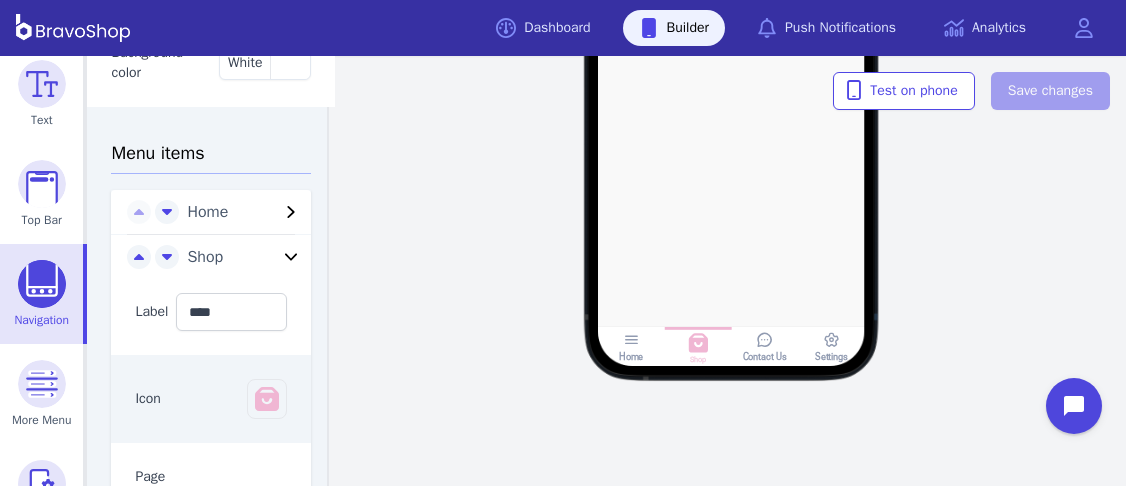scroll, scrollTop: 340, scrollLeft: 0, axis: vertical 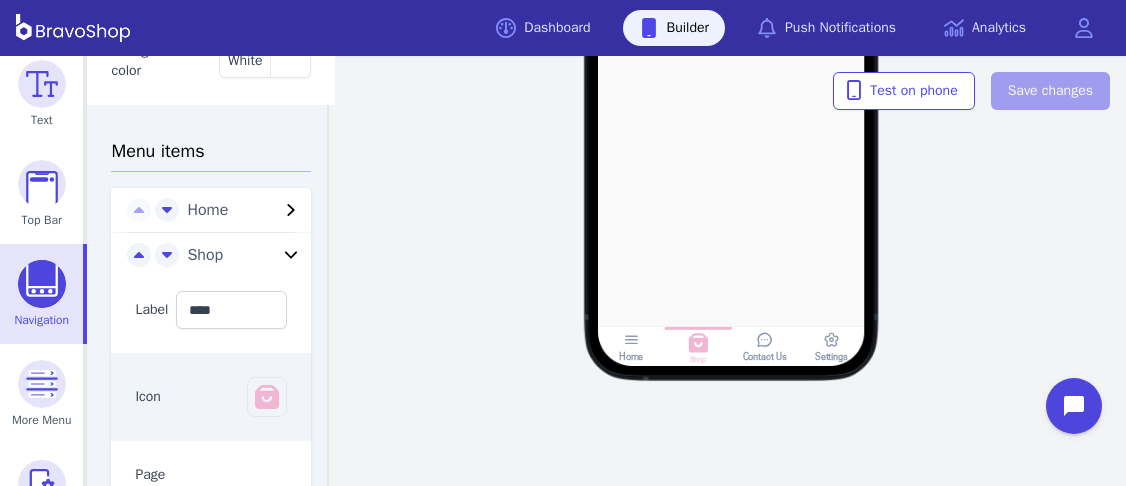 click 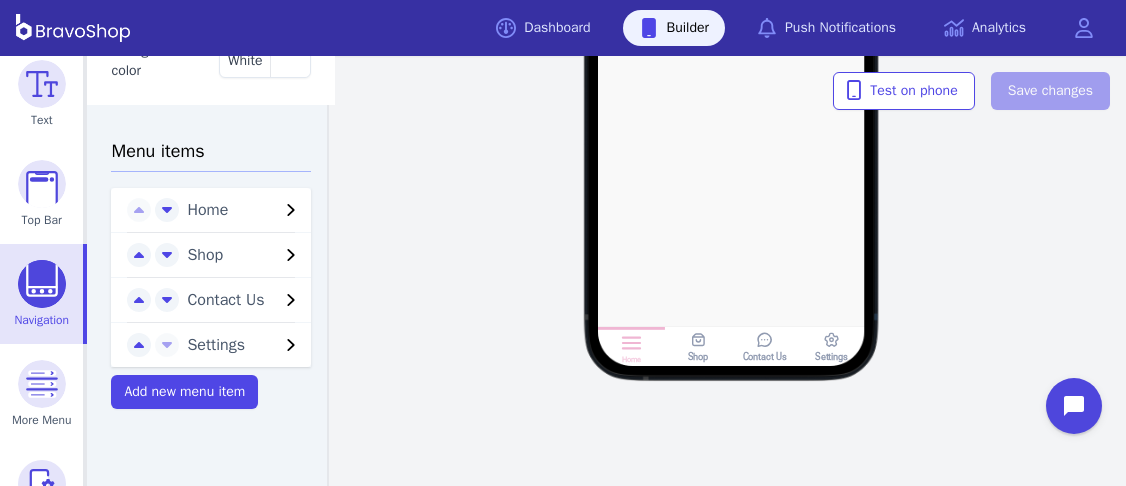 scroll, scrollTop: 312, scrollLeft: 0, axis: vertical 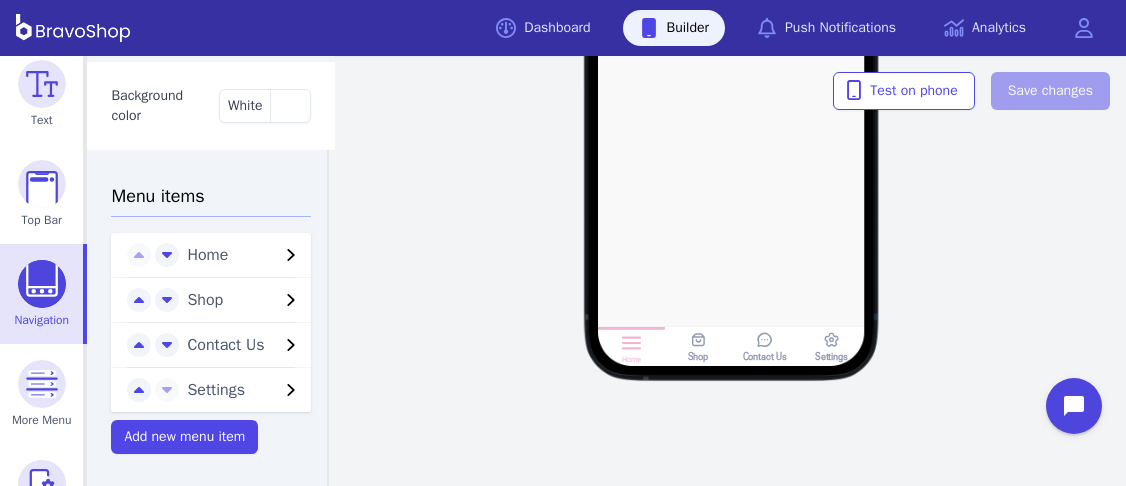 click 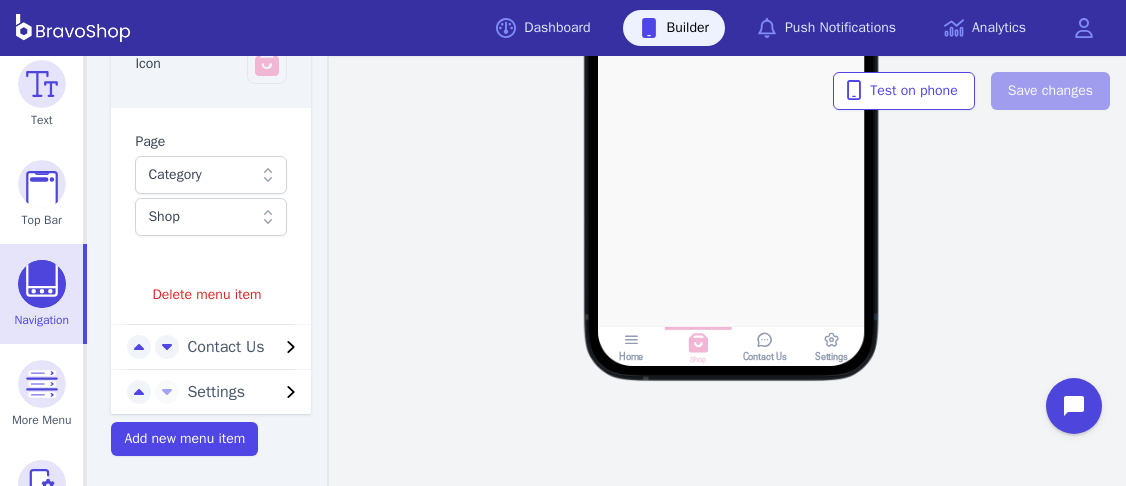 scroll, scrollTop: 624, scrollLeft: 0, axis: vertical 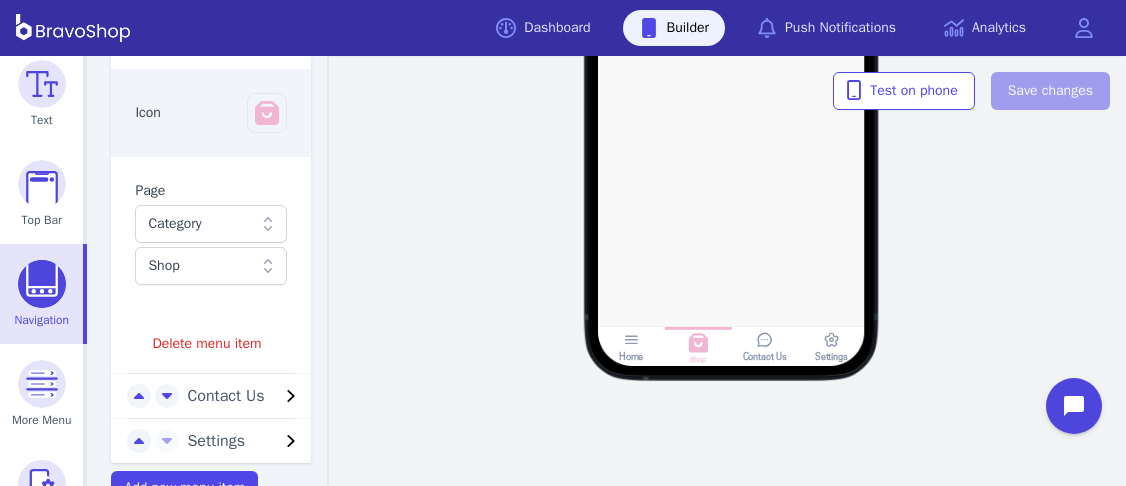click on "Category" at bounding box center [200, 224] 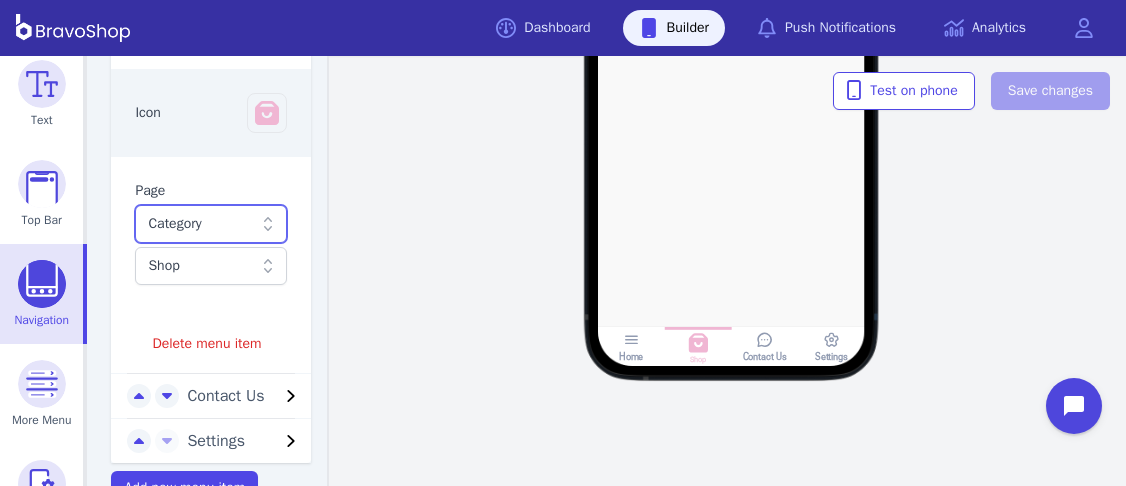 click on "Category" at bounding box center (200, 224) 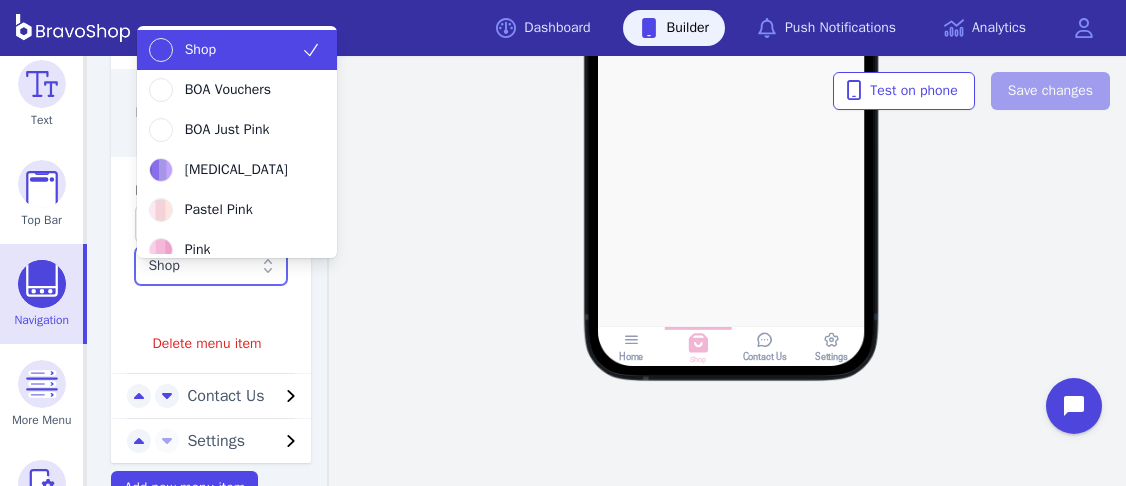 click at bounding box center (200, 266) 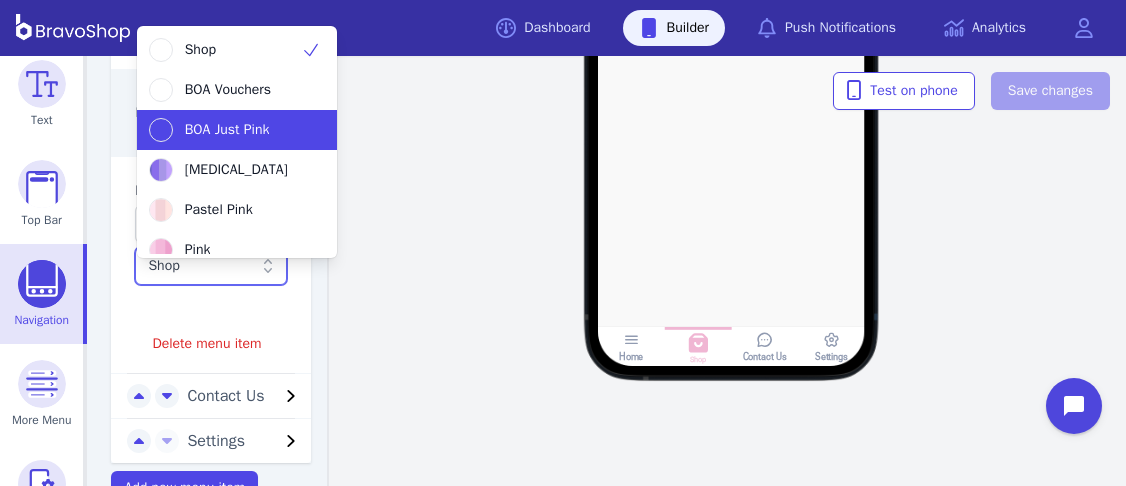 click at bounding box center (161, 130) 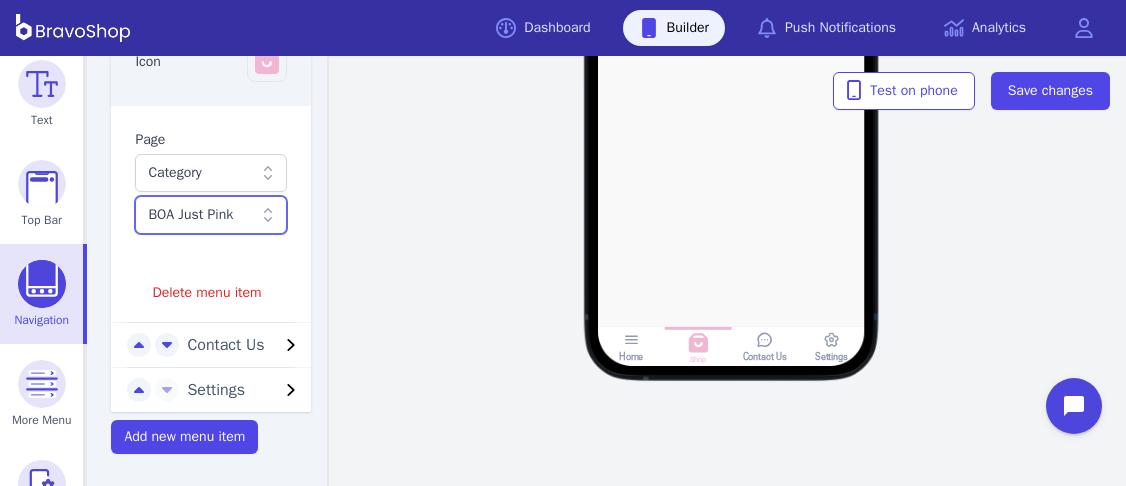 scroll, scrollTop: 677, scrollLeft: 0, axis: vertical 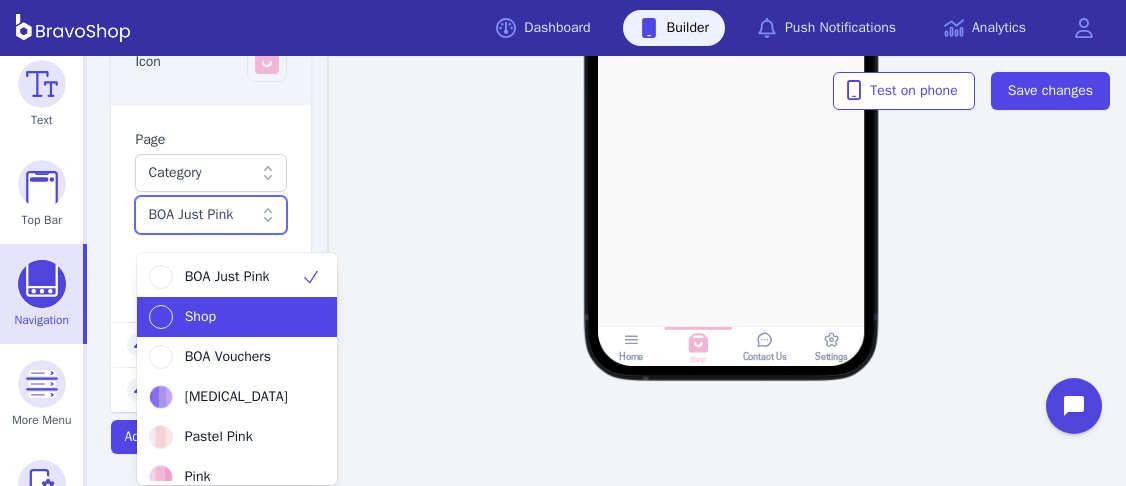 click on "Shop" at bounding box center (225, 317) 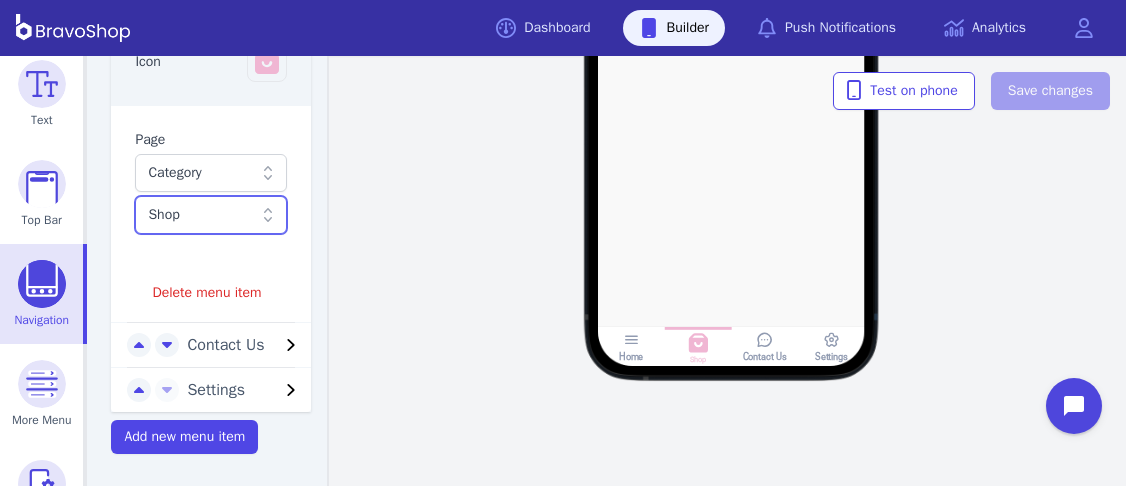 click on "Home Shop Contact Us Settings Test on phone Save changes" at bounding box center [731, 271] 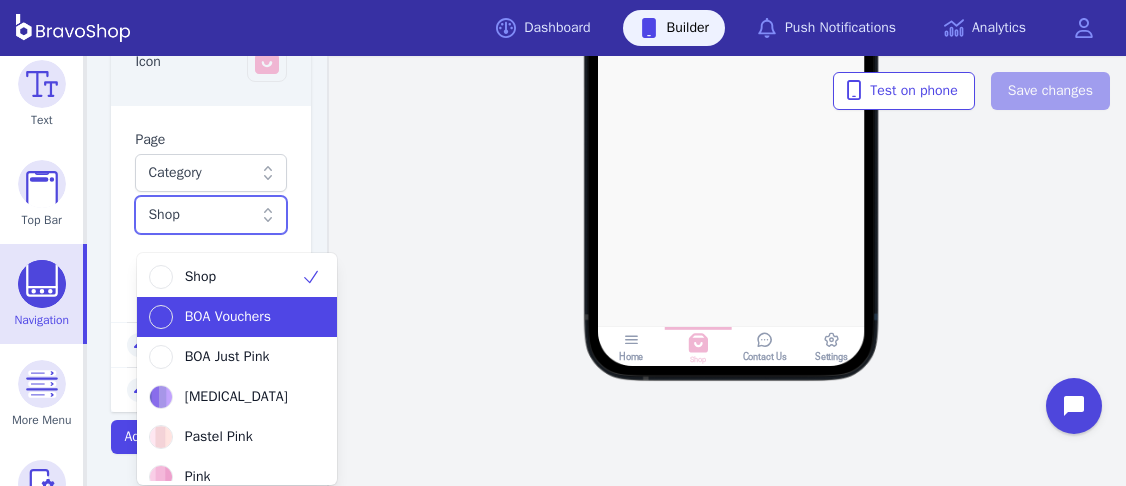 click on "BOA Vouchers" at bounding box center [228, 317] 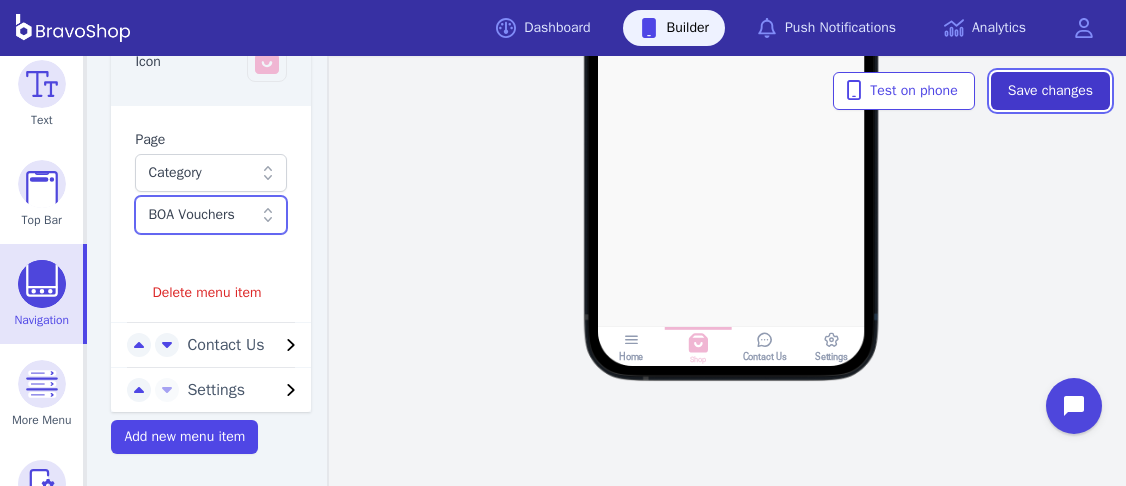 click on "Save changes" at bounding box center (1050, 91) 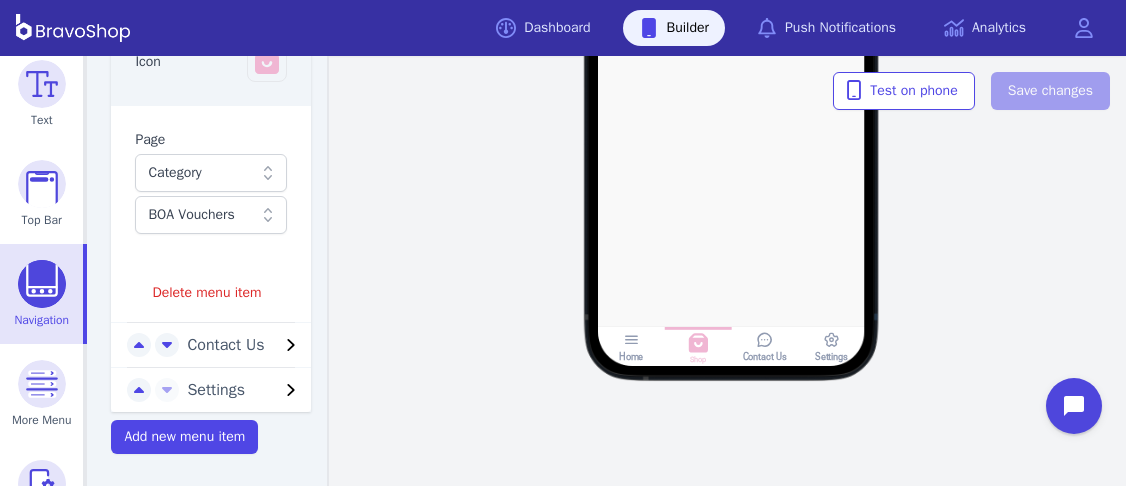 click at bounding box center (200, 215) 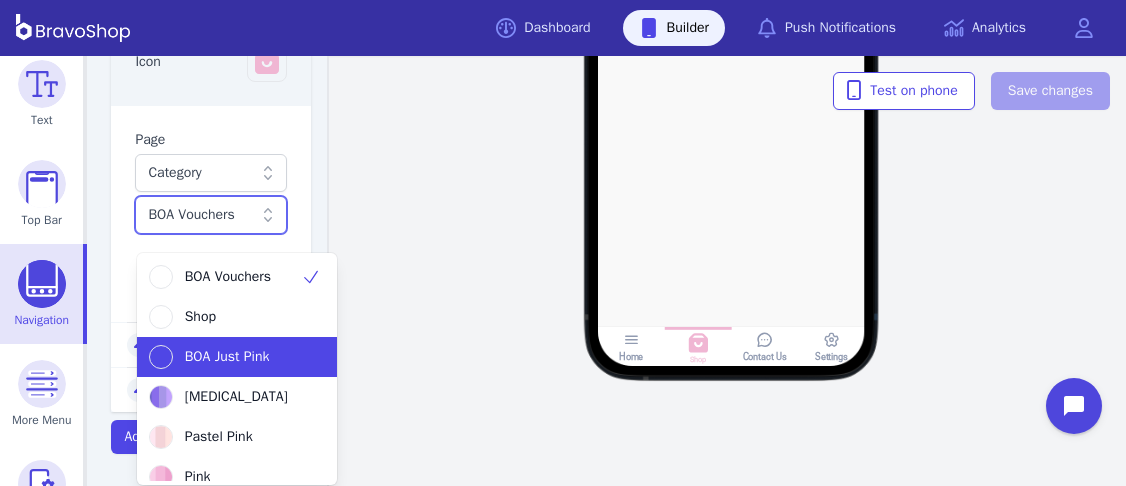 click on "BOA Just Pink" at bounding box center (227, 357) 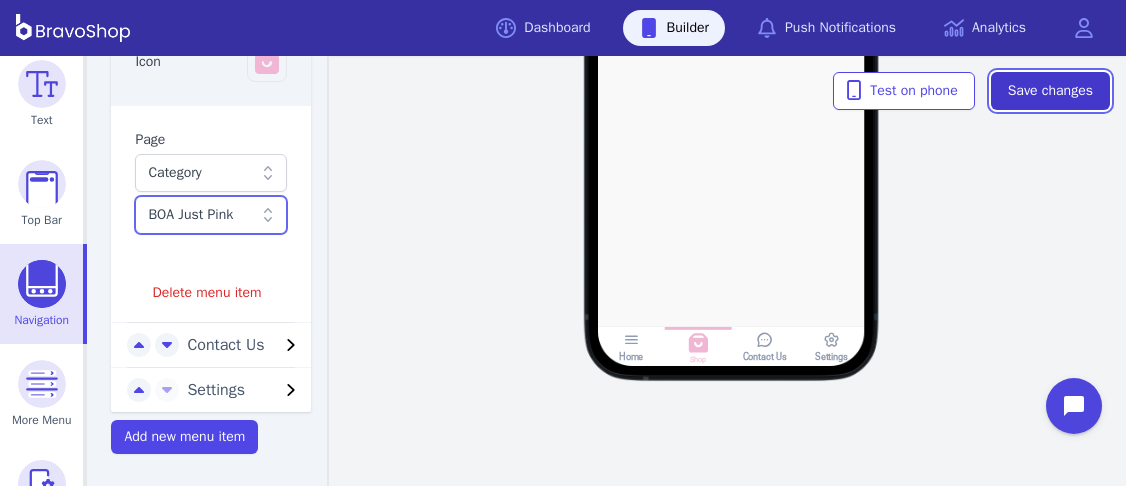 click on "Save changes" at bounding box center [1050, 91] 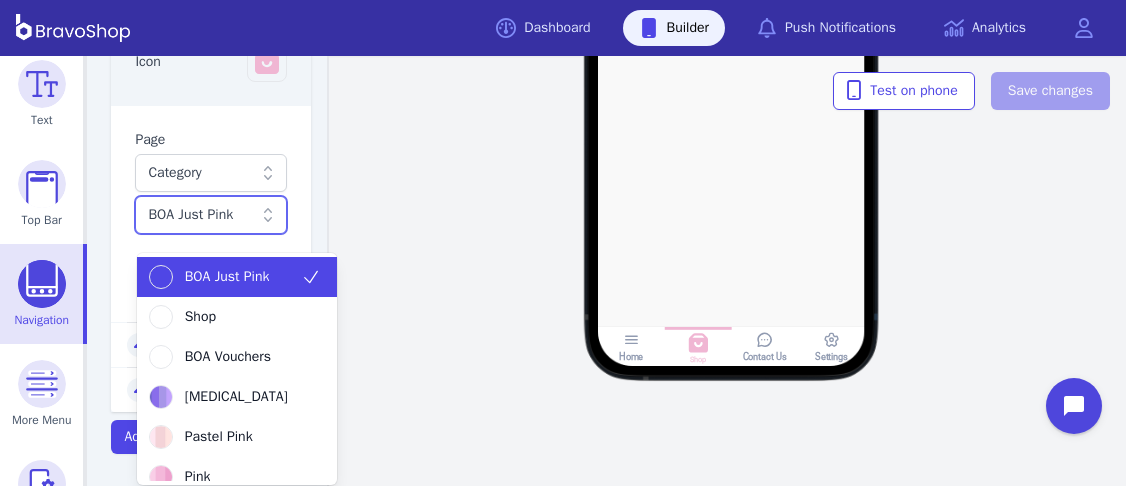 click at bounding box center (200, 215) 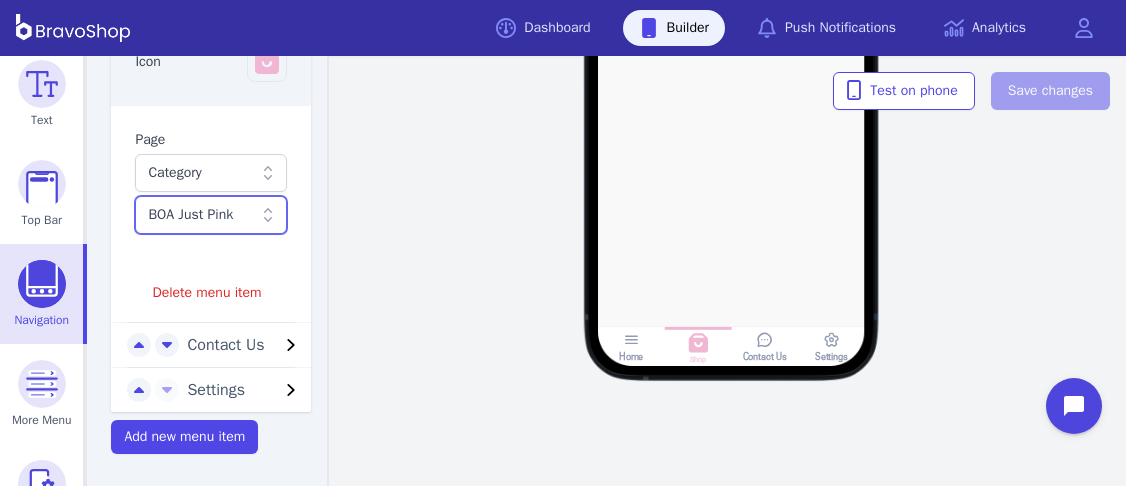 click at bounding box center (200, 215) 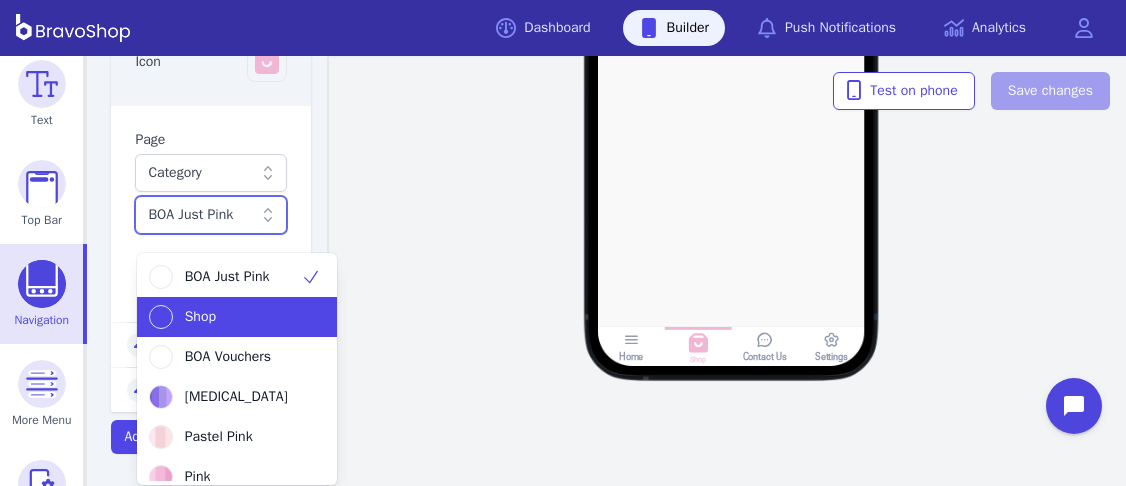 click on "Shop" at bounding box center (225, 317) 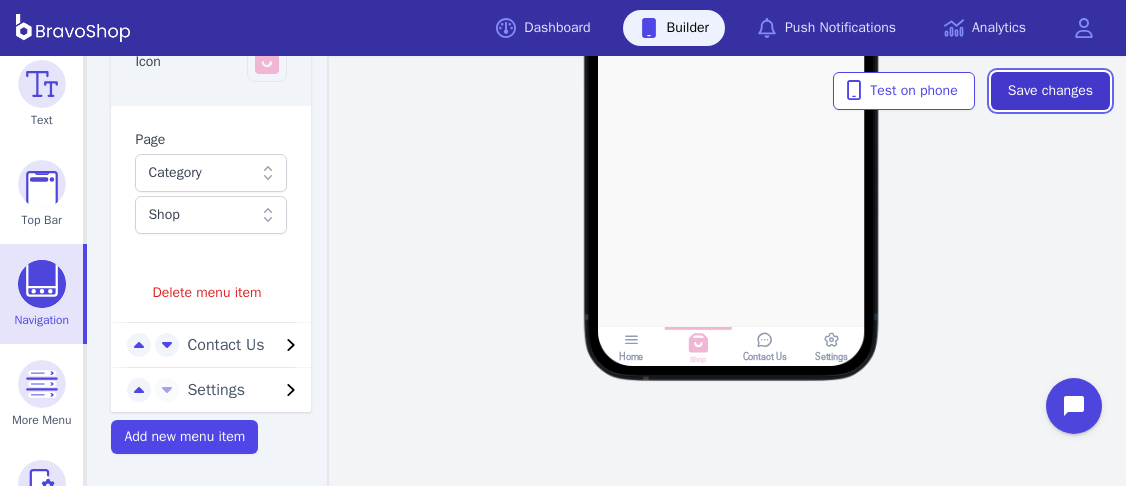 click on "Save changes" at bounding box center [1050, 91] 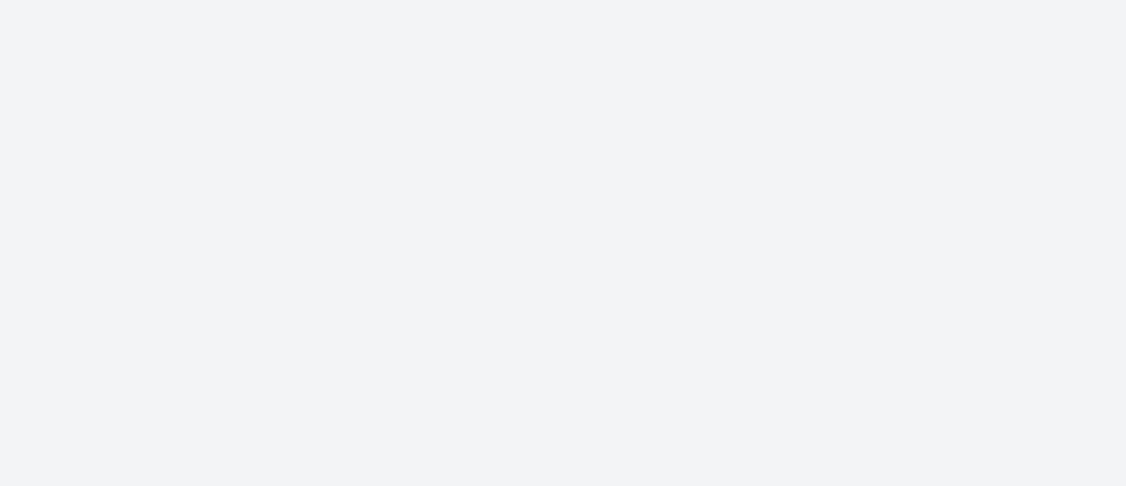 scroll, scrollTop: 0, scrollLeft: 0, axis: both 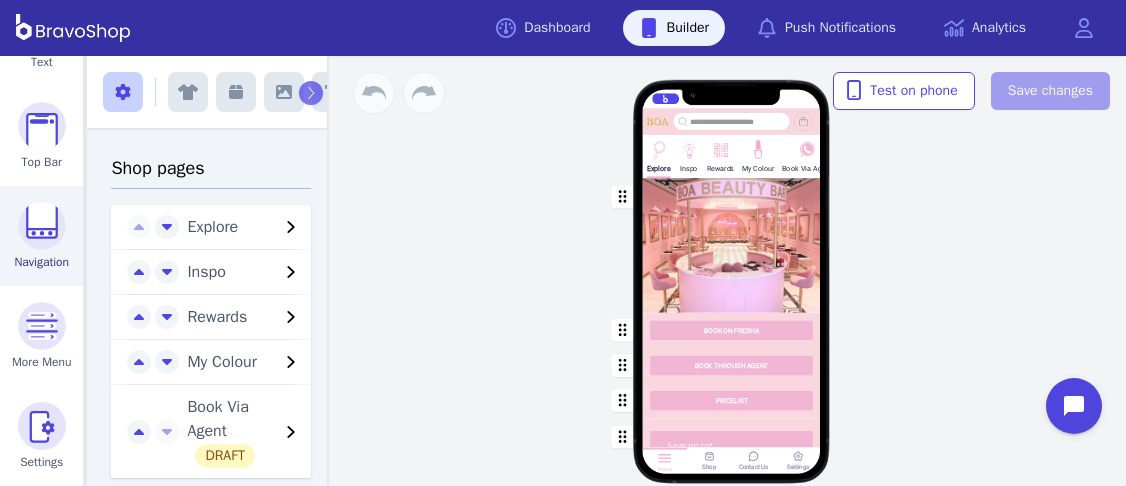 click at bounding box center [42, 226] 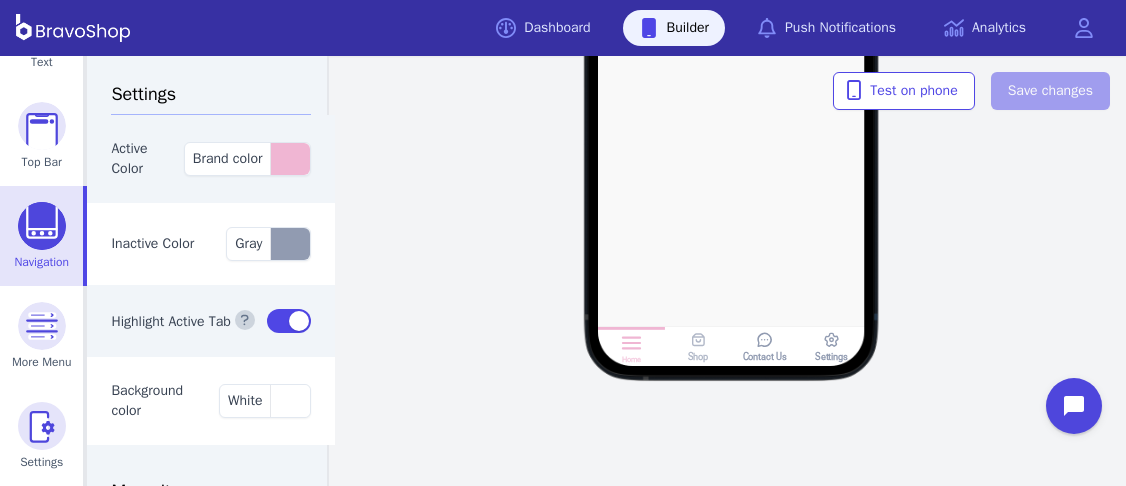 click 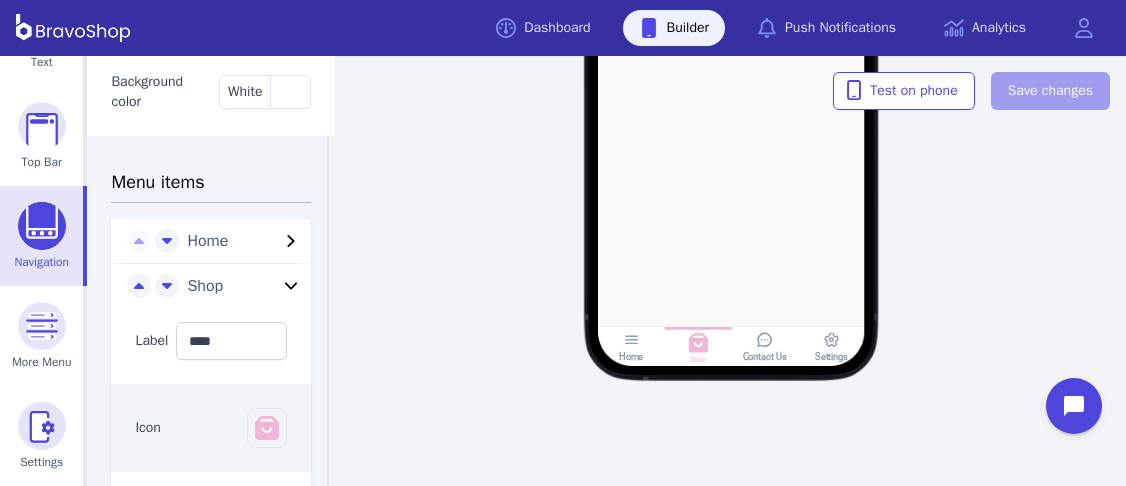scroll, scrollTop: 367, scrollLeft: 0, axis: vertical 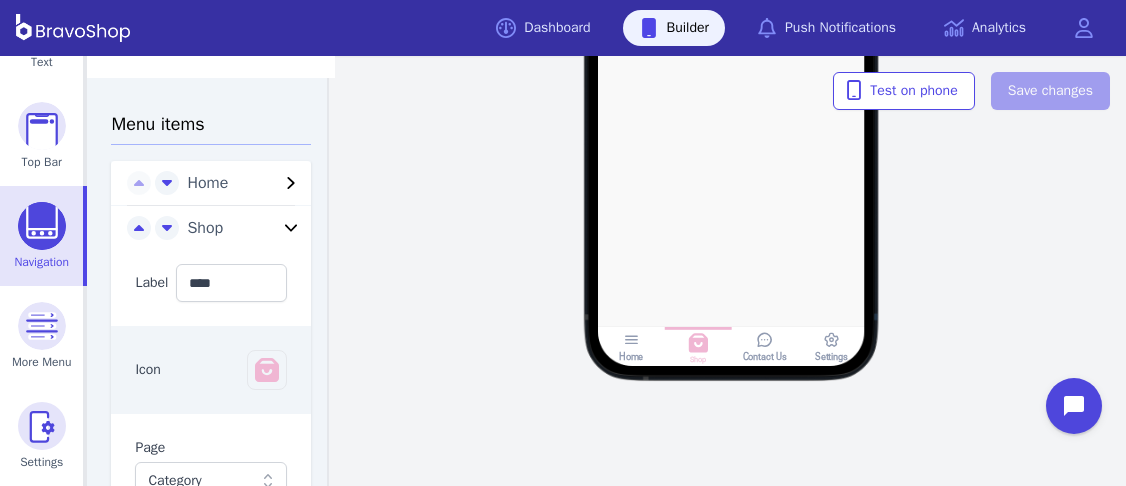 click 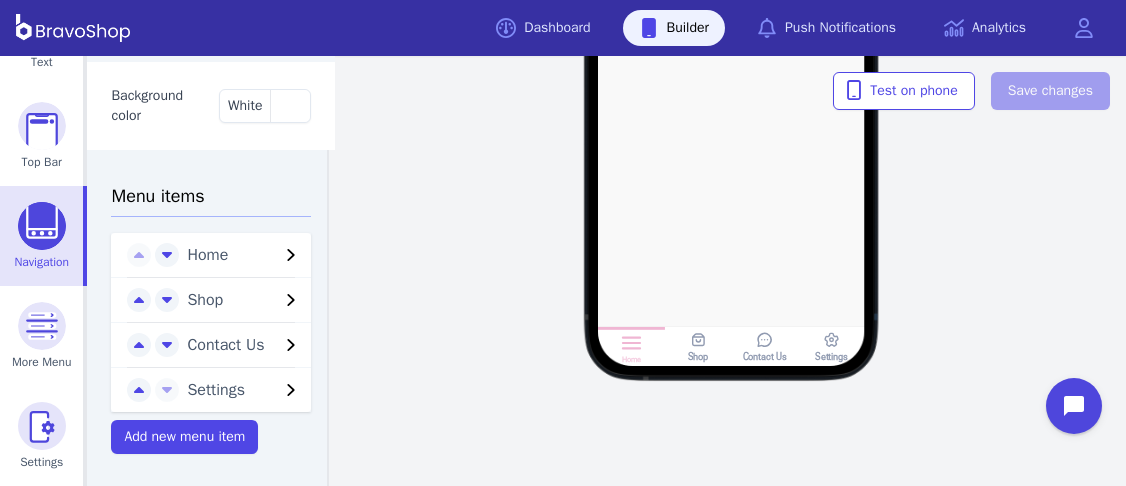 scroll, scrollTop: 312, scrollLeft: 0, axis: vertical 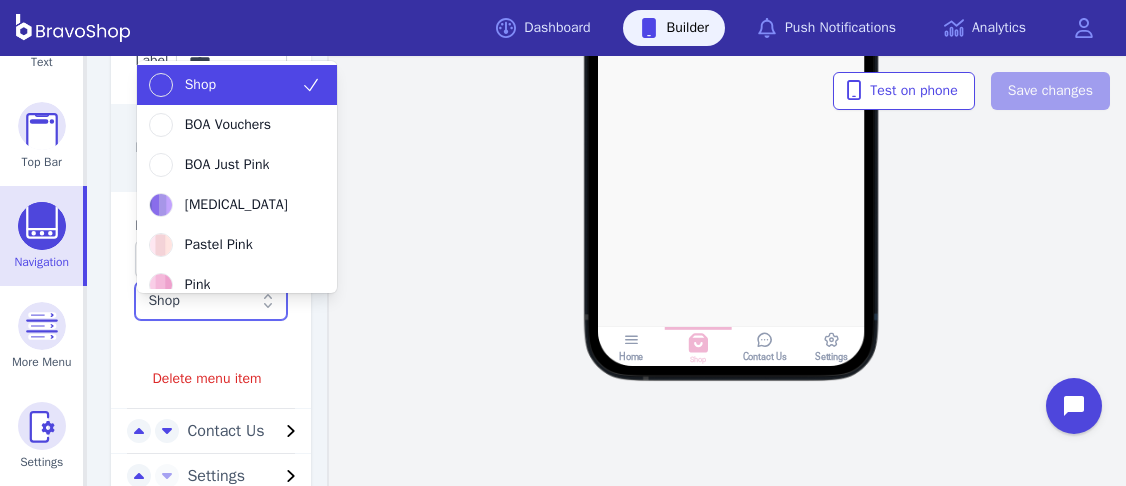 click on "Shop" at bounding box center [200, 85] 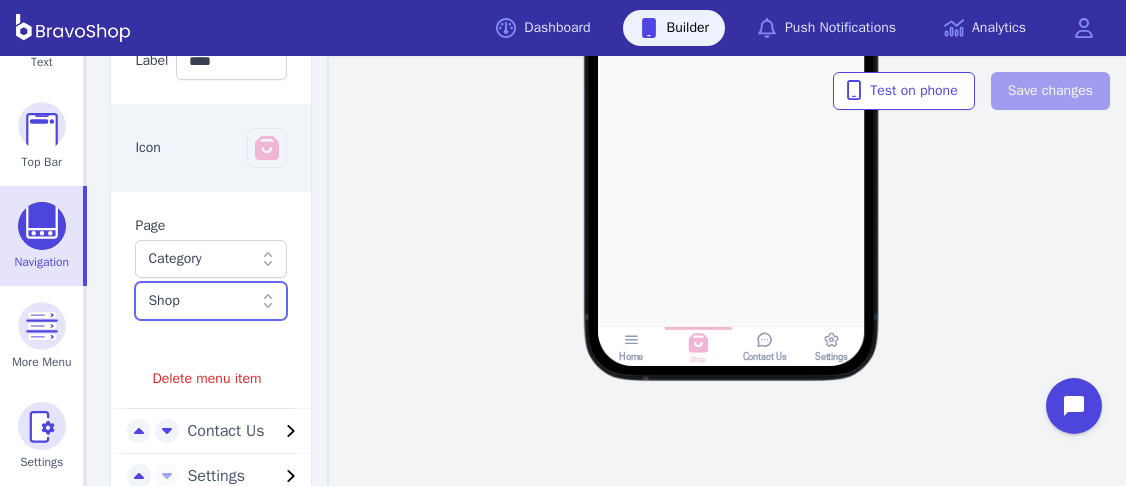 scroll, scrollTop: 692, scrollLeft: 0, axis: vertical 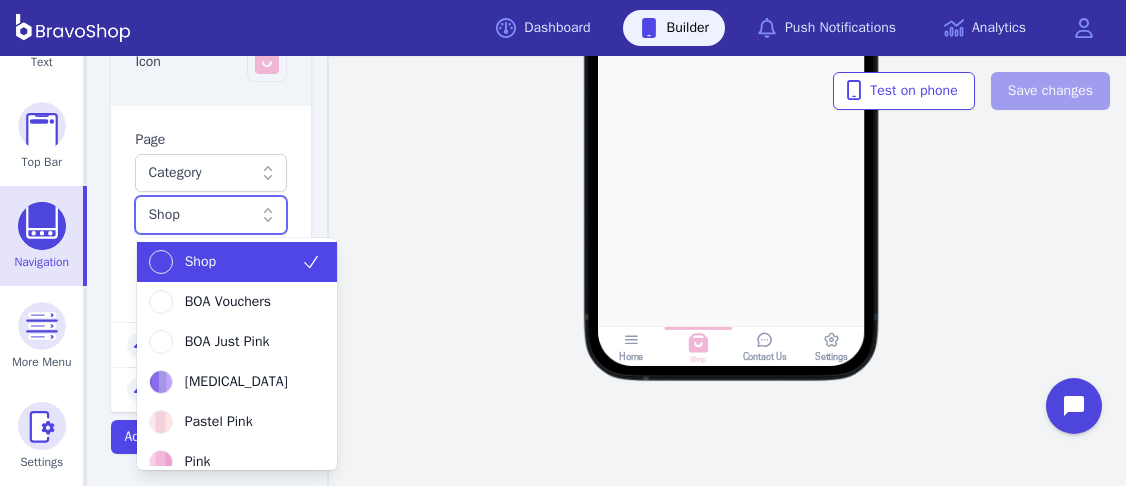 click at bounding box center (265, 215) 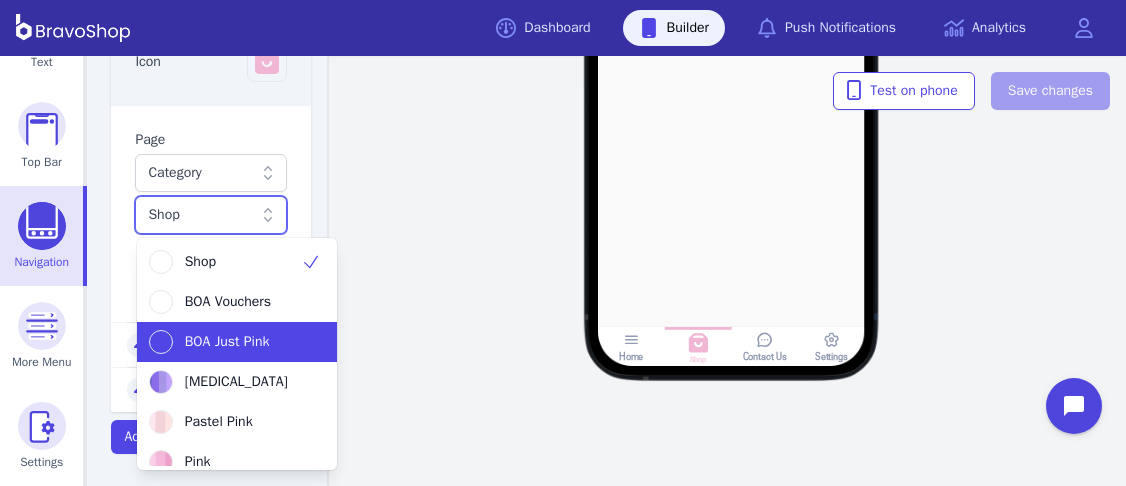 click on "BOA Just Pink" at bounding box center (227, 342) 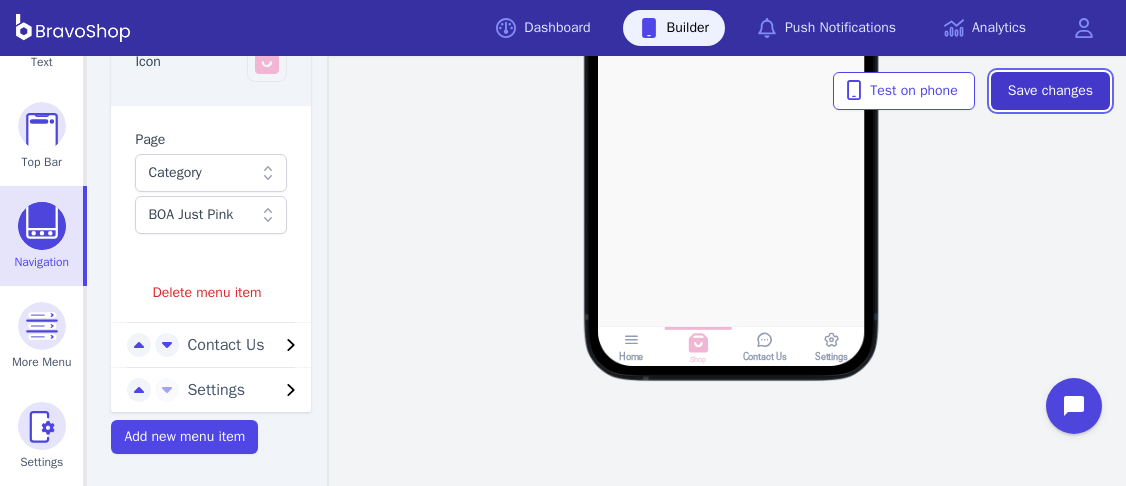 click on "Save changes" at bounding box center (1050, 91) 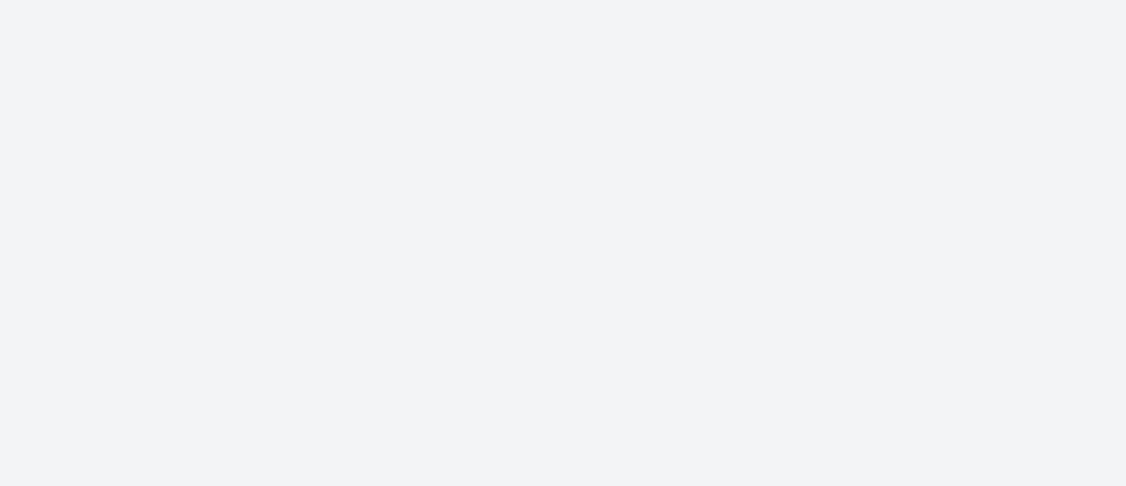 scroll, scrollTop: 0, scrollLeft: 0, axis: both 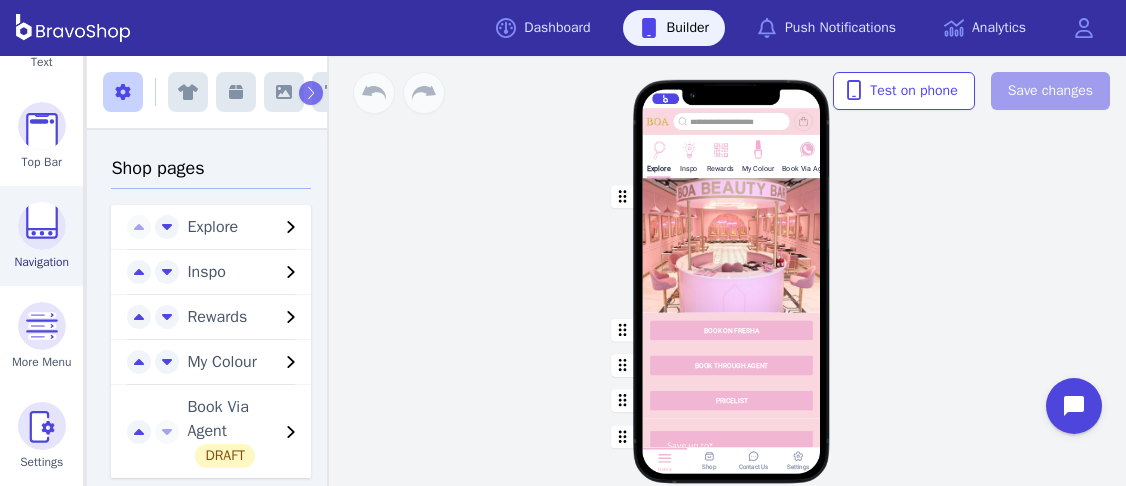 click at bounding box center [42, 226] 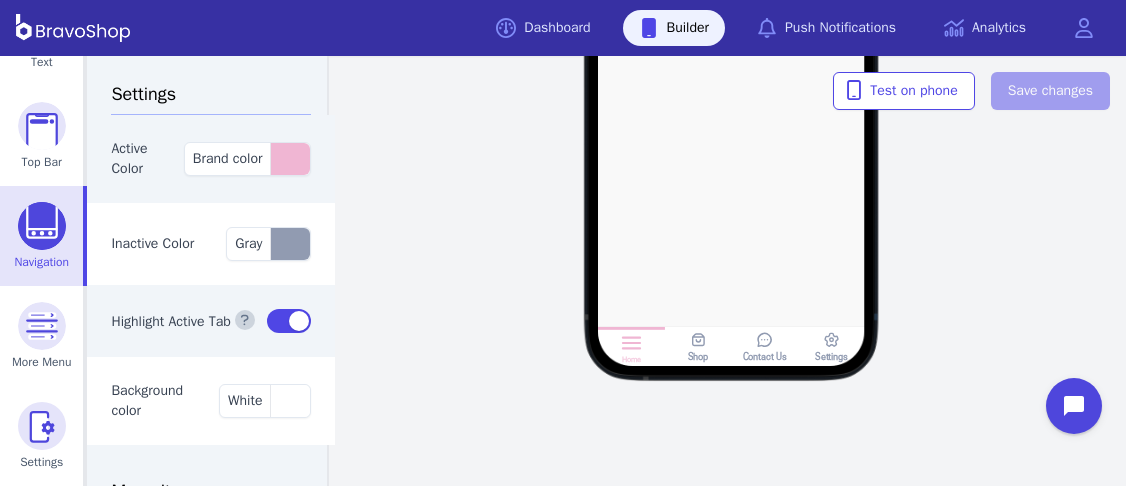 click 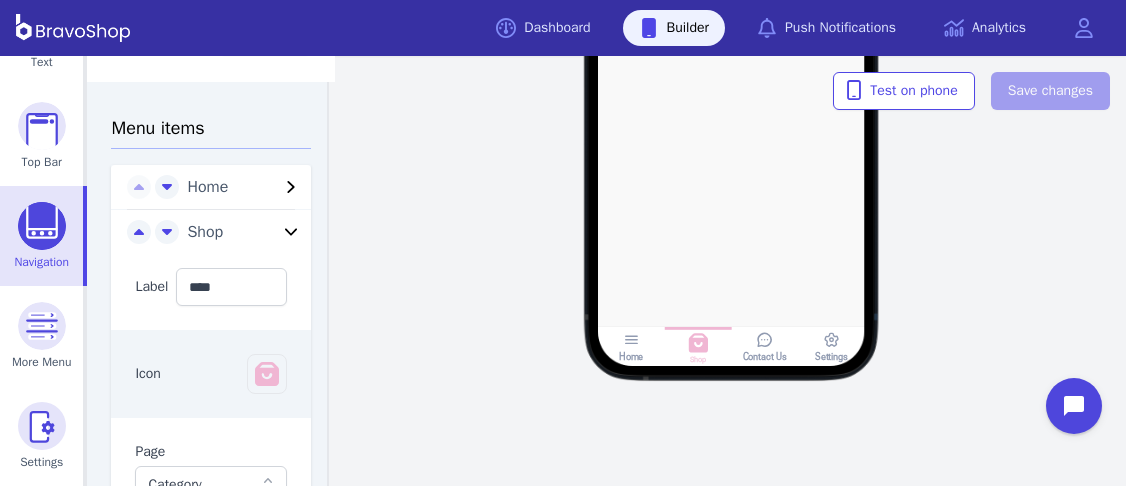scroll, scrollTop: 367, scrollLeft: 0, axis: vertical 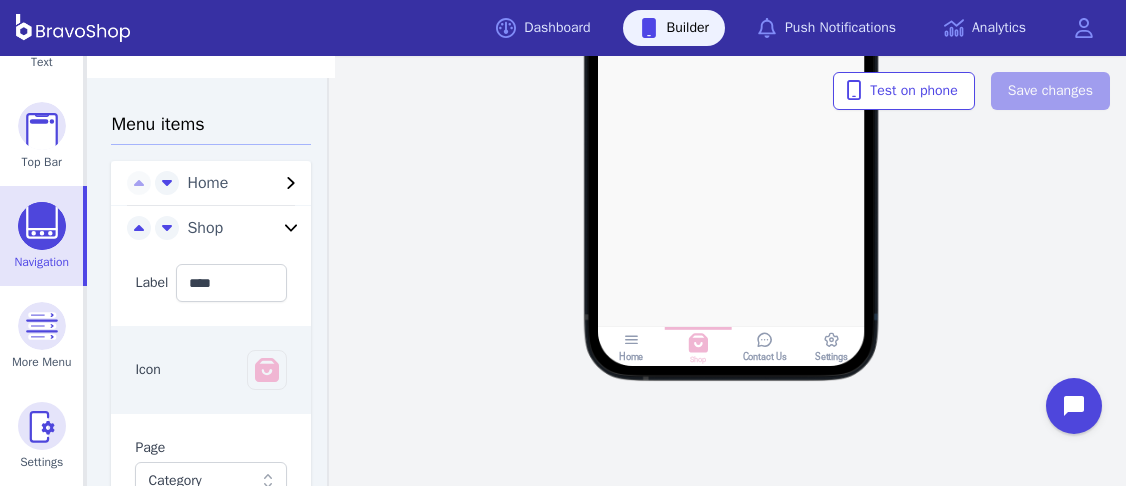 click 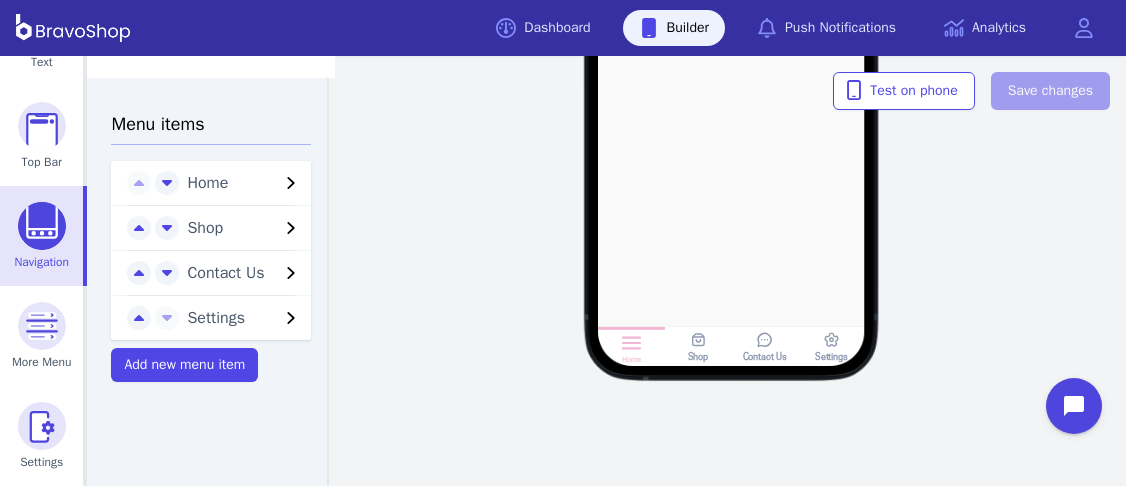scroll, scrollTop: 312, scrollLeft: 0, axis: vertical 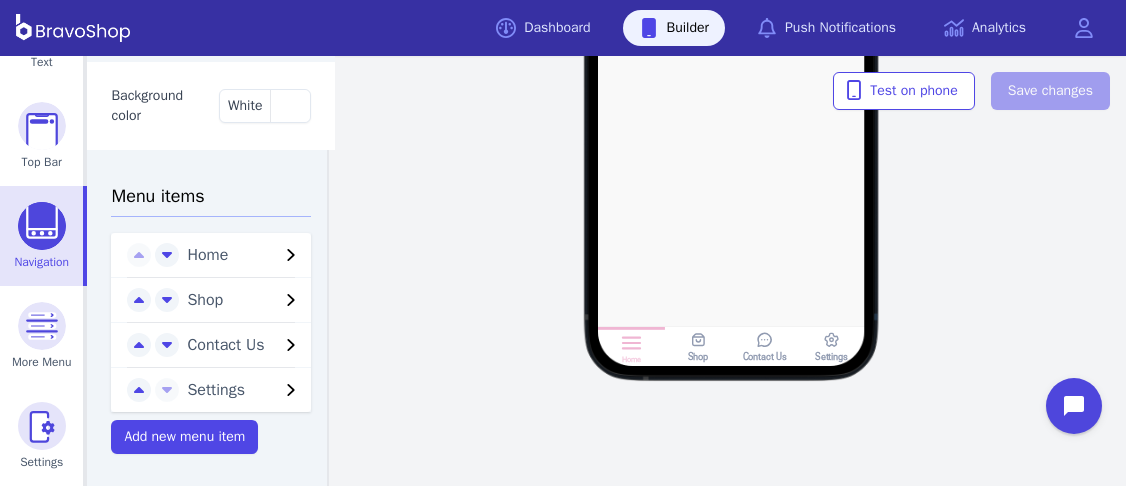 click 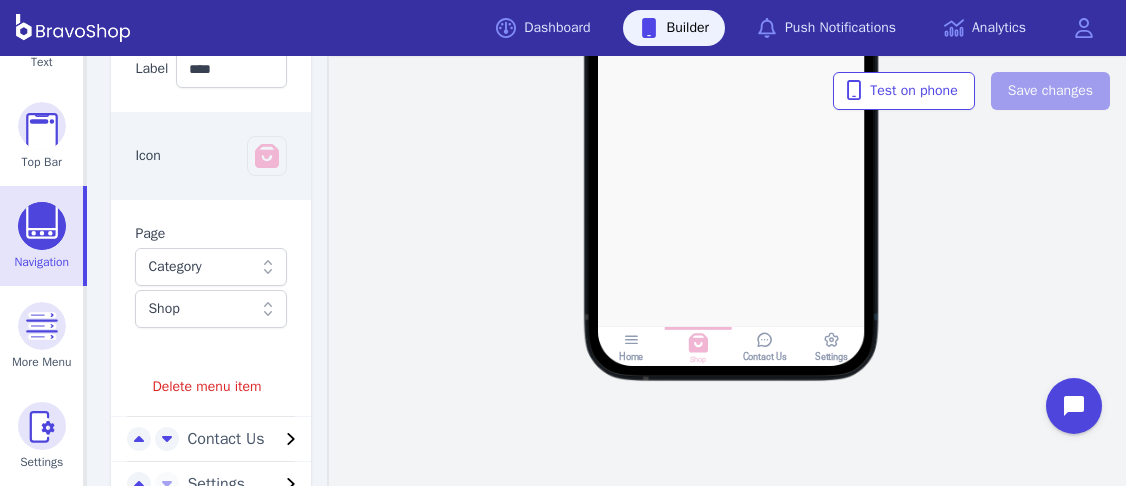 scroll, scrollTop: 589, scrollLeft: 0, axis: vertical 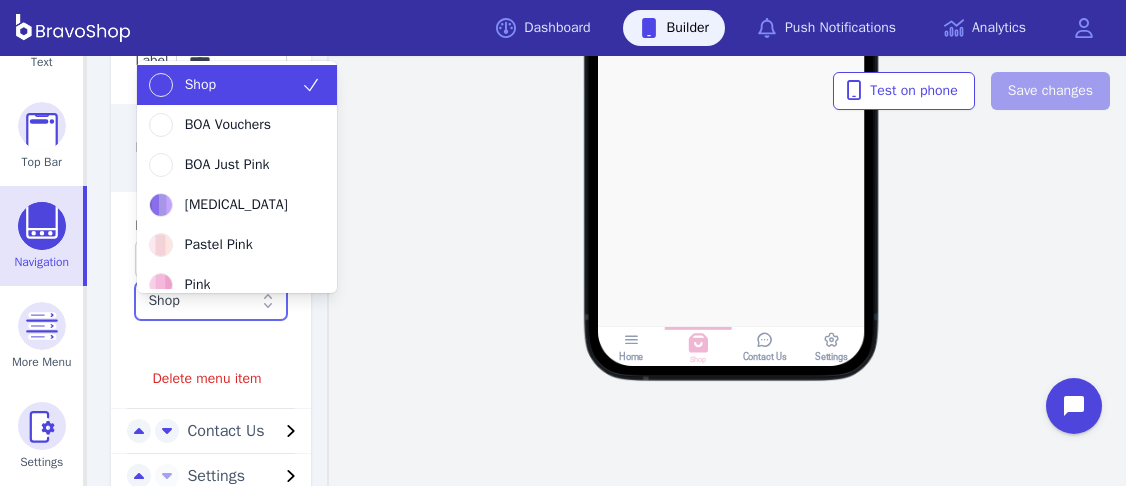 click on "Shop" at bounding box center [200, 85] 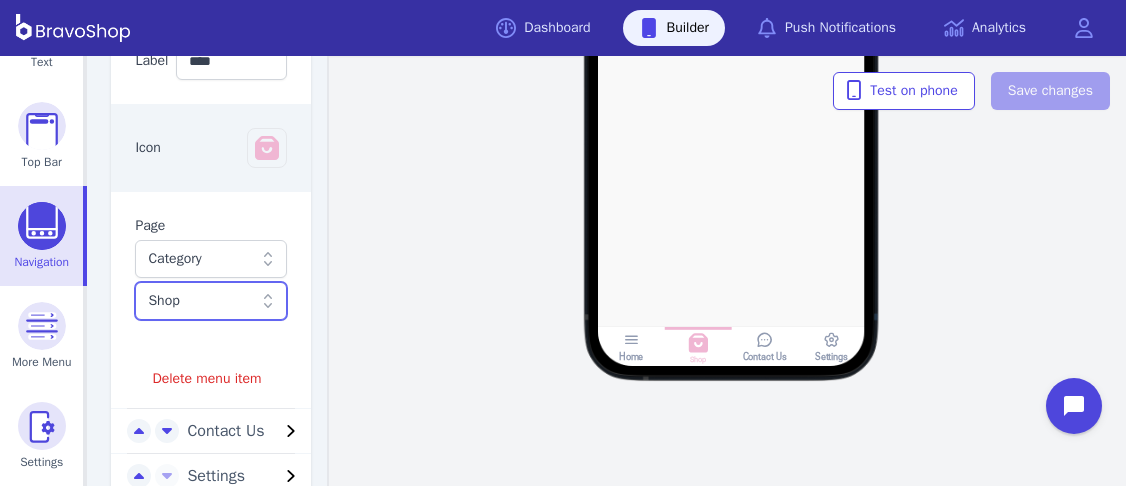 scroll, scrollTop: 692, scrollLeft: 0, axis: vertical 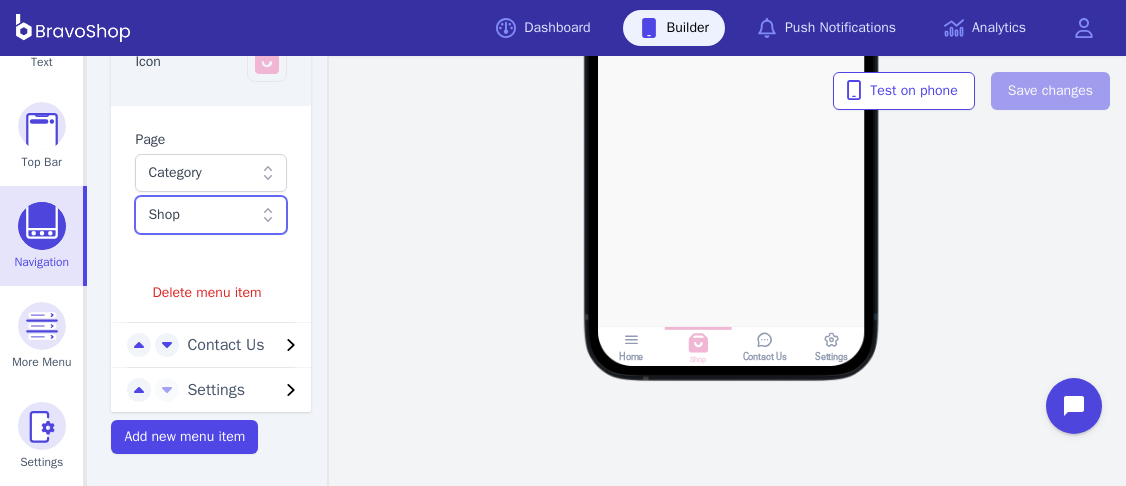 click at bounding box center (265, 215) 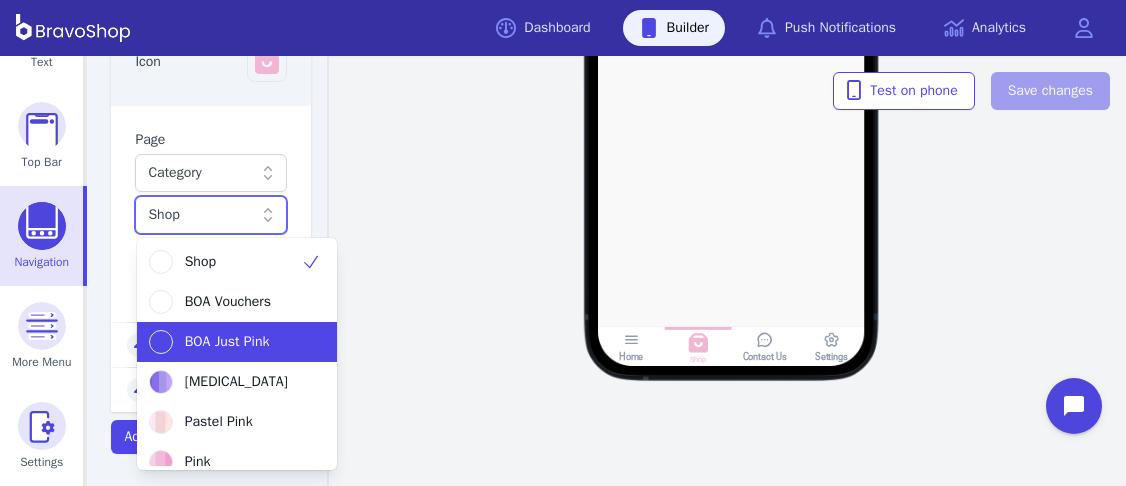 click on "BOA Just Pink" at bounding box center [227, 342] 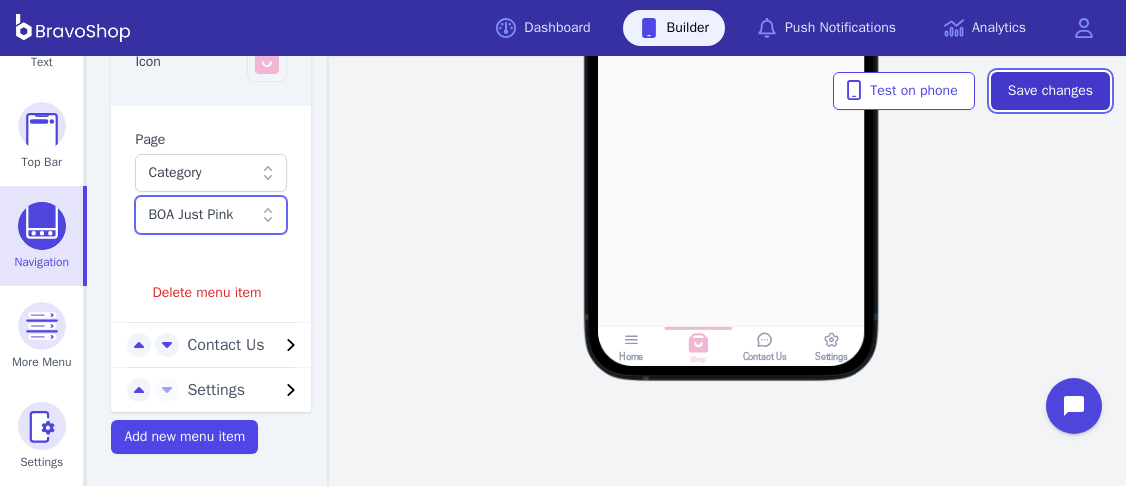 click on "Save changes" at bounding box center (1050, 91) 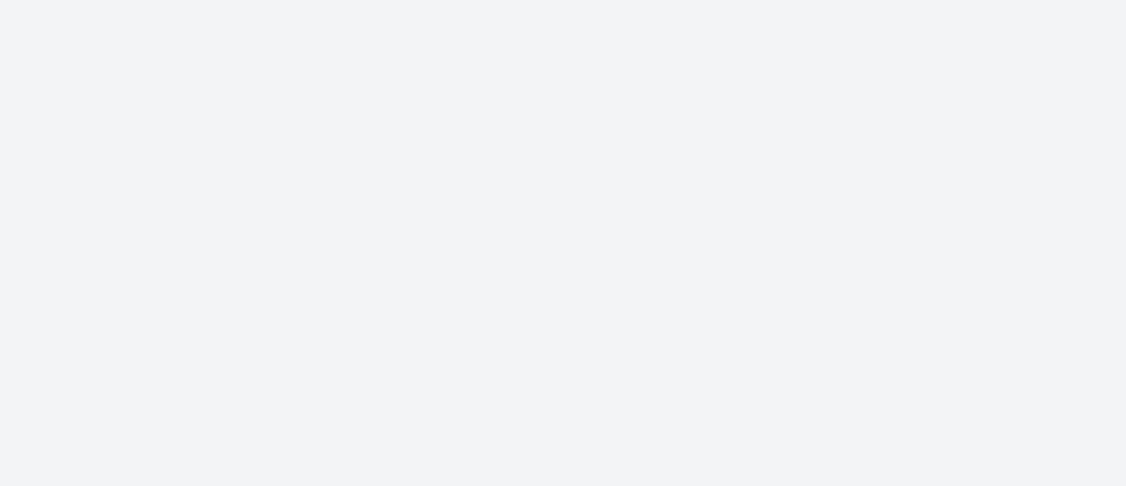 scroll, scrollTop: 0, scrollLeft: 0, axis: both 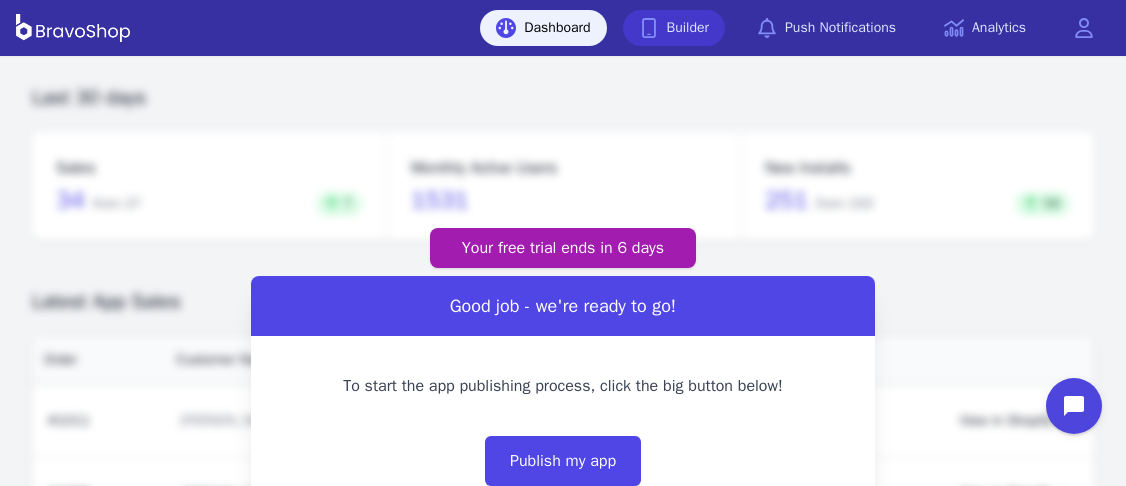 click 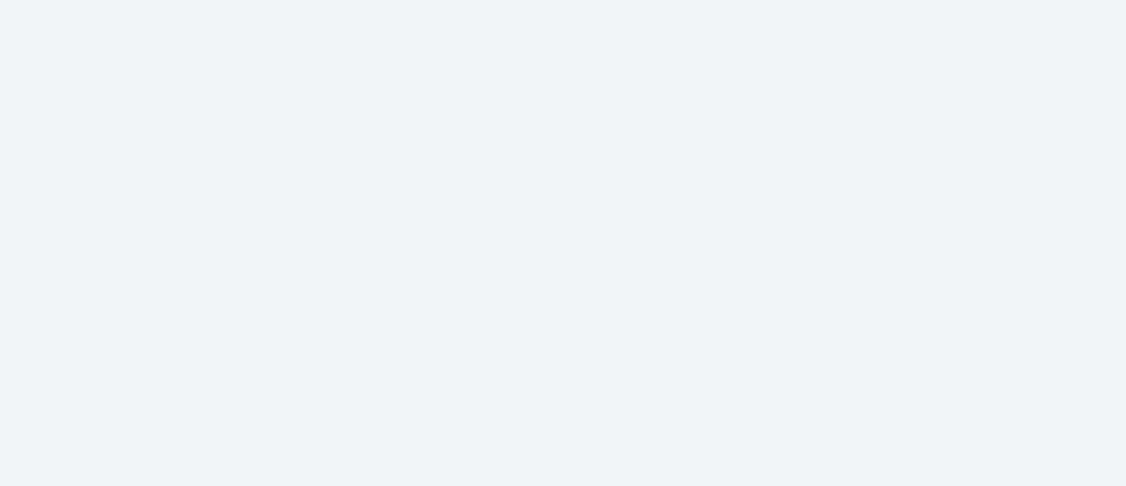 scroll, scrollTop: 0, scrollLeft: 0, axis: both 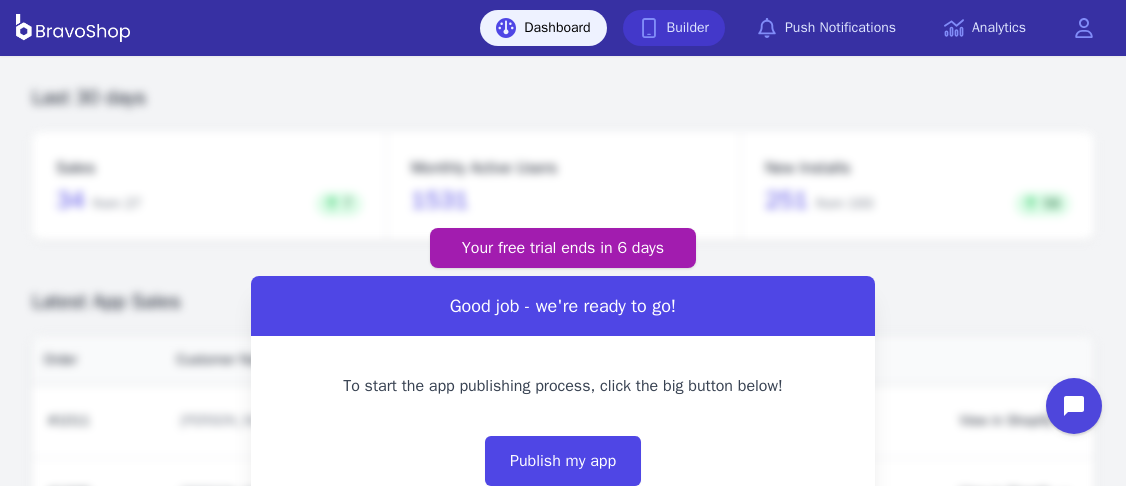 click 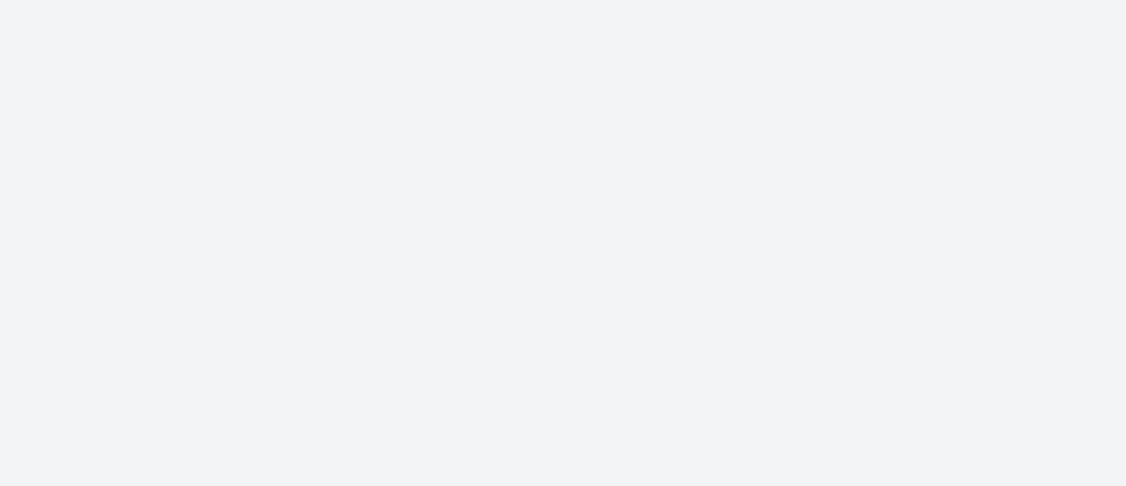 scroll, scrollTop: 0, scrollLeft: 0, axis: both 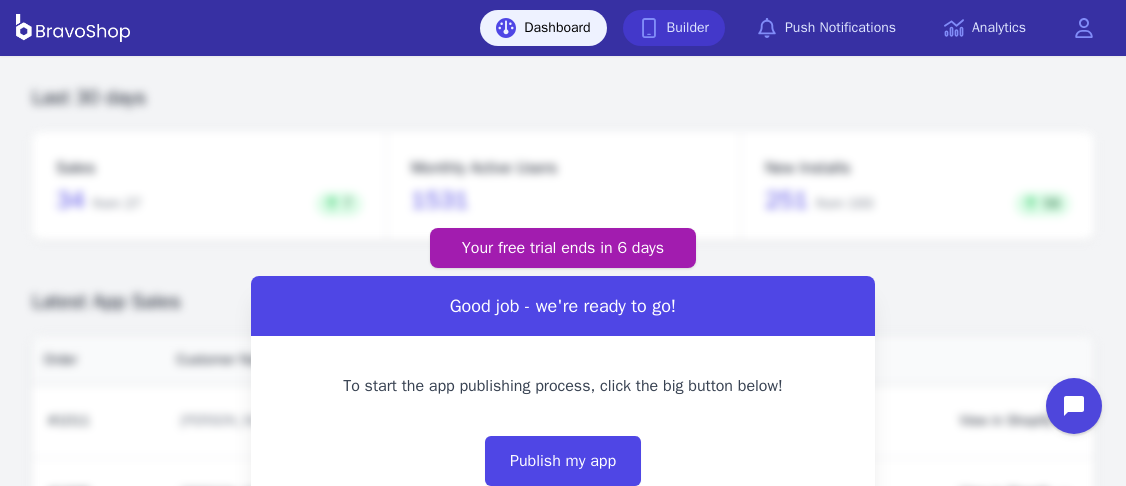 click on "Builder" at bounding box center (674, 28) 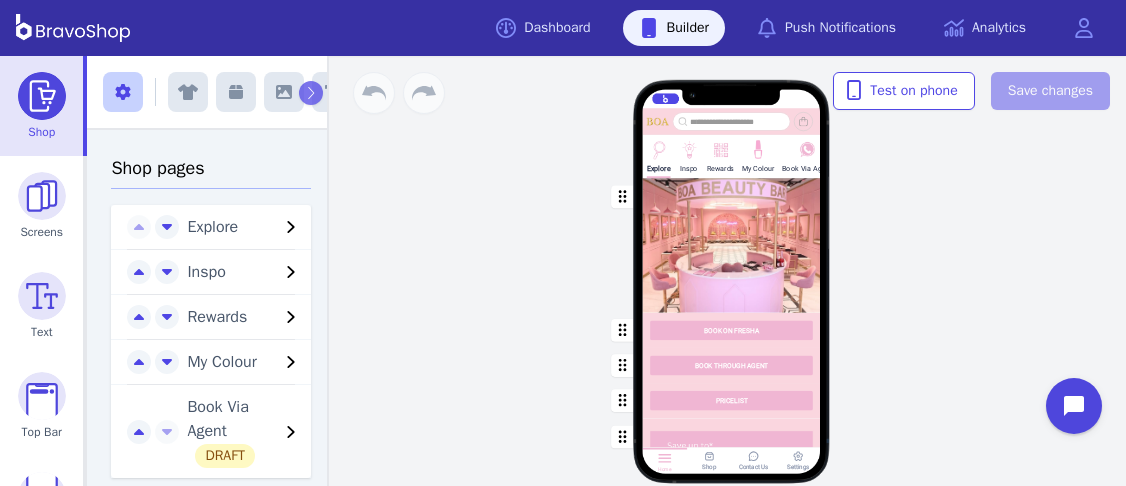 click on "Explore Inspo Rewards My Colour Book Via Agent BOOK ON FRESHA BOOK THROUGH AGENT PRICELIST Featured Products Gift Vouchers Various Denominations GROUP BOOKINGS
For group bookings, please contact us at (021) 330 5505 via phone call or at (081) 878-0918 for WhatsApp.
Stuck on something or have any questions? Contact us now! Drag a block here to get started Home Shop Contact Us Settings" at bounding box center [731, 271] 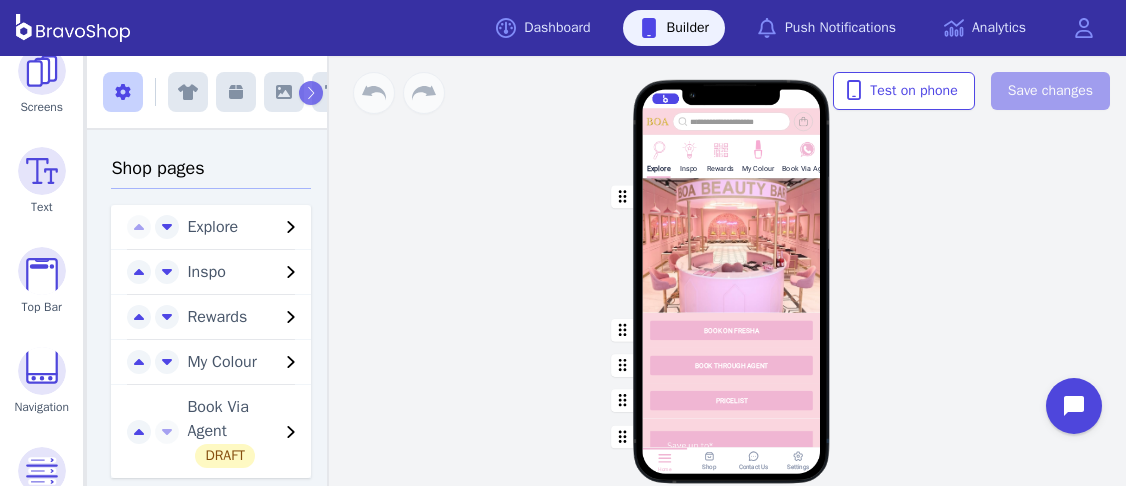scroll, scrollTop: 0, scrollLeft: 0, axis: both 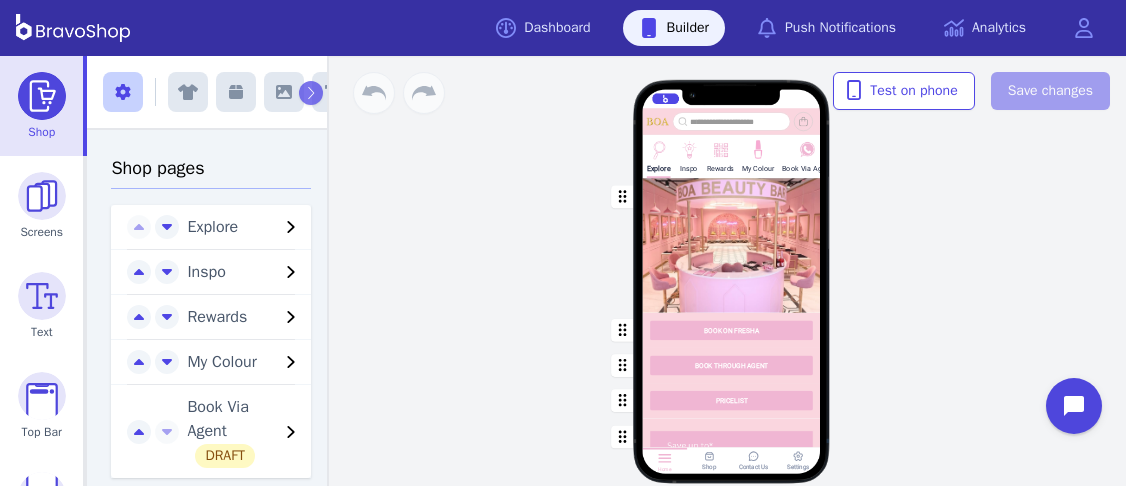 click at bounding box center [42, 96] 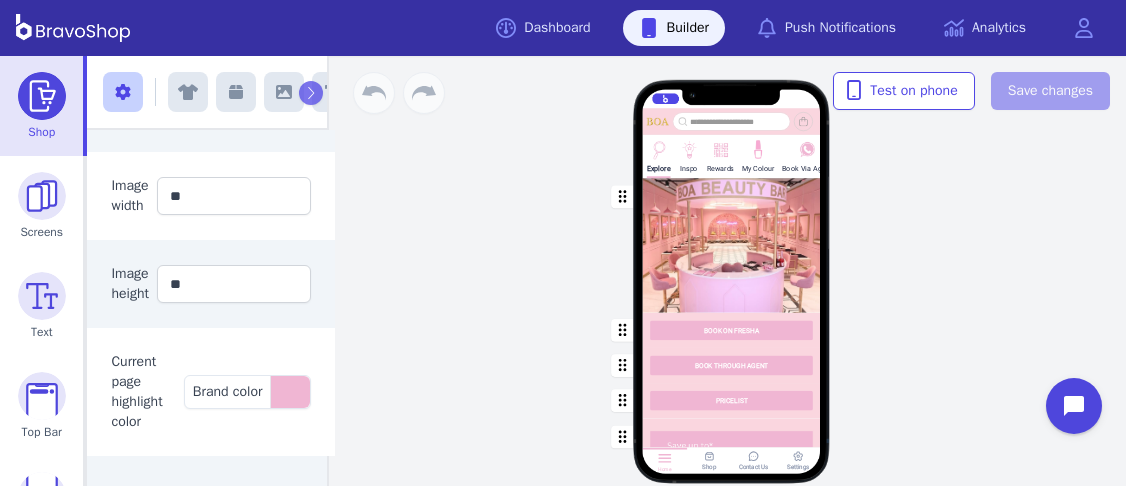 scroll, scrollTop: 0, scrollLeft: 0, axis: both 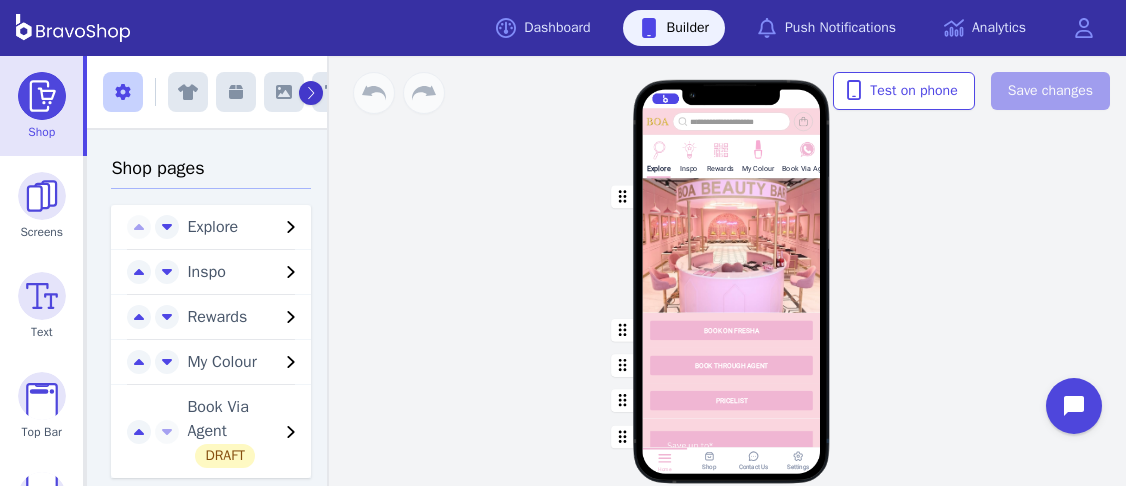 click 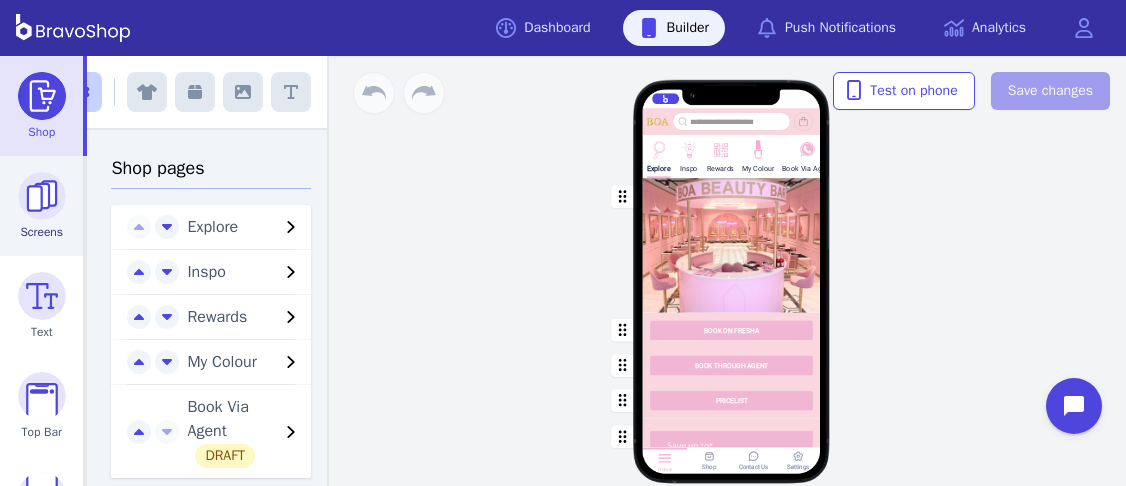 scroll, scrollTop: 270, scrollLeft: 0, axis: vertical 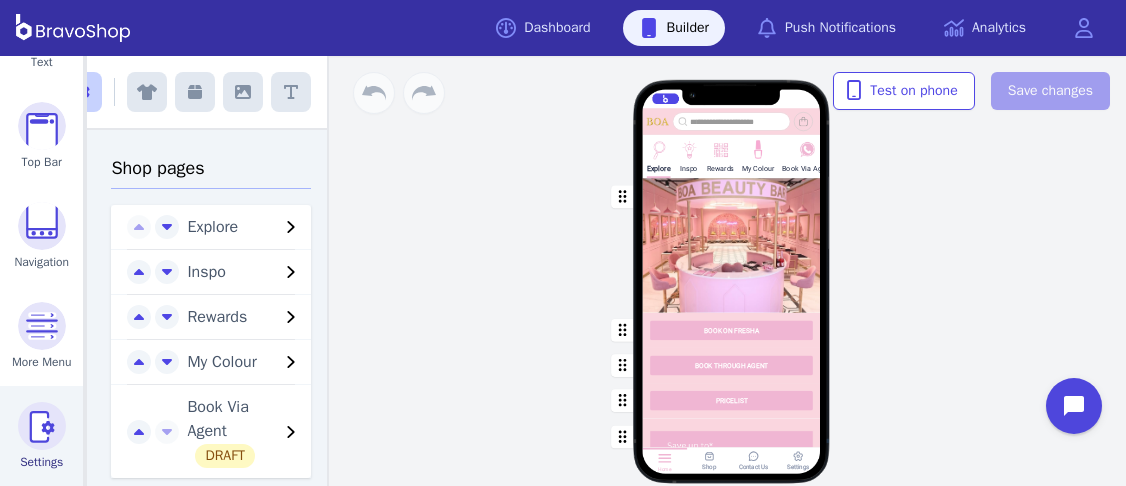 click at bounding box center [42, 426] 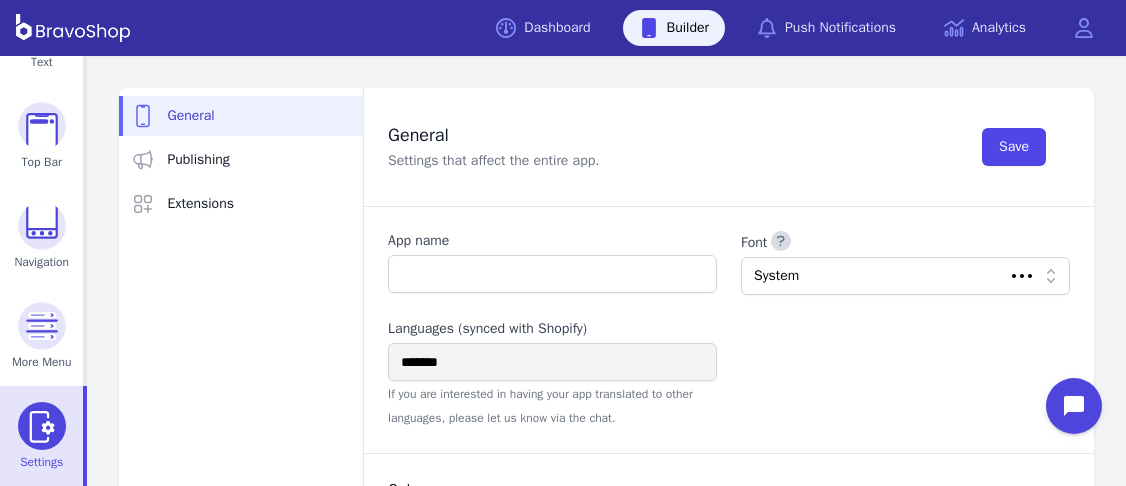 type on "**********" 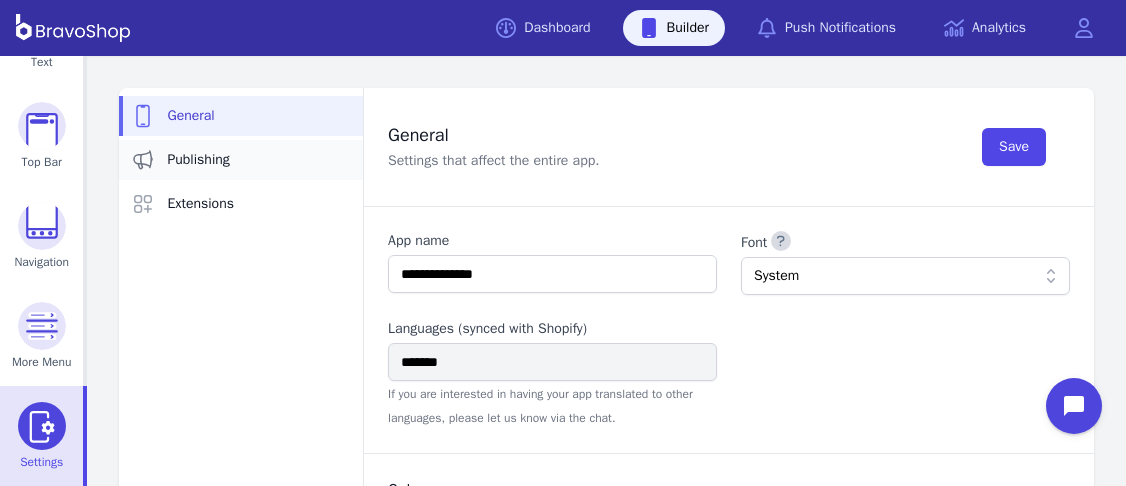 click on "Publishing" at bounding box center (198, 160) 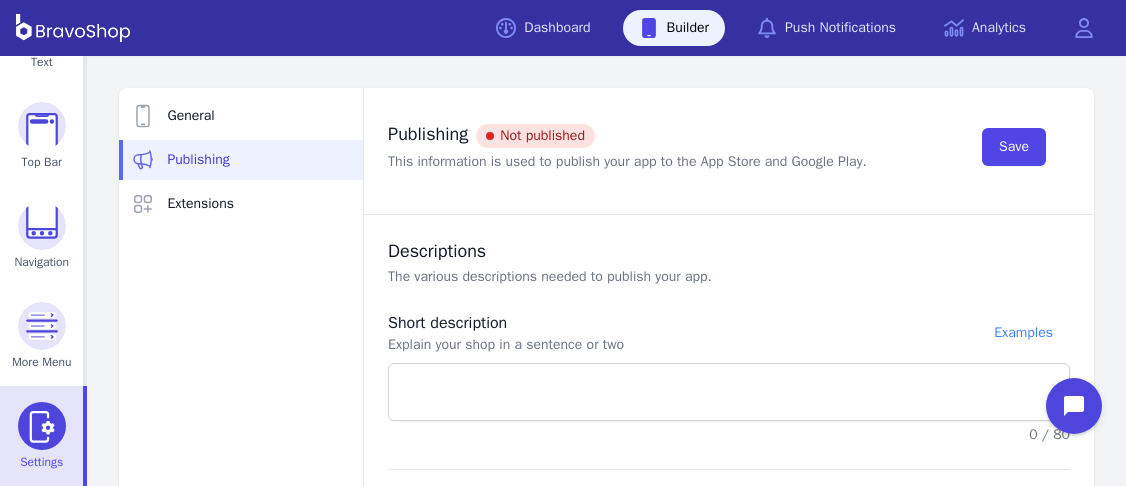 type on "**********" 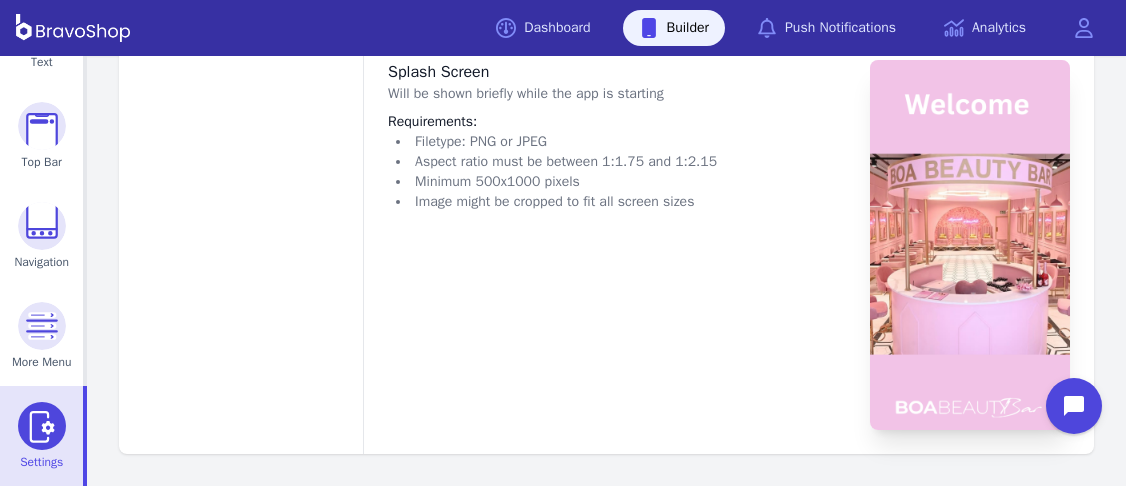 scroll, scrollTop: 0, scrollLeft: 0, axis: both 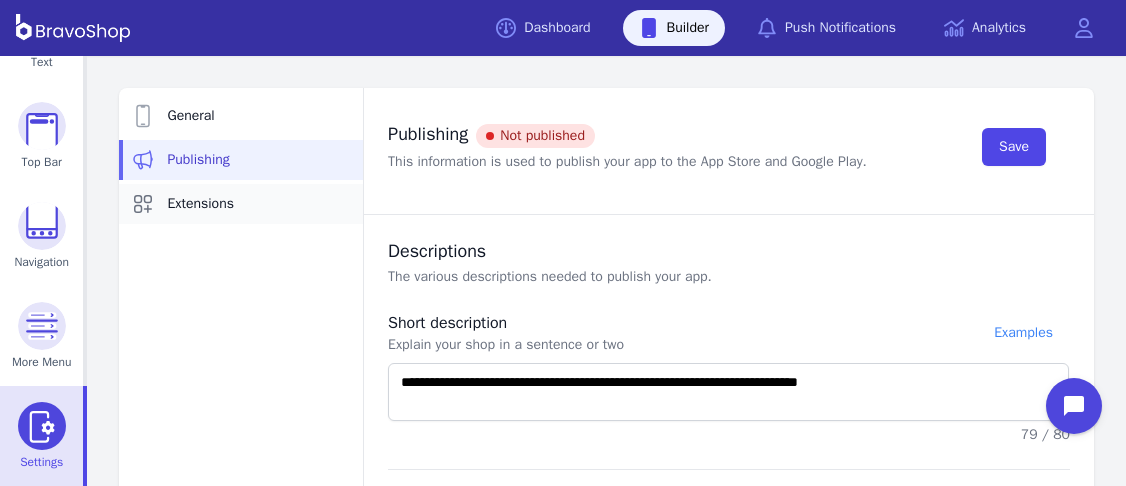 click on "Extensions" at bounding box center (200, 204) 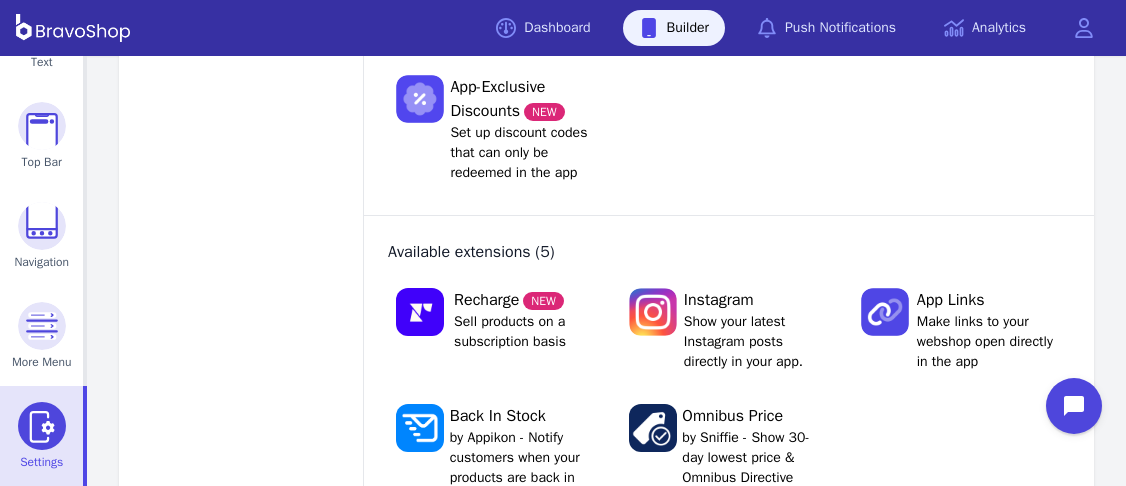 scroll, scrollTop: 201, scrollLeft: 0, axis: vertical 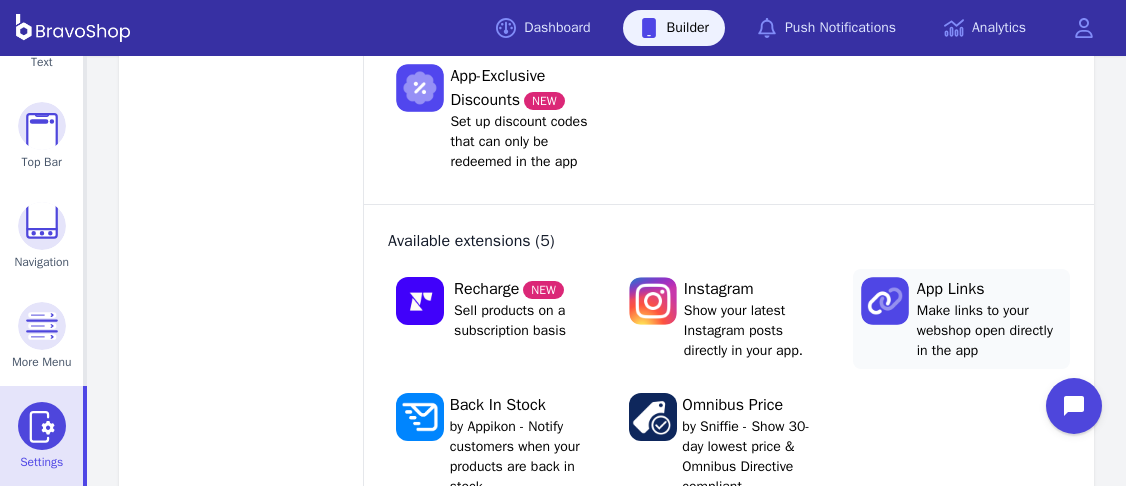 click on "Make links to your webshop open directly in the app" at bounding box center (989, 331) 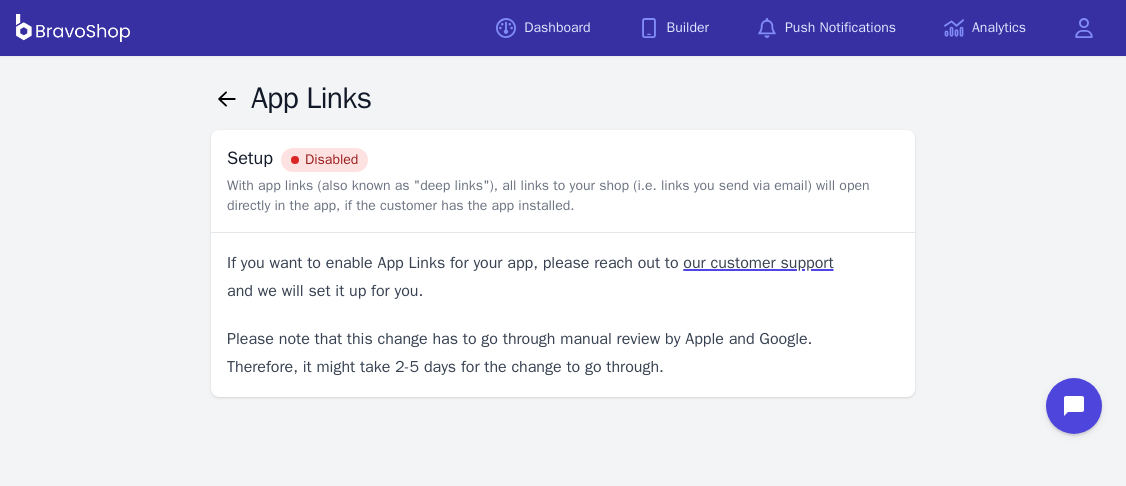 click on "Disabled" at bounding box center [324, 160] 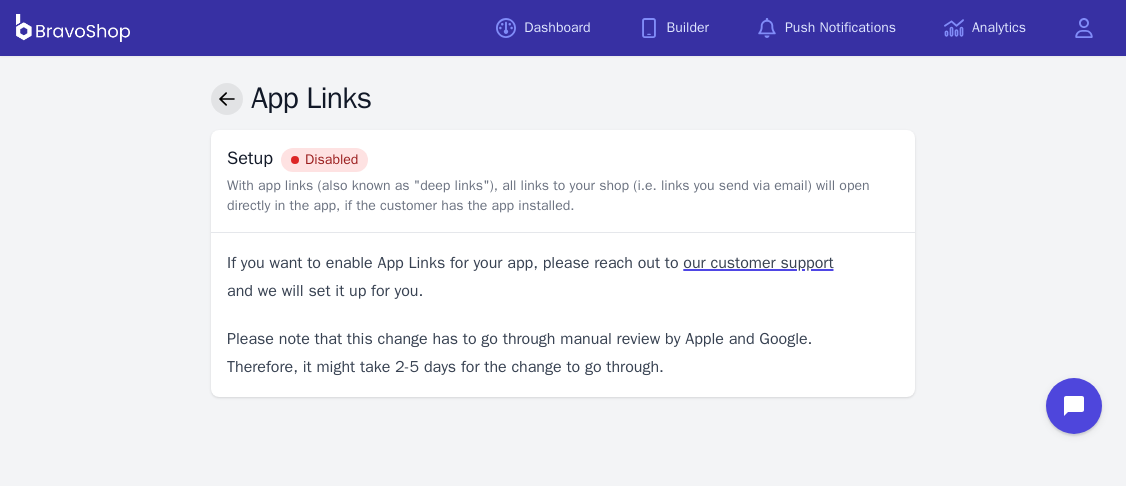 click 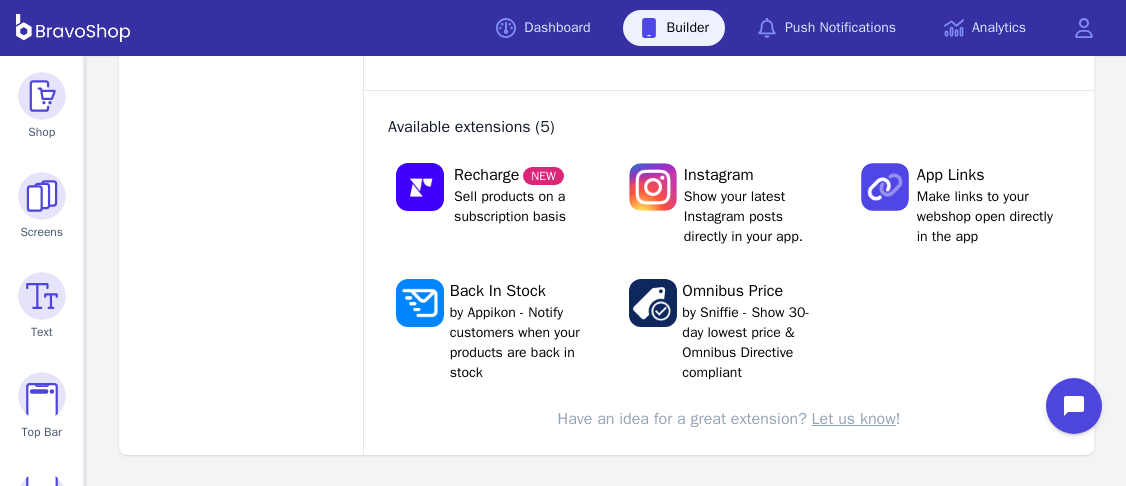 scroll, scrollTop: 316, scrollLeft: 0, axis: vertical 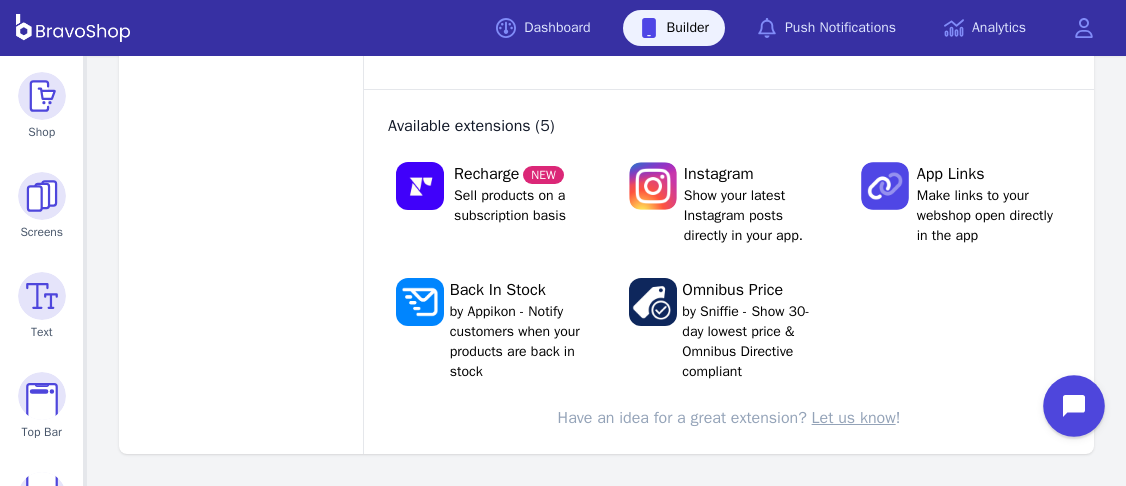 click at bounding box center [1074, 406] 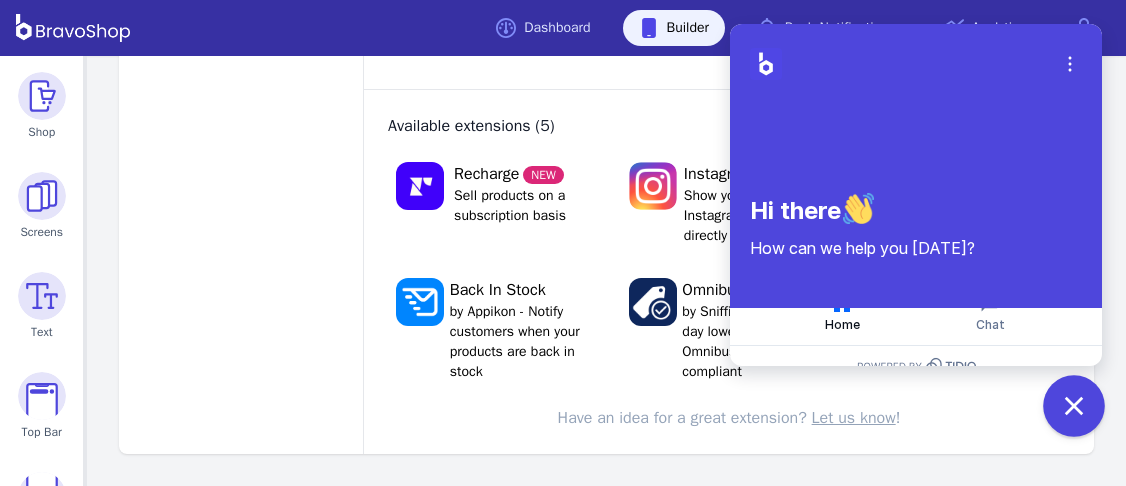 click 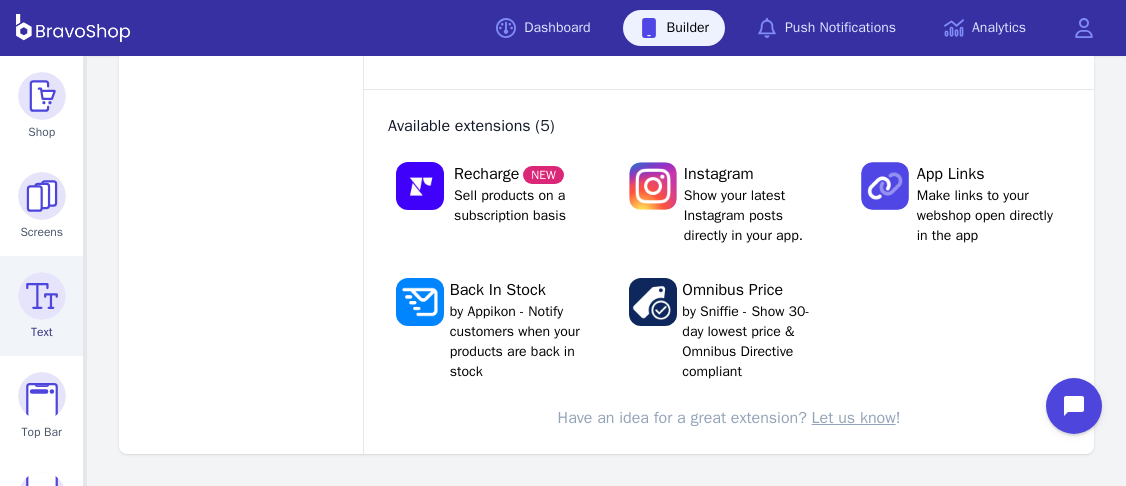 scroll, scrollTop: 270, scrollLeft: 0, axis: vertical 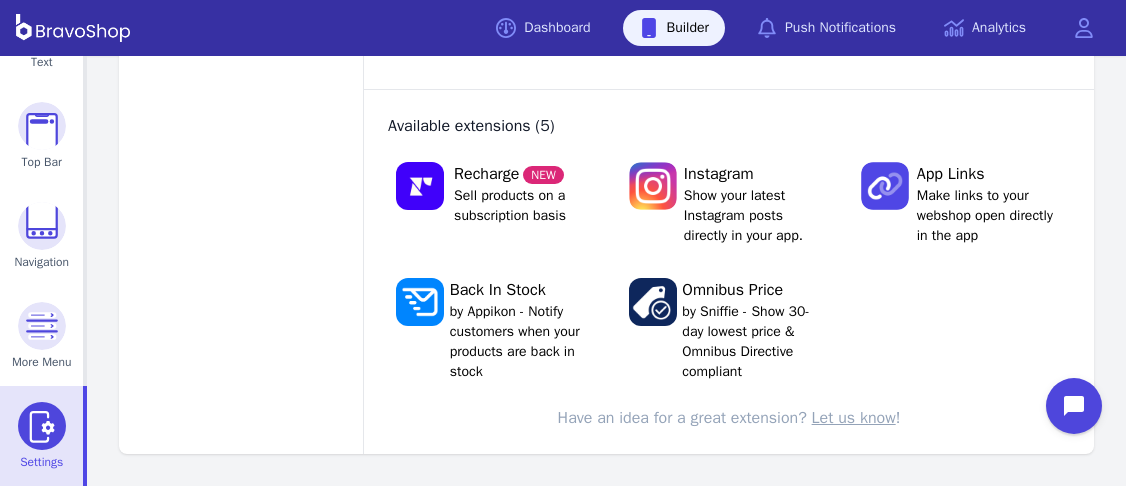 click at bounding box center [42, 426] 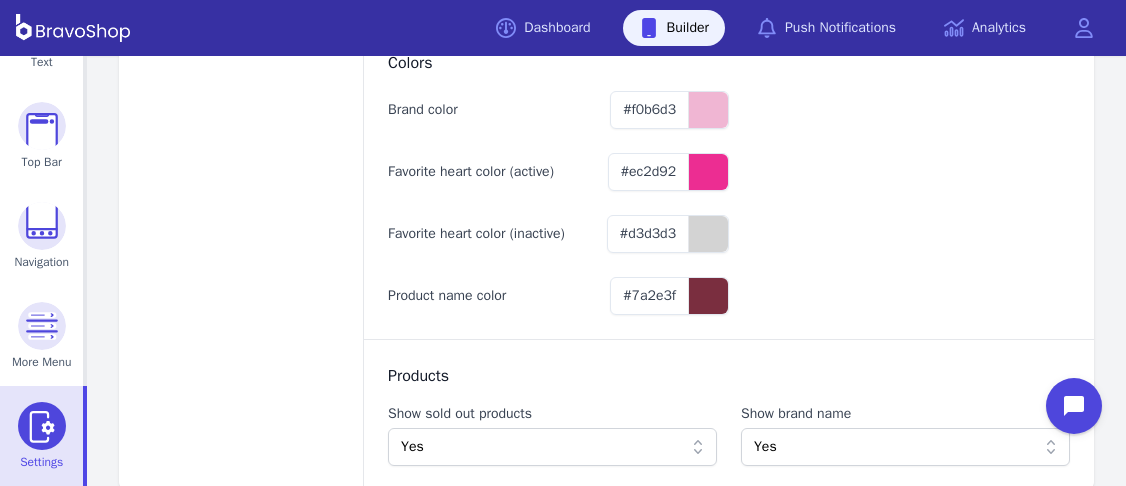 scroll, scrollTop: 462, scrollLeft: 0, axis: vertical 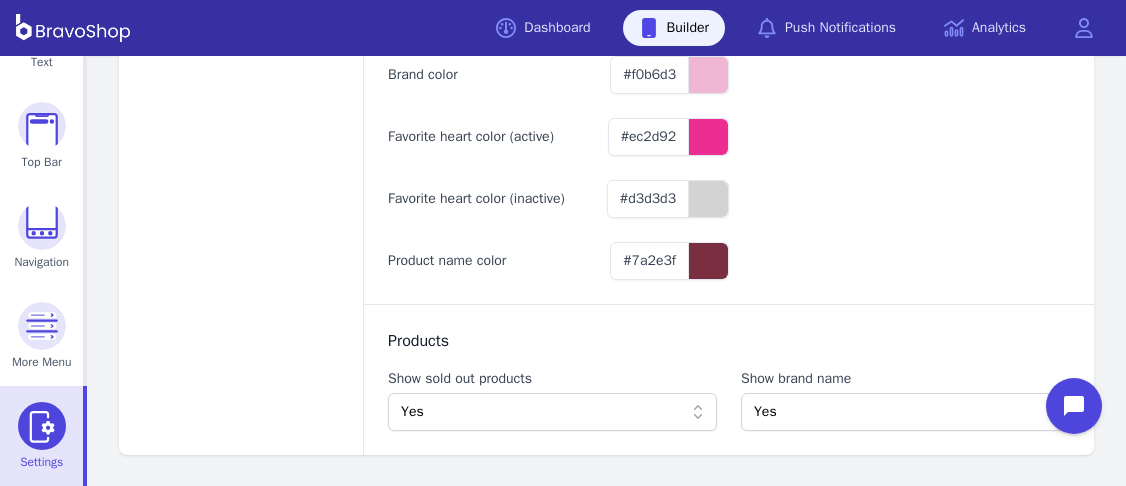 click 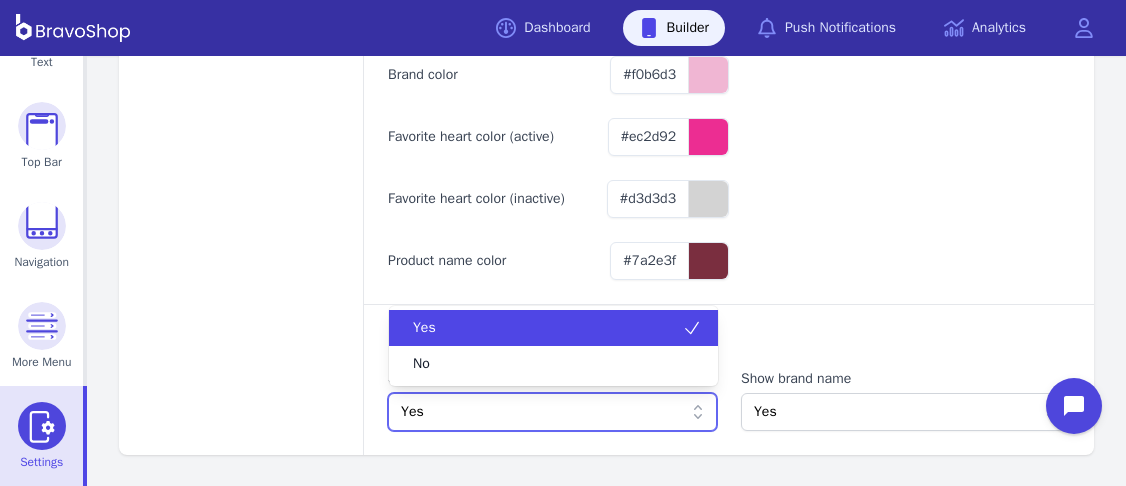 click 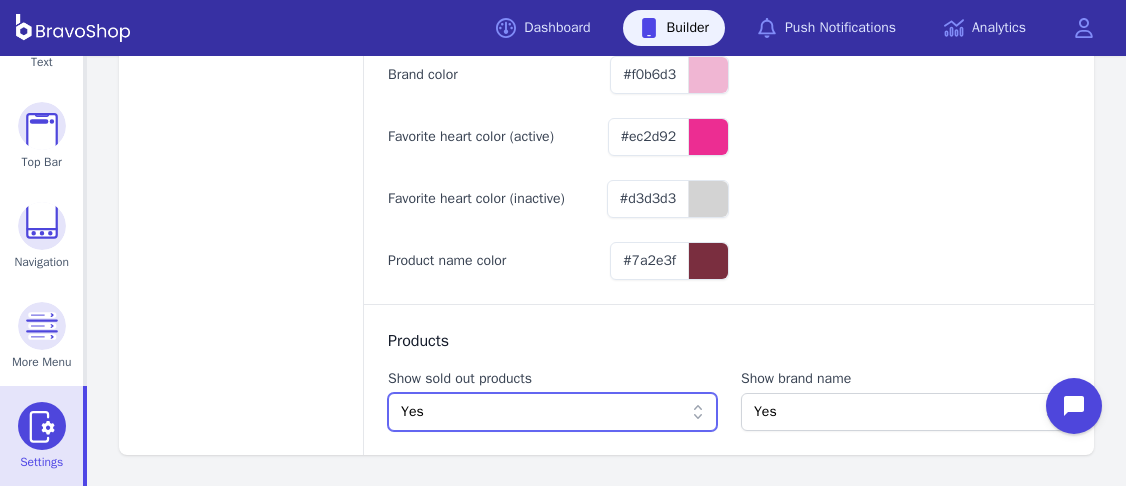 click on "Yes" at bounding box center (895, 412) 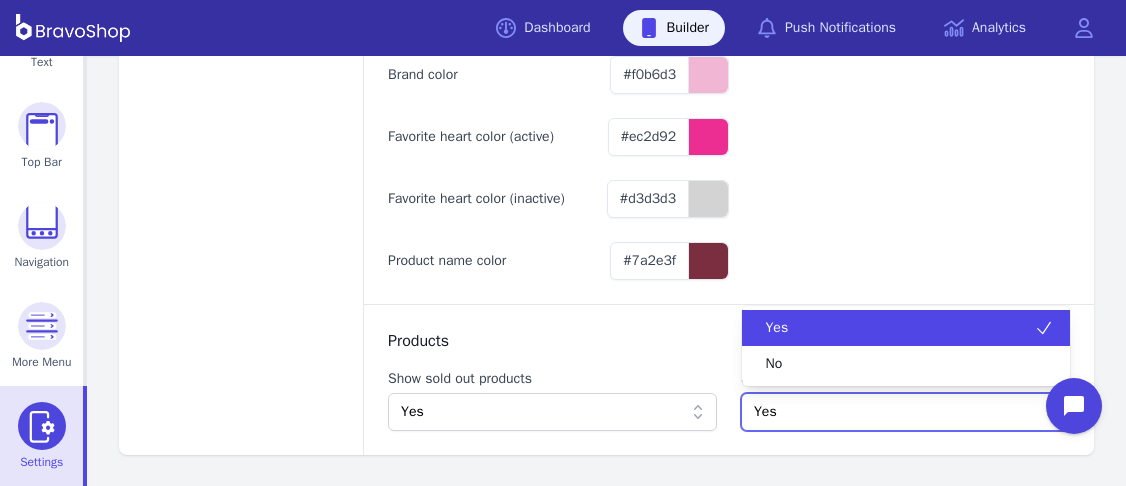 click on "Yes" at bounding box center [895, 412] 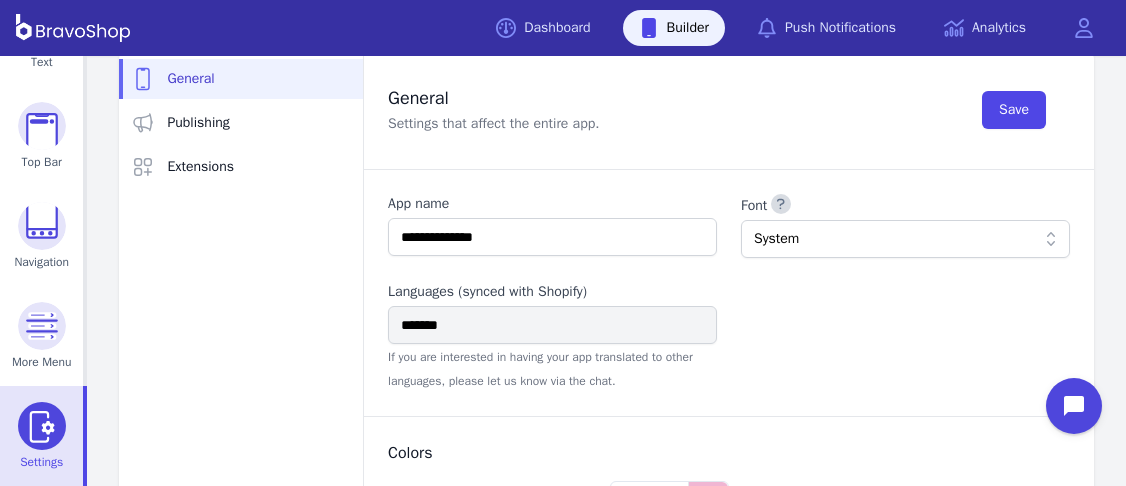 scroll, scrollTop: 0, scrollLeft: 0, axis: both 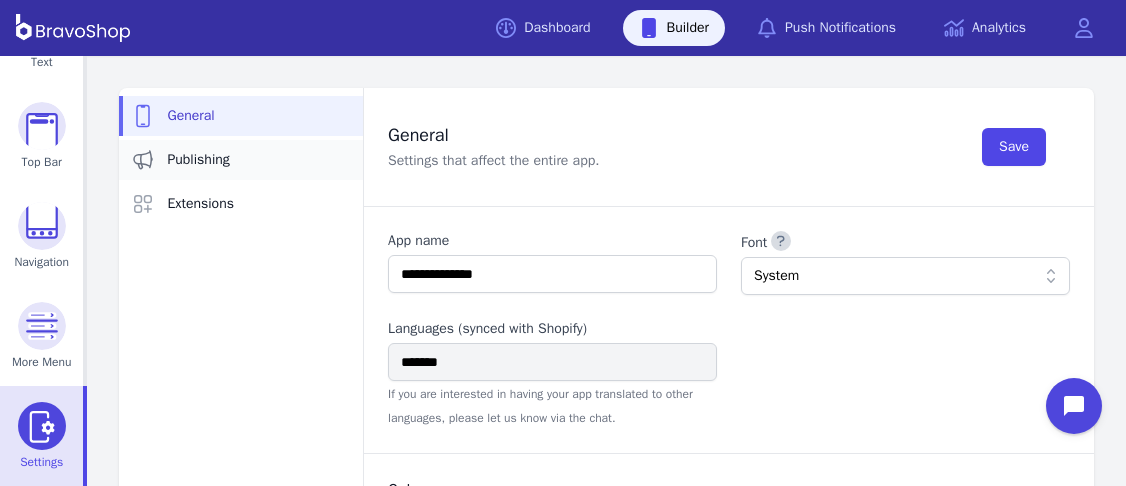 click on "Publishing" at bounding box center [241, 160] 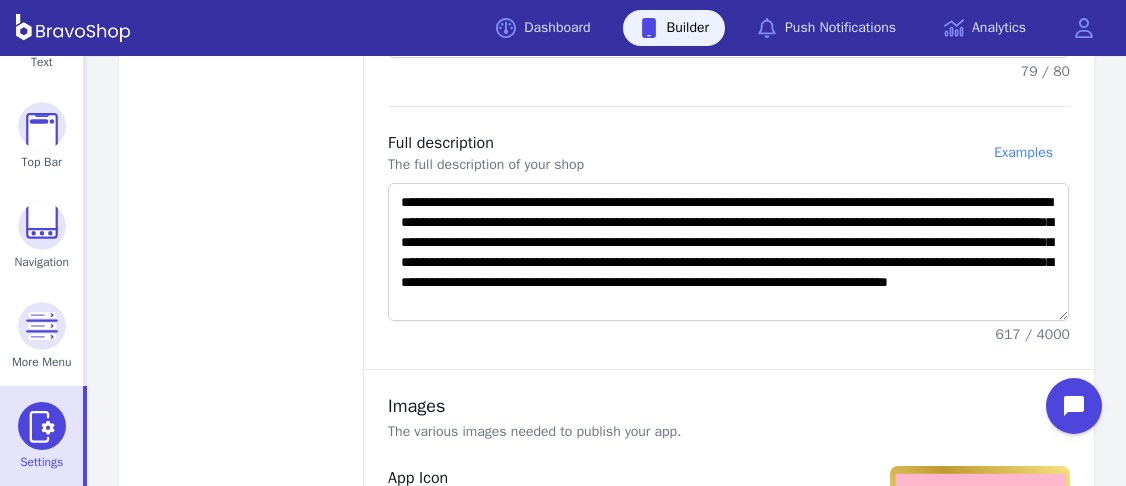 scroll, scrollTop: 0, scrollLeft: 0, axis: both 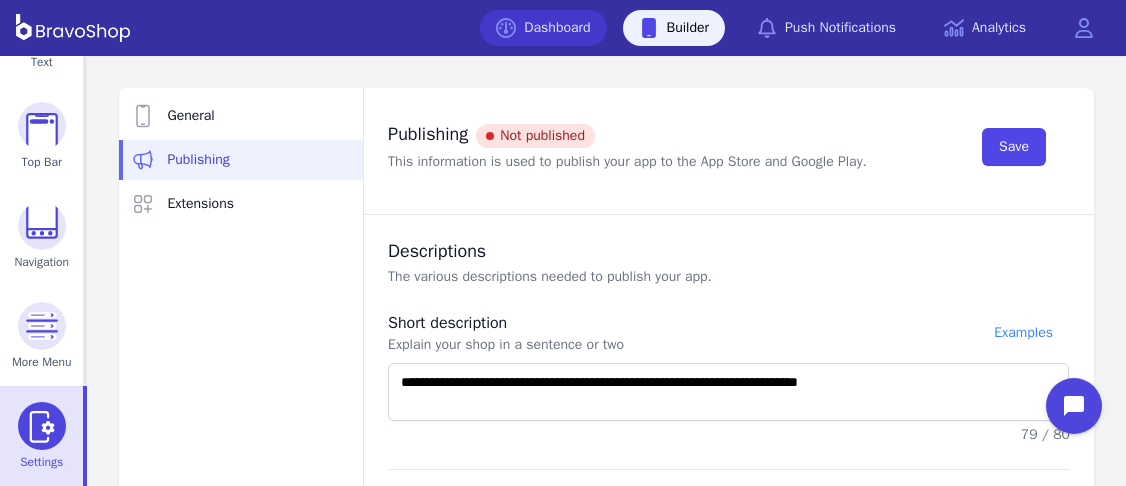 click on "Dashboard" at bounding box center (543, 28) 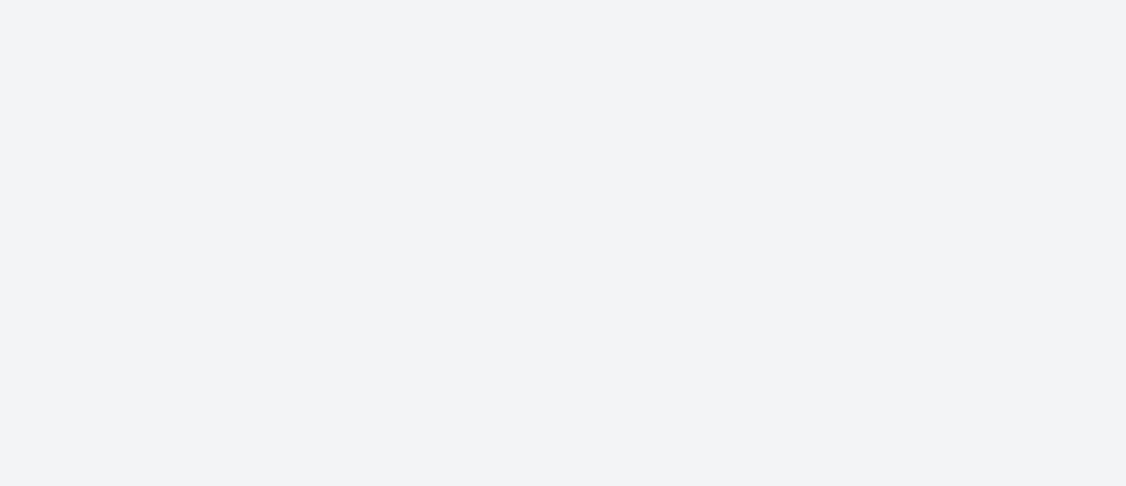 scroll, scrollTop: 0, scrollLeft: 0, axis: both 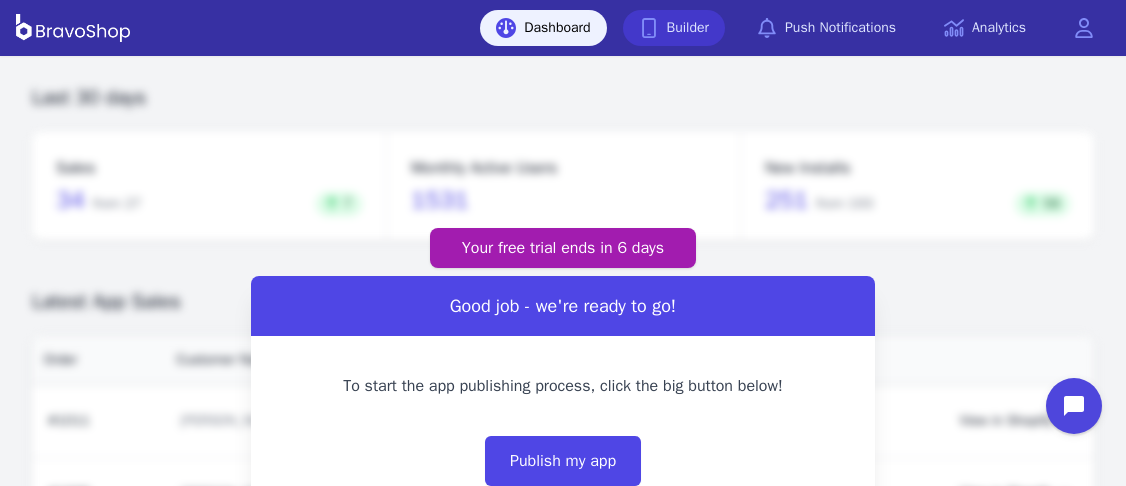 click on "Builder" at bounding box center (674, 28) 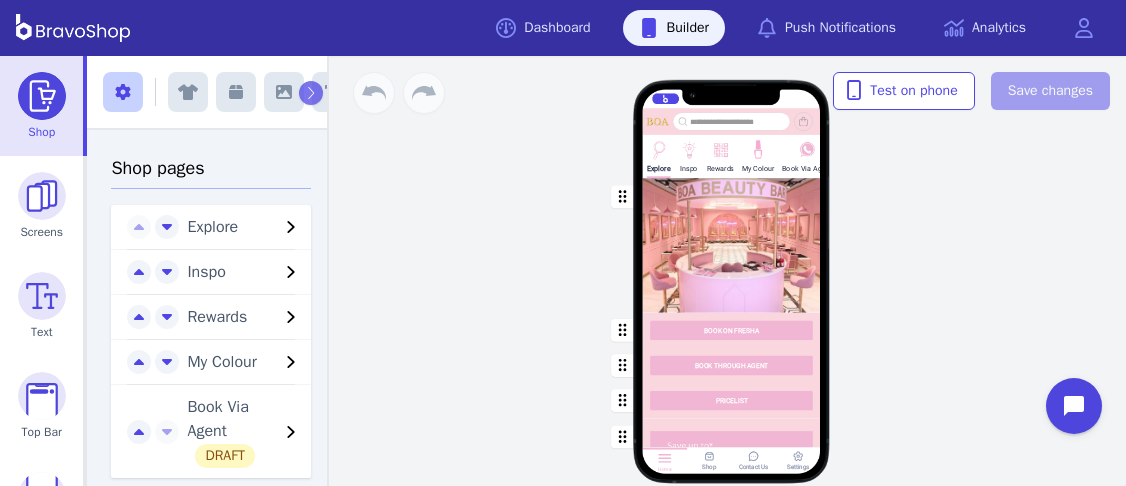 click on "Explore Inspo Rewards My Colour Book Via Agent BOOK ON FRESHA BOOK THROUGH AGENT PRICELIST Featured Products Gift Vouchers Various Denominations GROUP BOOKINGS
For group bookings, please contact us at (021) 330 5505 via phone call or at (081) 878-0918 for WhatsApp.
Stuck on something or have any questions? Contact us now! Drag a block here to get started Home Shop Contact Us Settings" at bounding box center (731, 271) 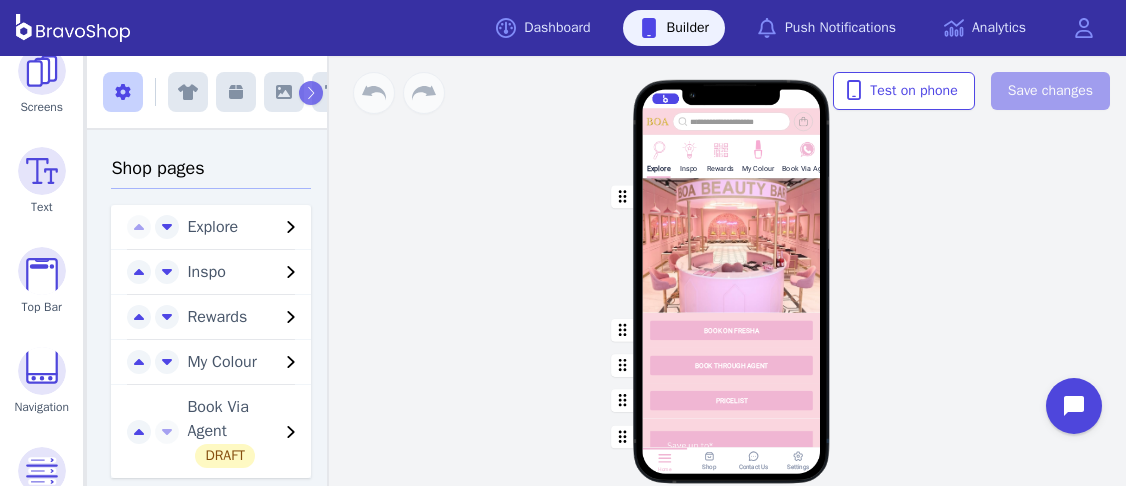 scroll, scrollTop: 0, scrollLeft: 0, axis: both 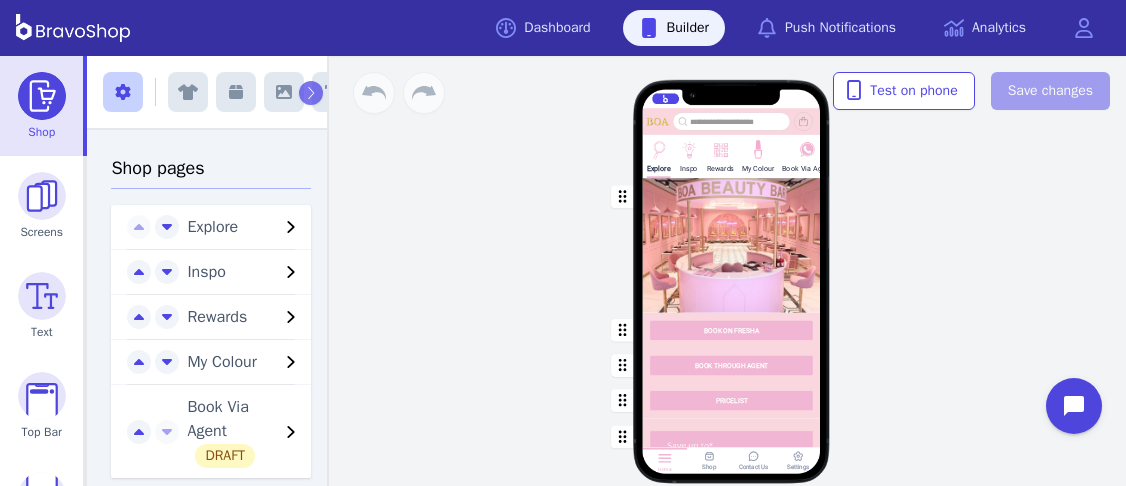 click at bounding box center [42, 96] 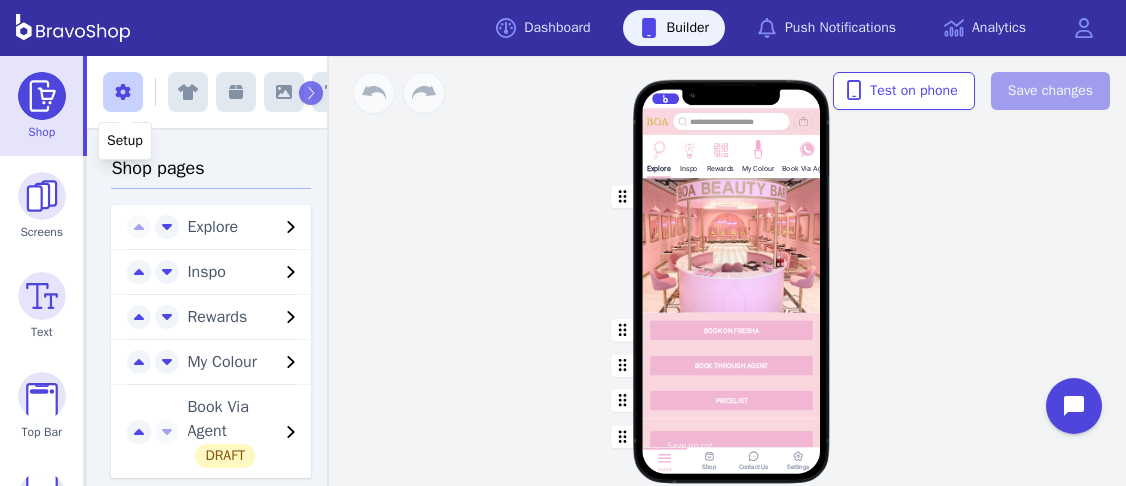 click 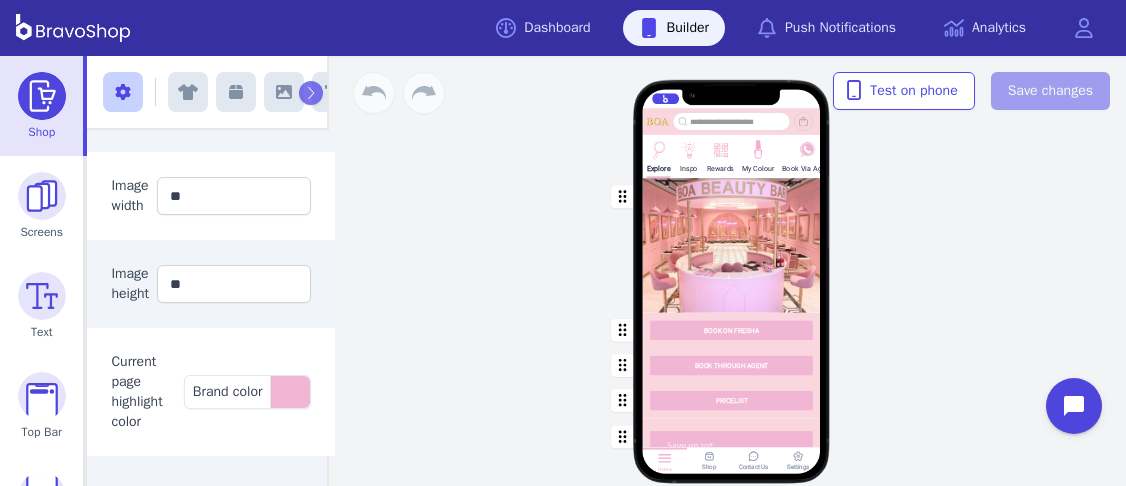 scroll, scrollTop: 0, scrollLeft: 0, axis: both 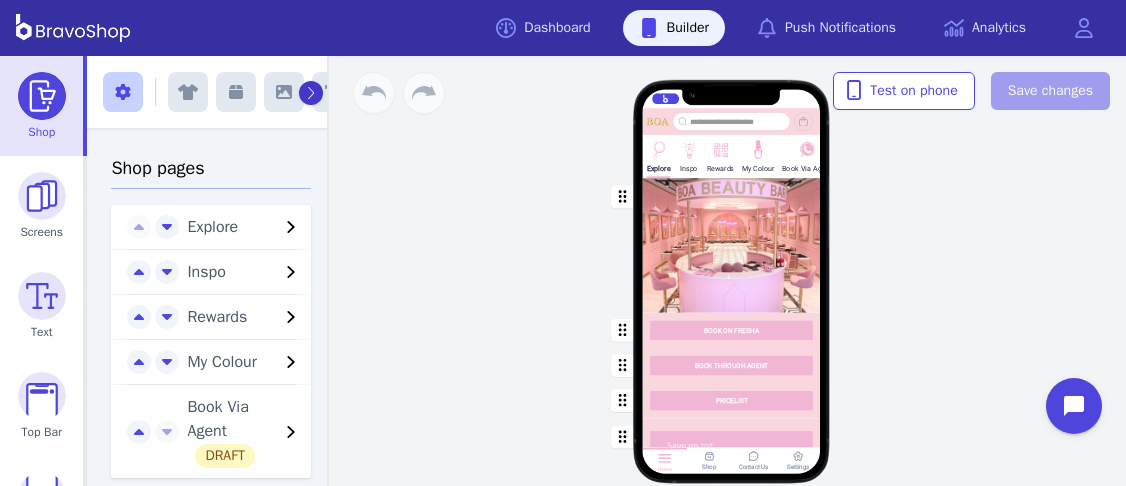 click 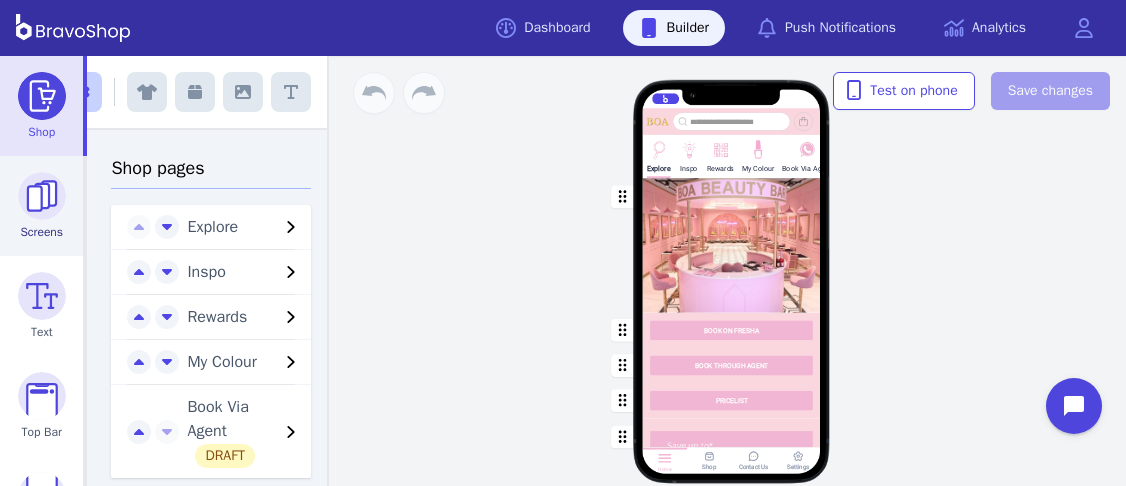scroll, scrollTop: 270, scrollLeft: 0, axis: vertical 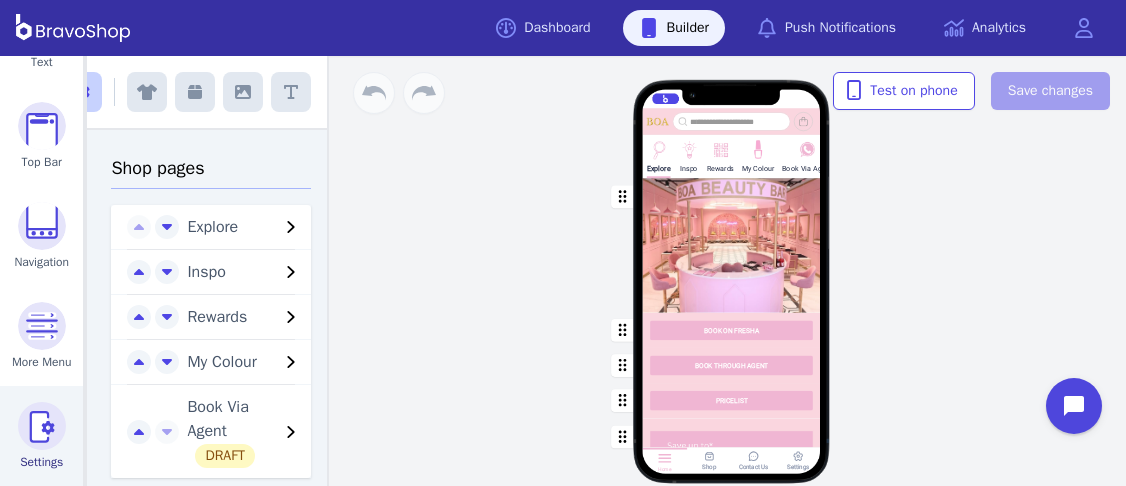 click at bounding box center (42, 426) 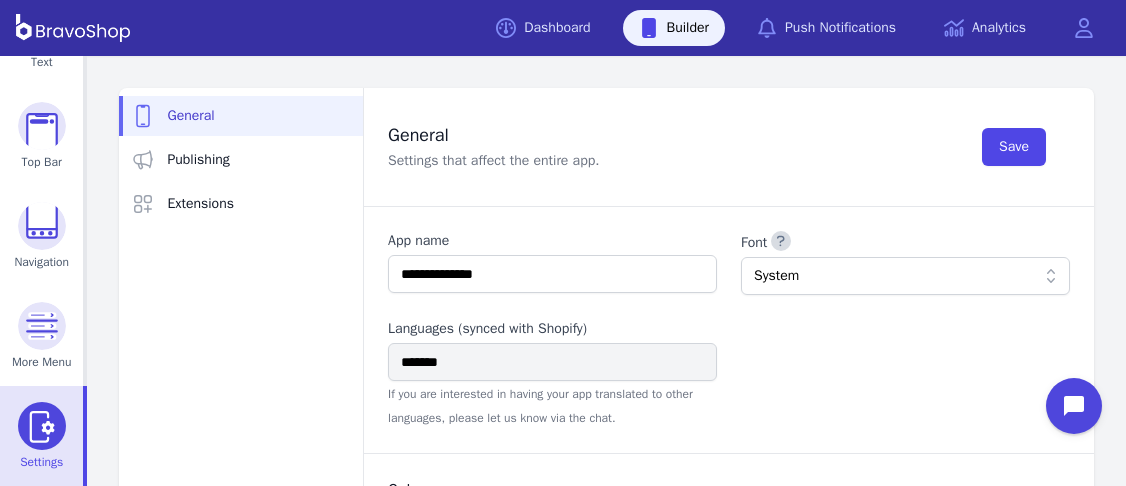 type on "**********" 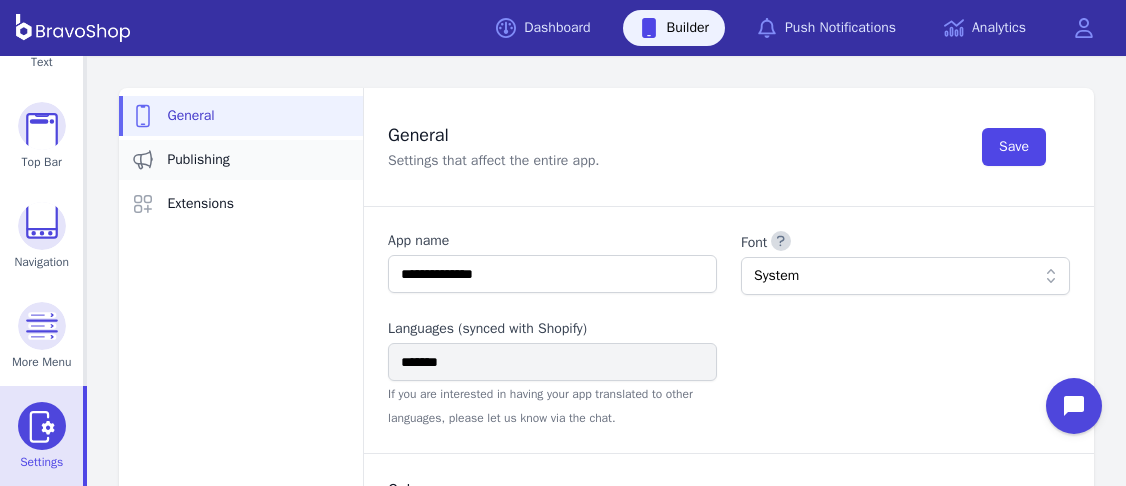 click on "Publishing" at bounding box center [198, 160] 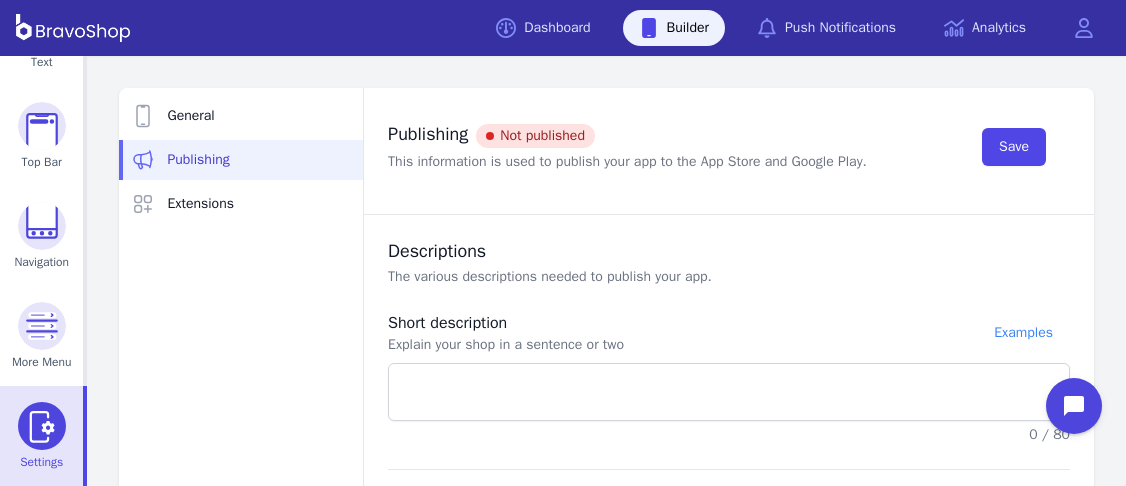 type on "**********" 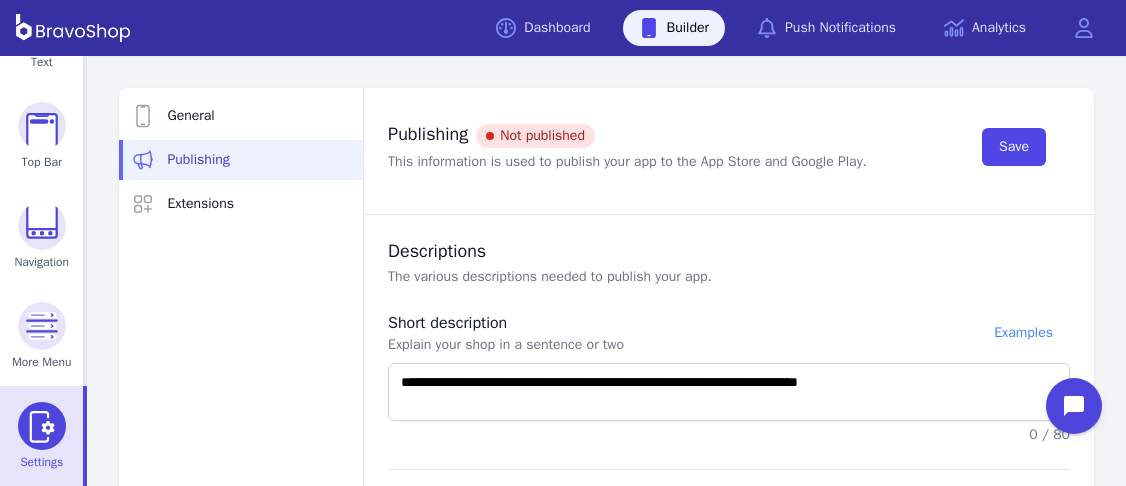 type on "**********" 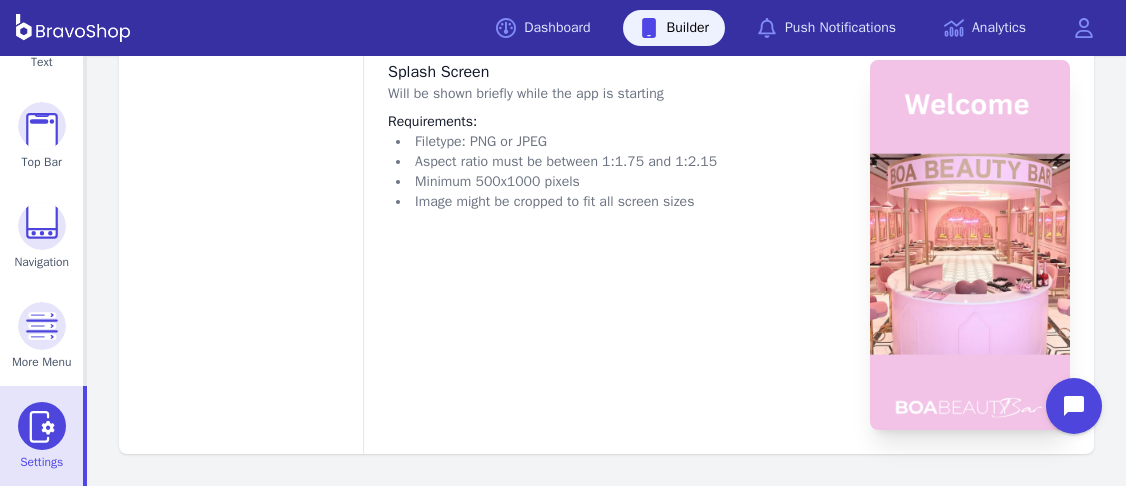 scroll, scrollTop: 0, scrollLeft: 0, axis: both 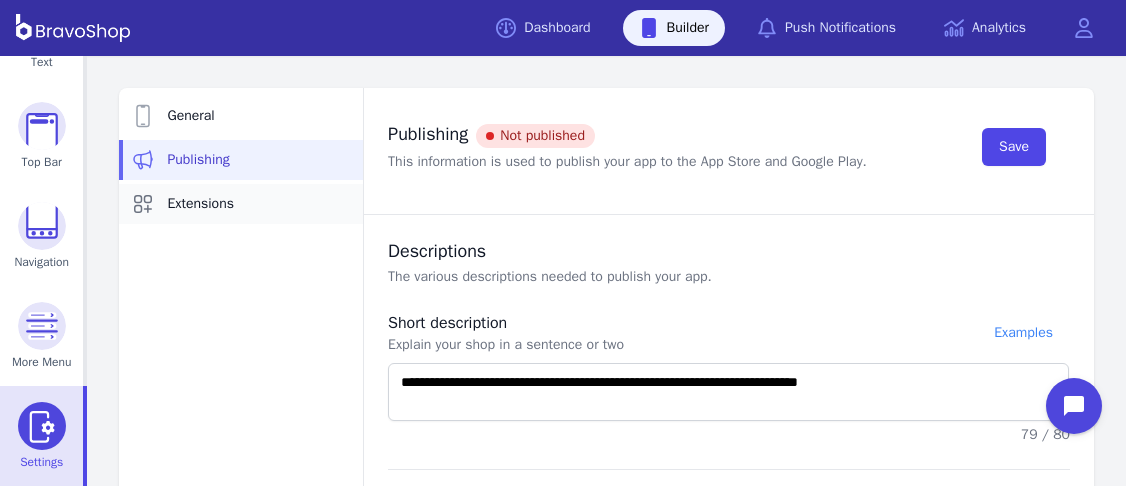 click on "Extensions" at bounding box center (200, 204) 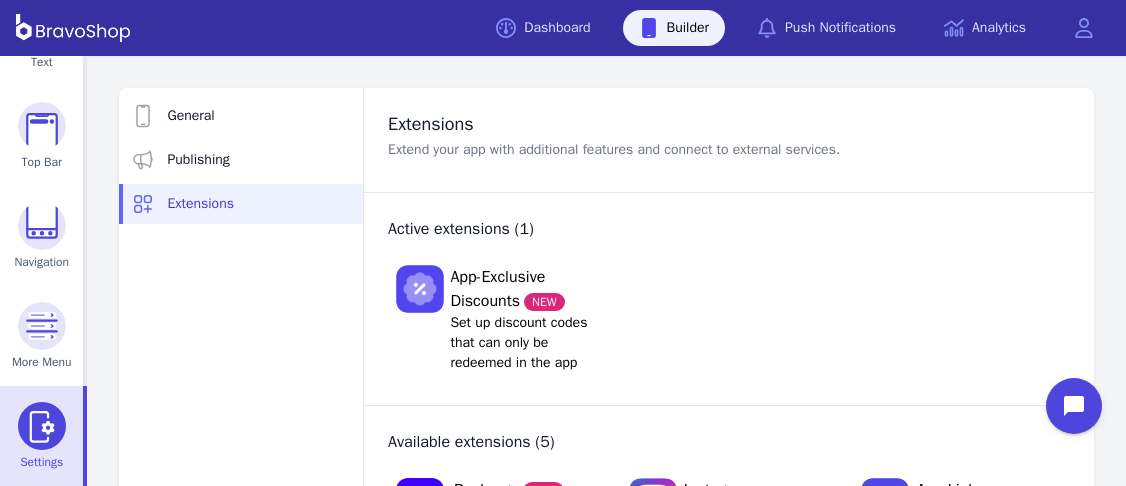 scroll, scrollTop: 201, scrollLeft: 0, axis: vertical 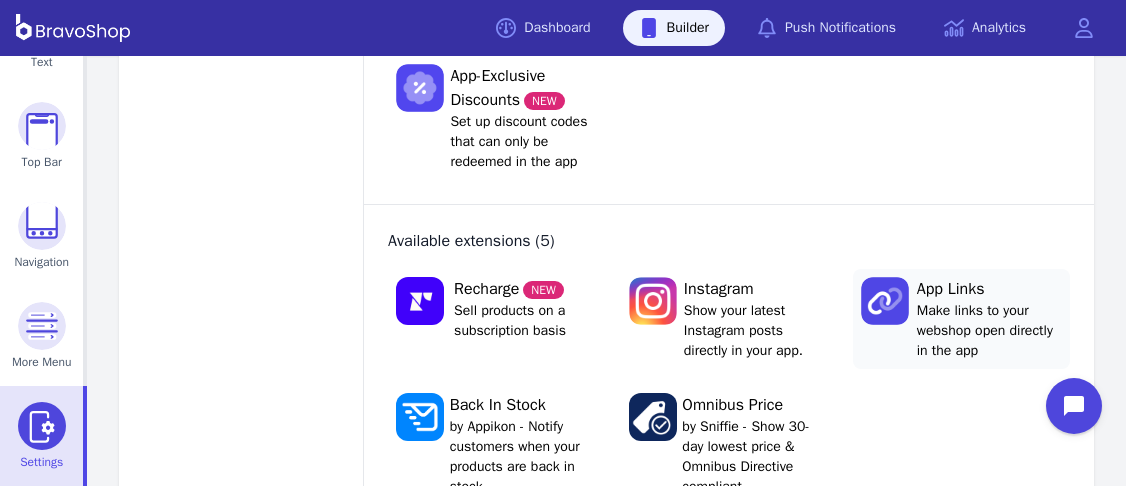 click on "Make links to your webshop open directly in the app" at bounding box center (989, 331) 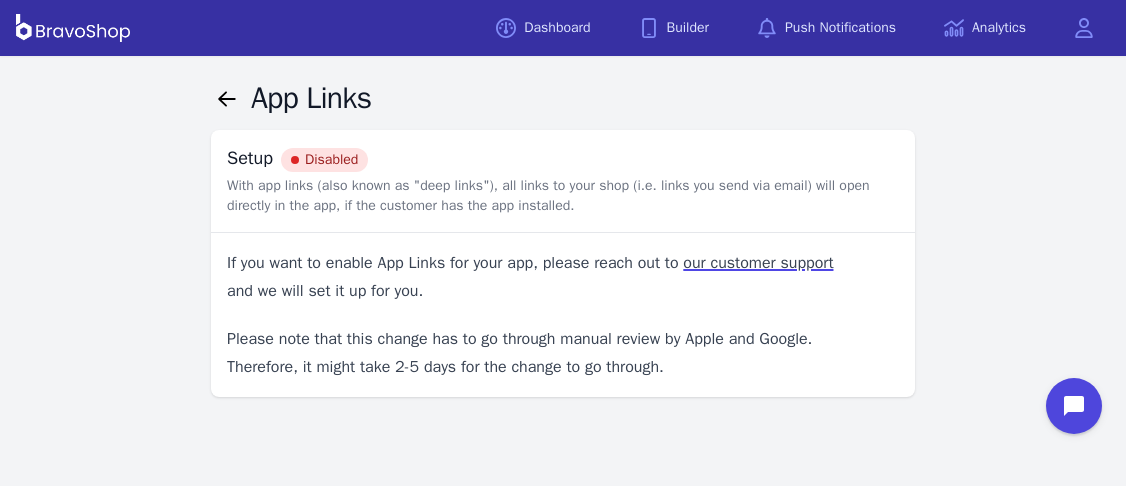 click on "Disabled" at bounding box center [324, 160] 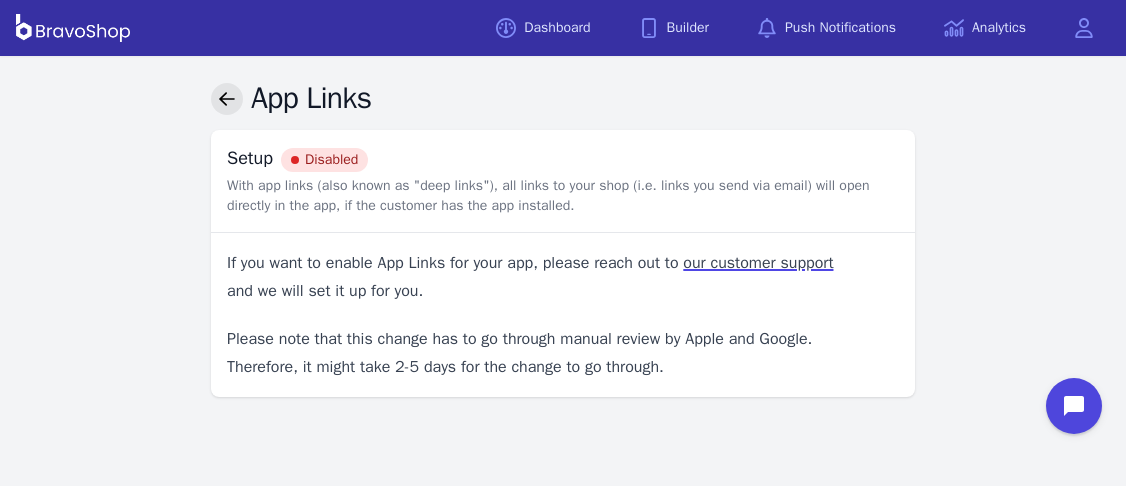 click 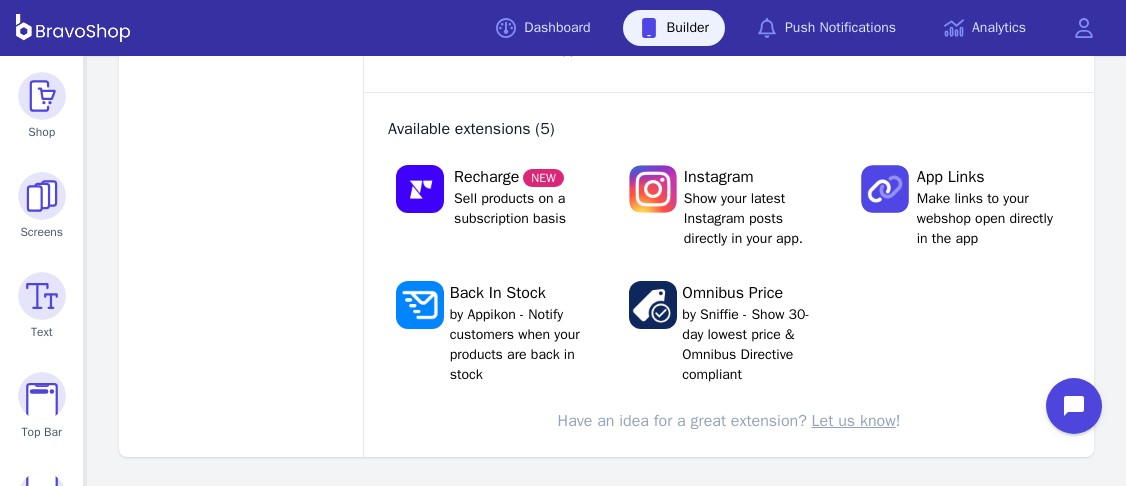 scroll, scrollTop: 316, scrollLeft: 0, axis: vertical 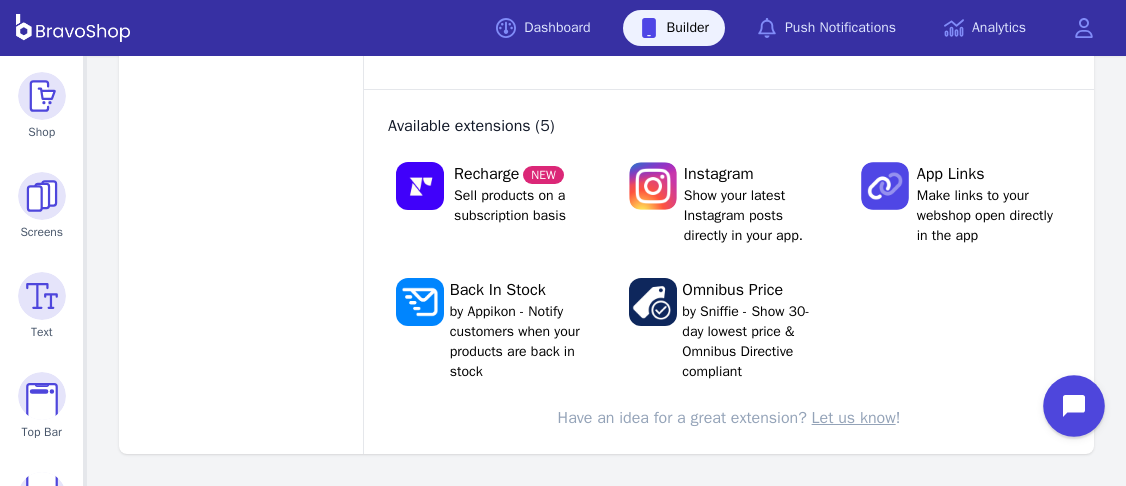 click at bounding box center [1074, 406] 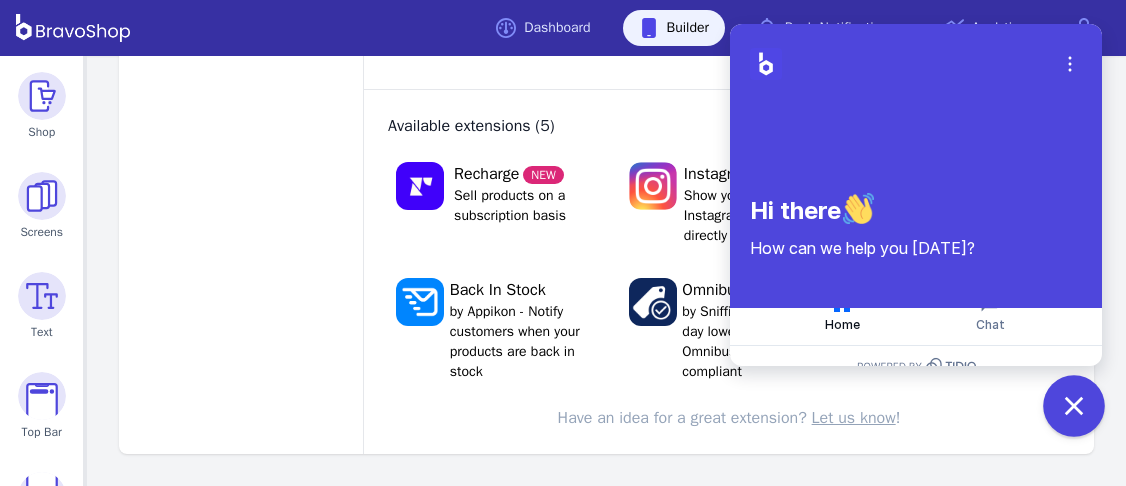 click 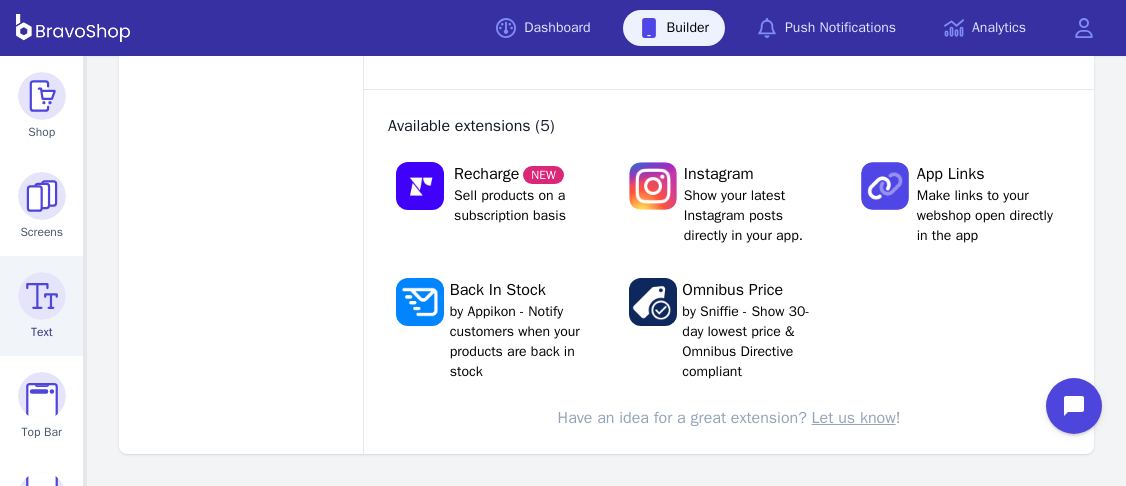 scroll, scrollTop: 270, scrollLeft: 0, axis: vertical 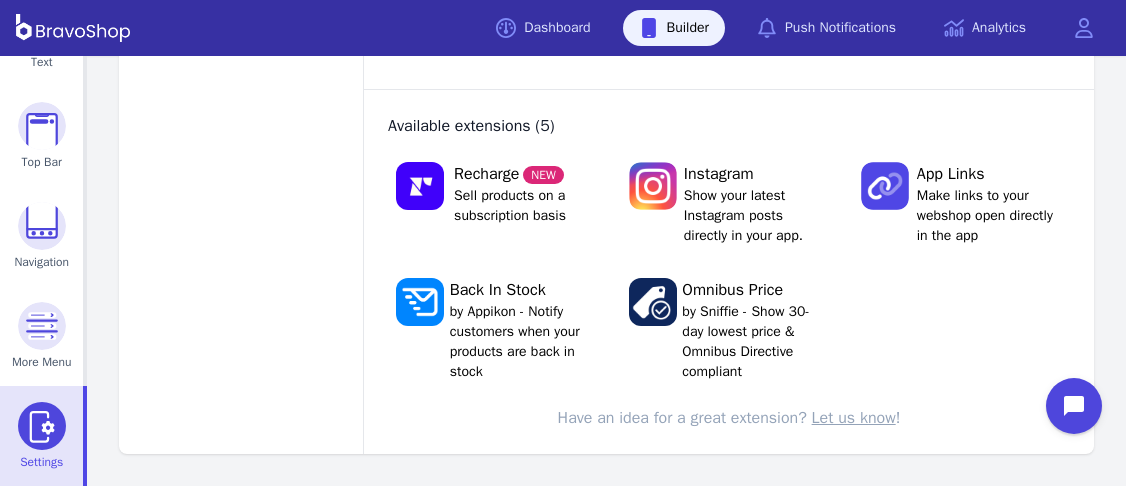 click at bounding box center [42, 426] 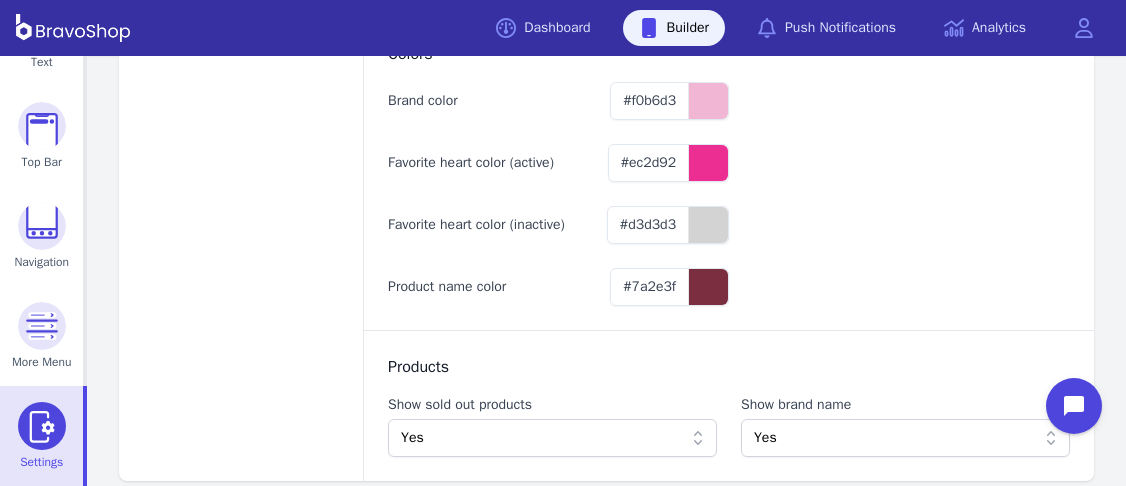scroll, scrollTop: 462, scrollLeft: 0, axis: vertical 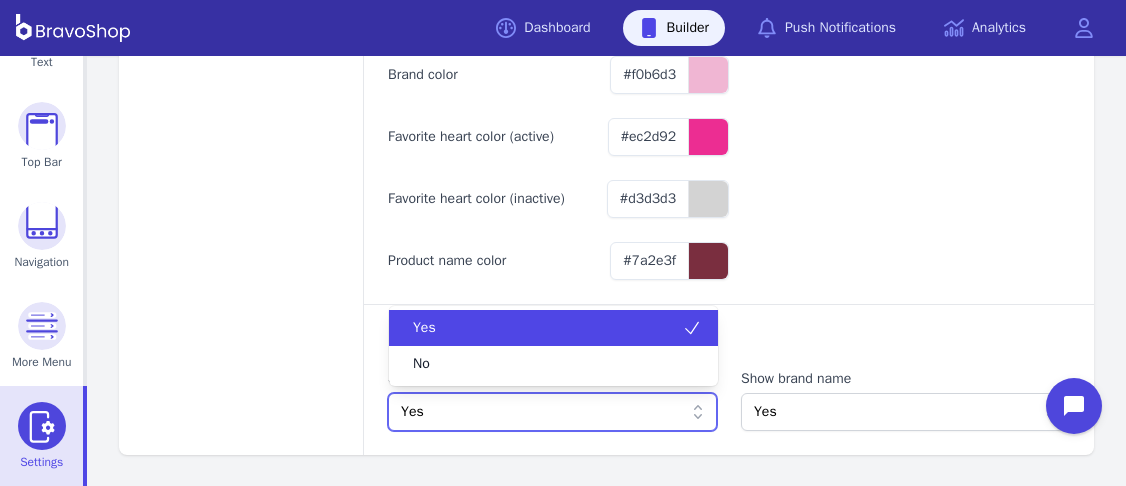 click 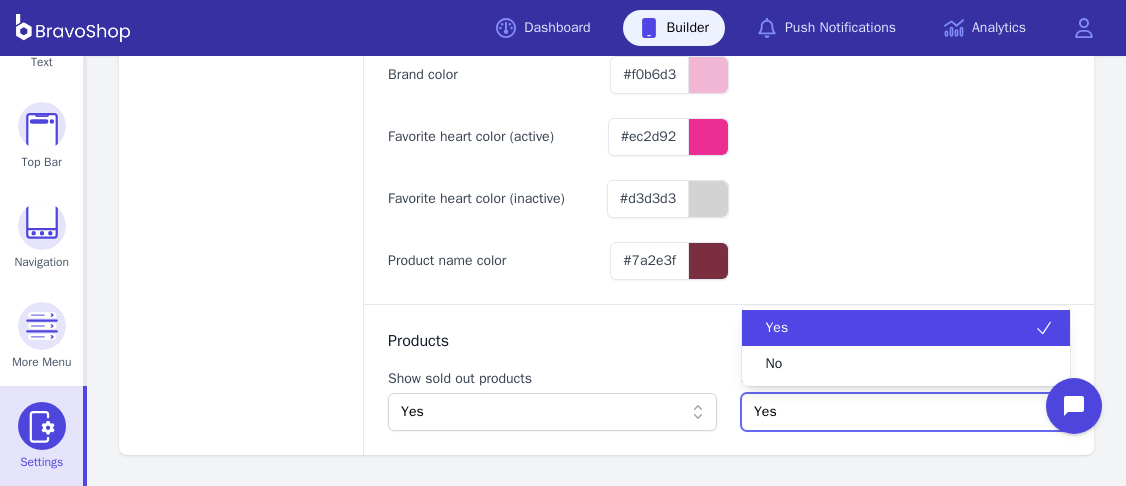 click on "Yes" at bounding box center (895, 412) 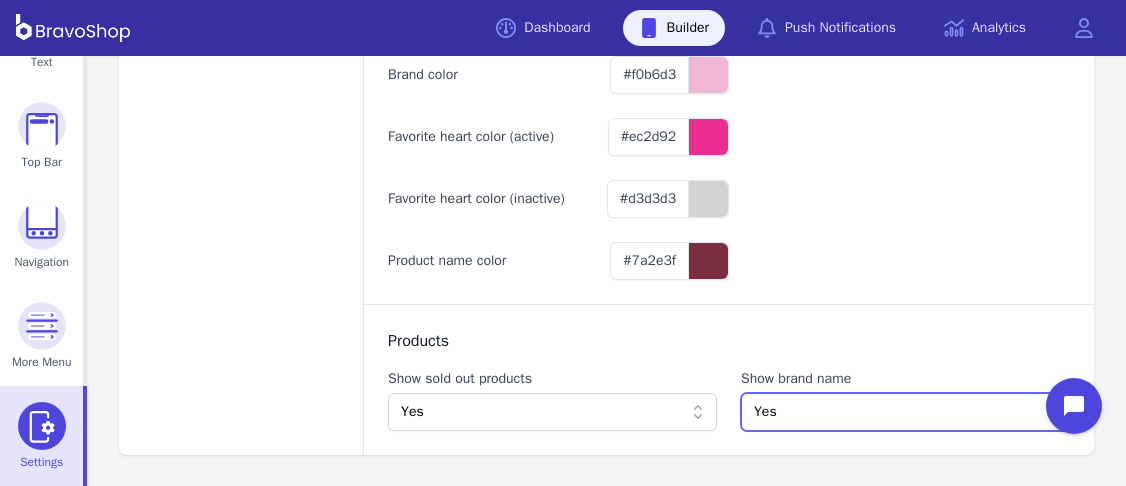 click on "Yes" at bounding box center (895, 412) 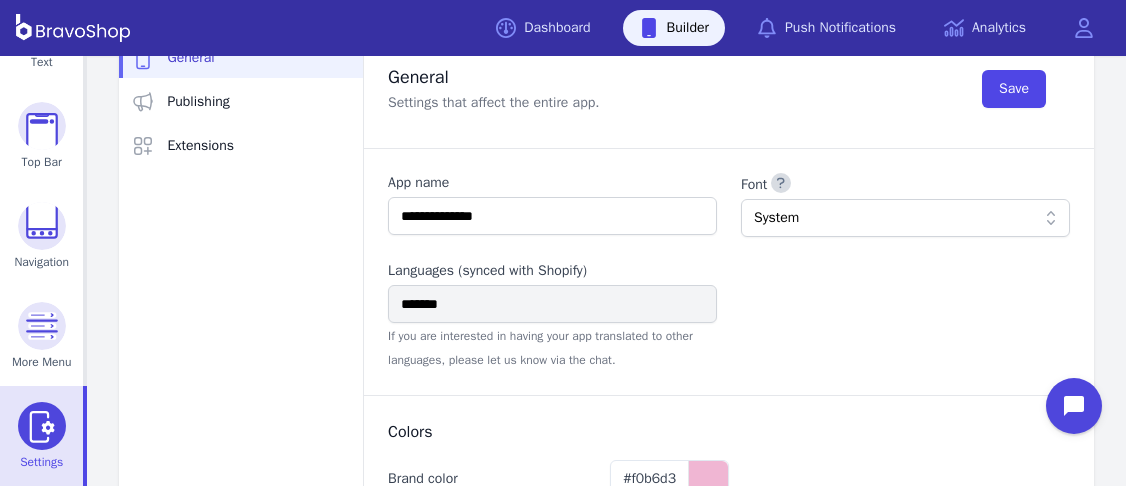 scroll, scrollTop: 0, scrollLeft: 0, axis: both 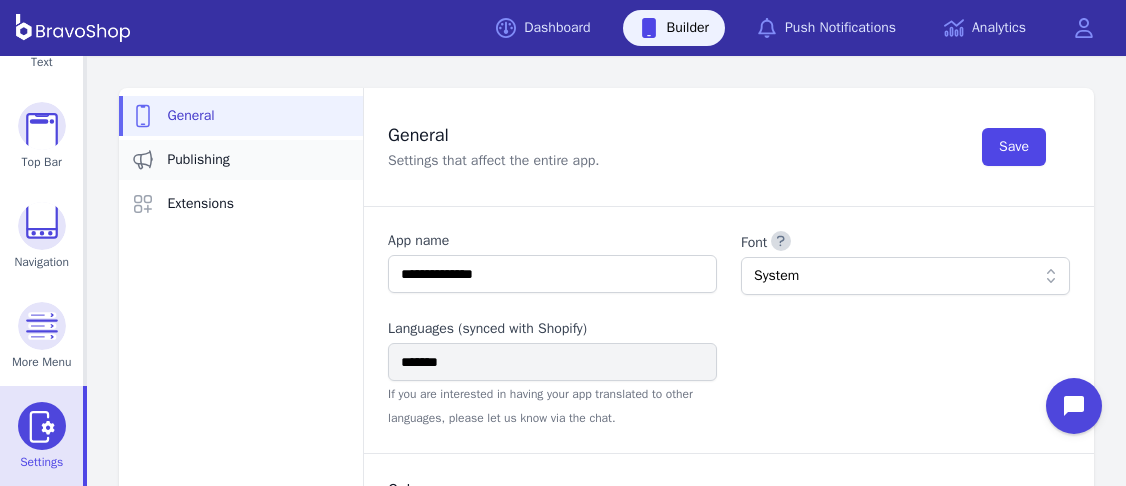 click on "Publishing" at bounding box center (241, 160) 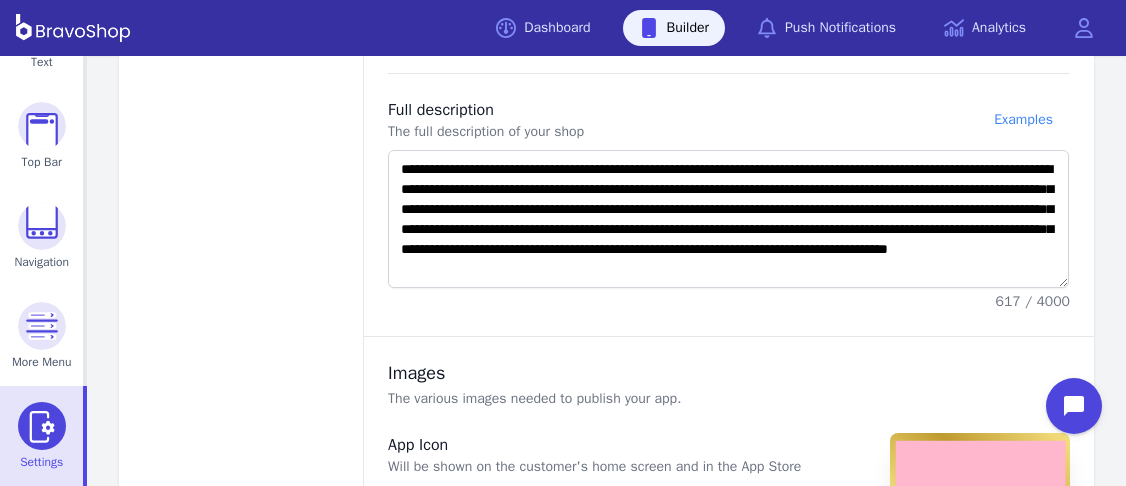 scroll, scrollTop: 0, scrollLeft: 0, axis: both 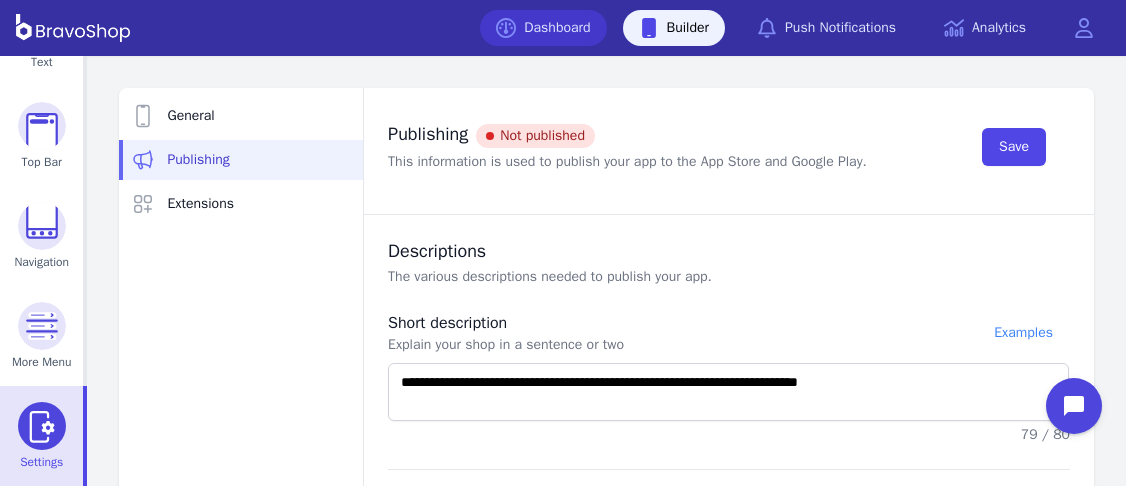 click on "Dashboard" at bounding box center [543, 28] 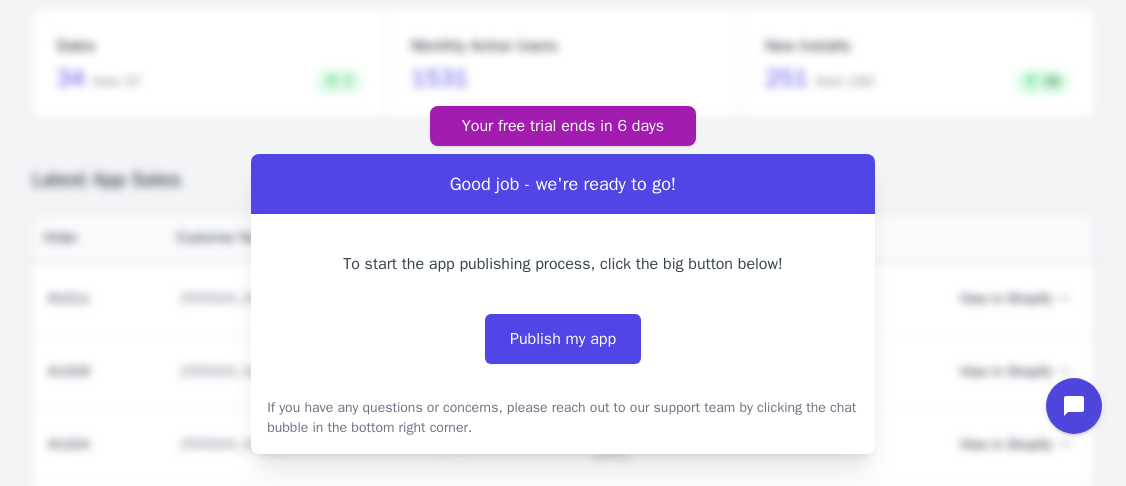 scroll, scrollTop: 0, scrollLeft: 0, axis: both 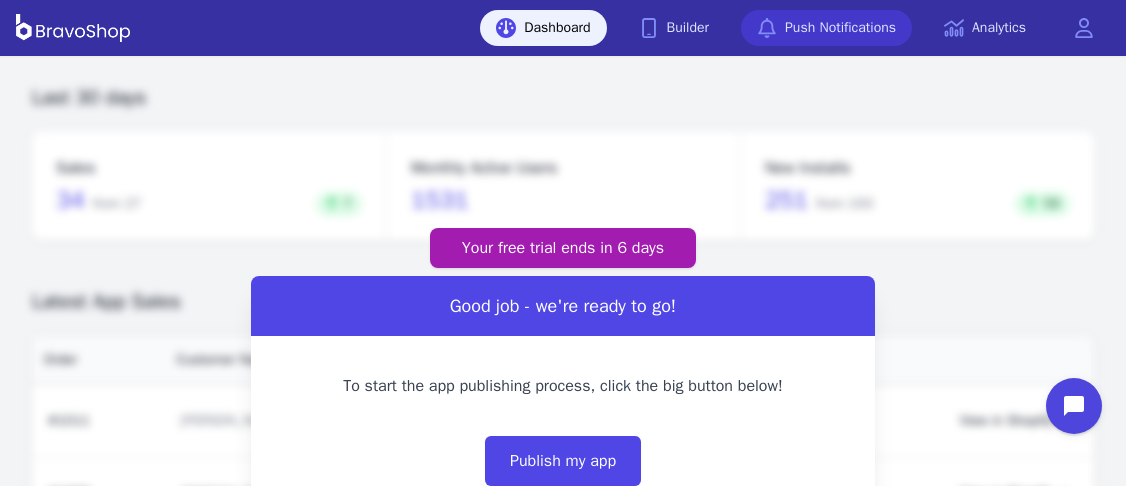 click on "Push Notifications" at bounding box center (826, 28) 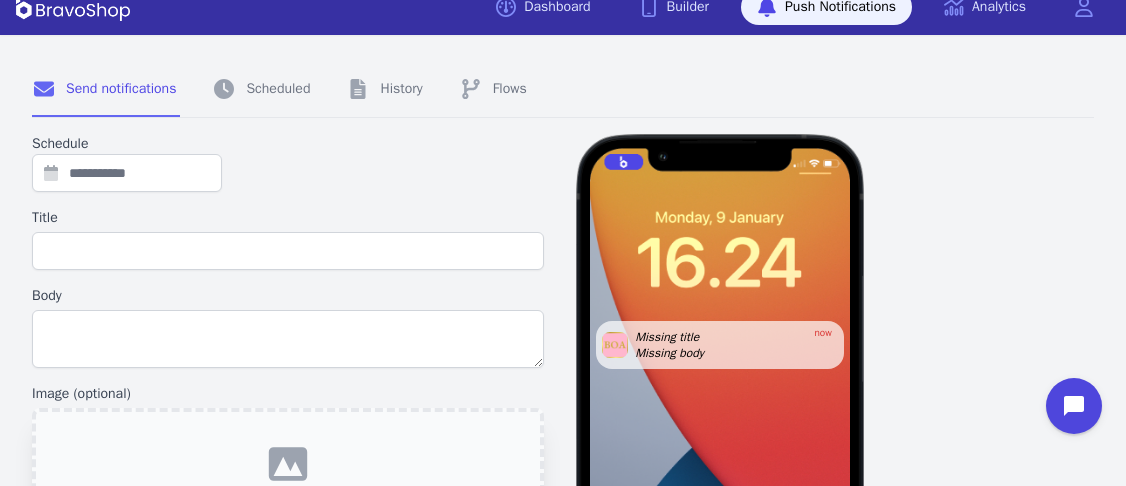 scroll, scrollTop: 22, scrollLeft: 0, axis: vertical 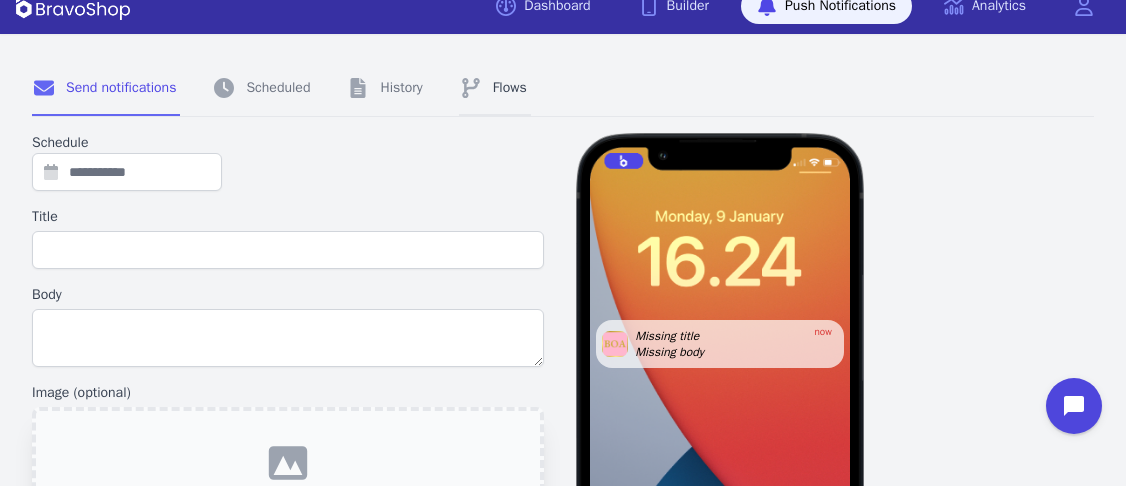 click on "Flows" at bounding box center (495, 89) 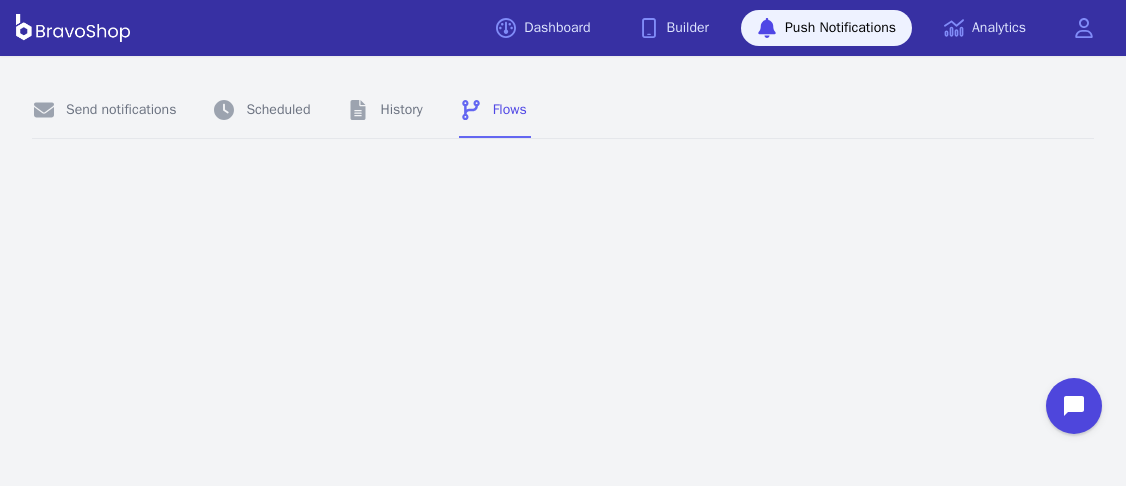 scroll, scrollTop: 0, scrollLeft: 0, axis: both 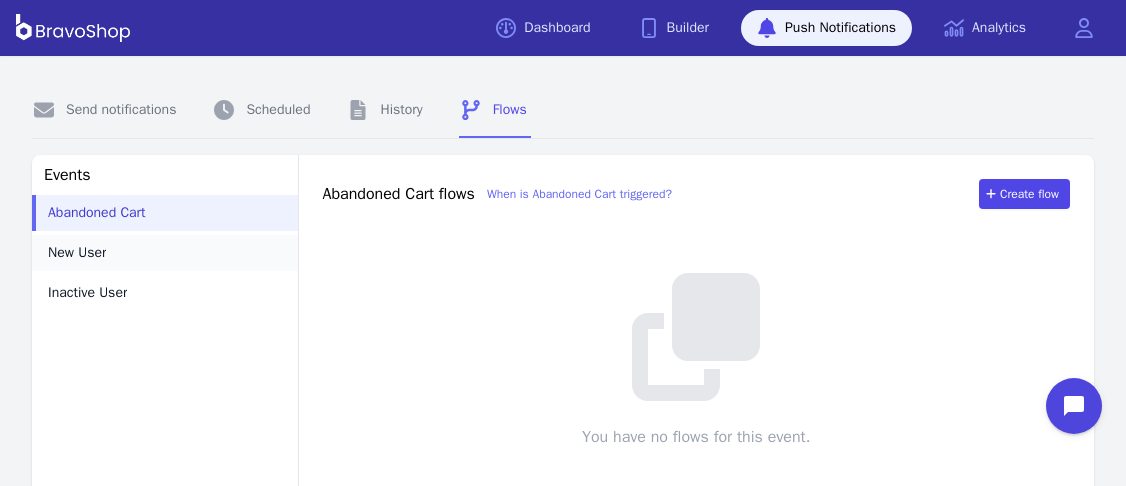 click on "New User" at bounding box center [165, 253] 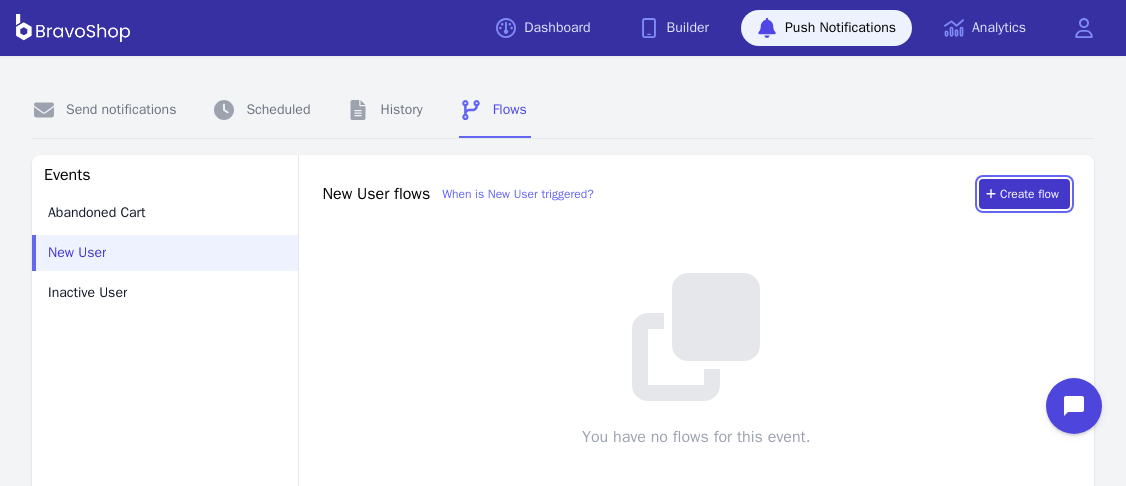 click on "Create flow" at bounding box center (1024, 194) 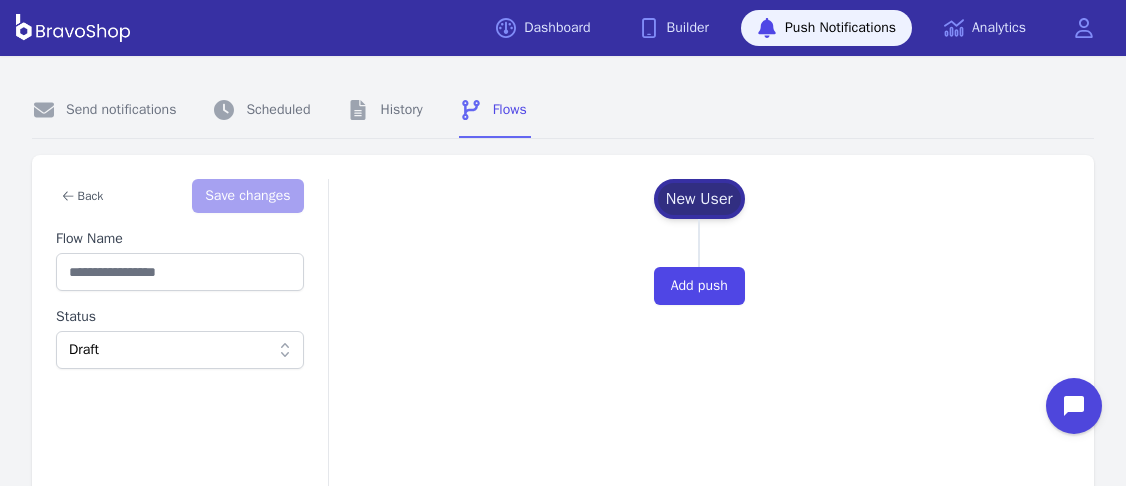 click 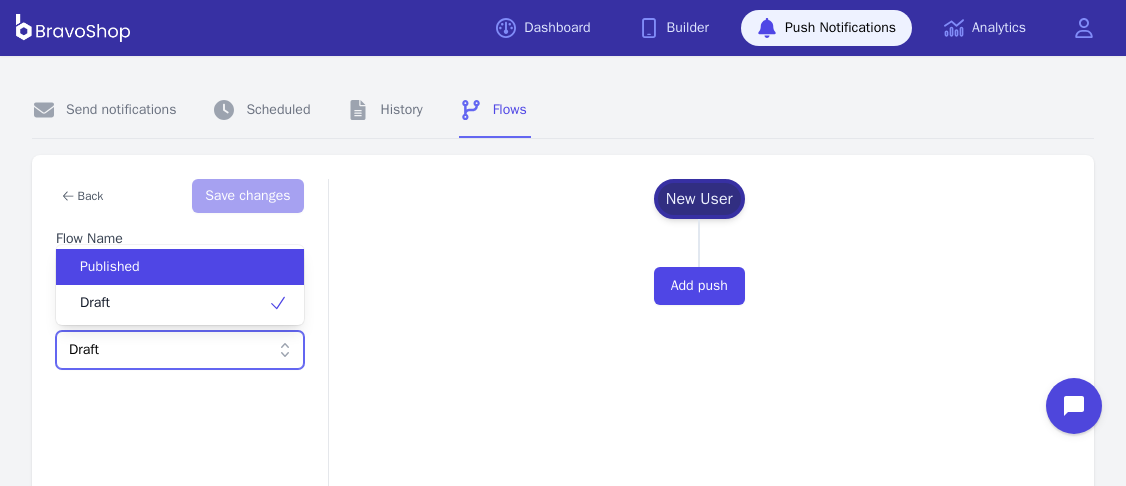 click 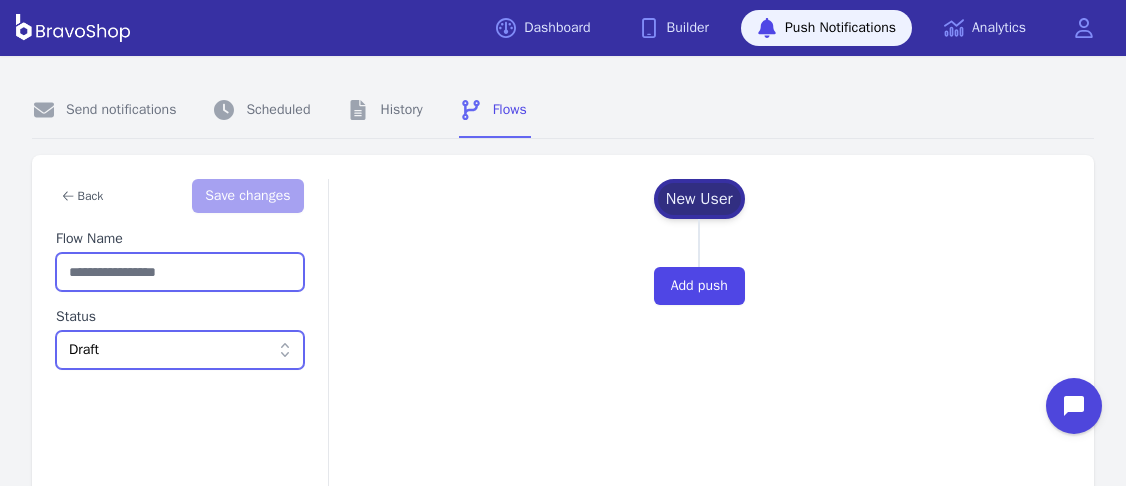 click at bounding box center (180, 272) 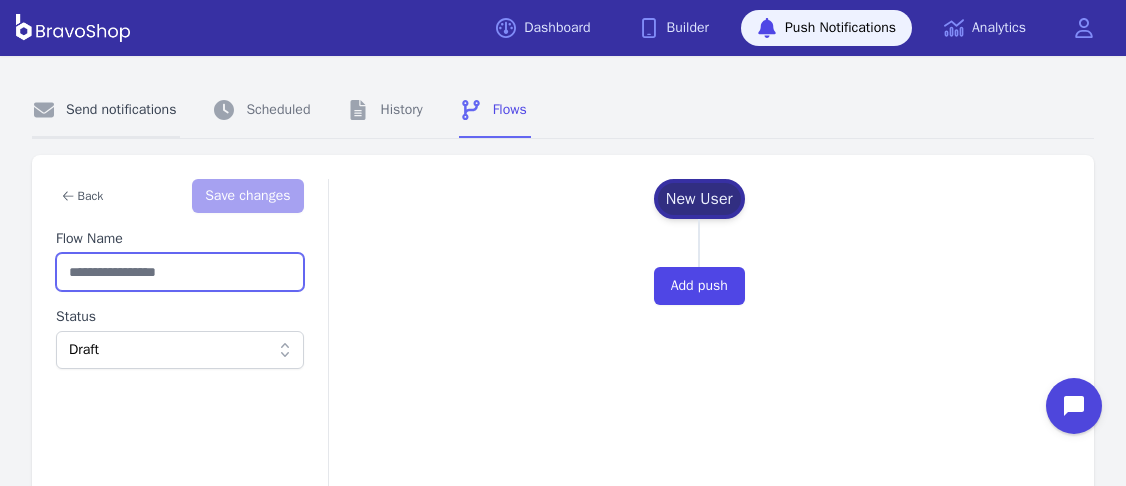 scroll, scrollTop: 1, scrollLeft: 0, axis: vertical 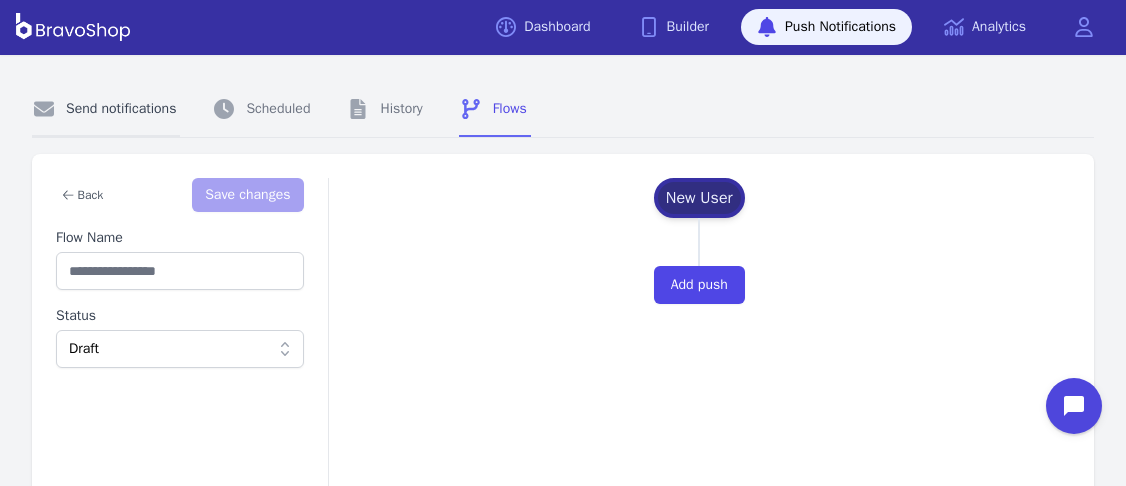 click on "Send notifications" at bounding box center (106, 110) 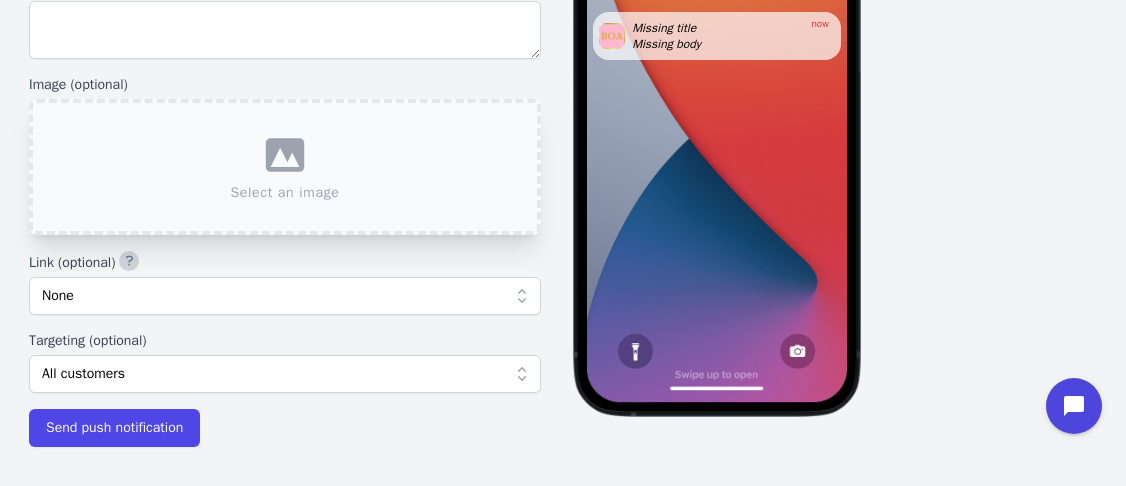scroll, scrollTop: 0, scrollLeft: 3, axis: horizontal 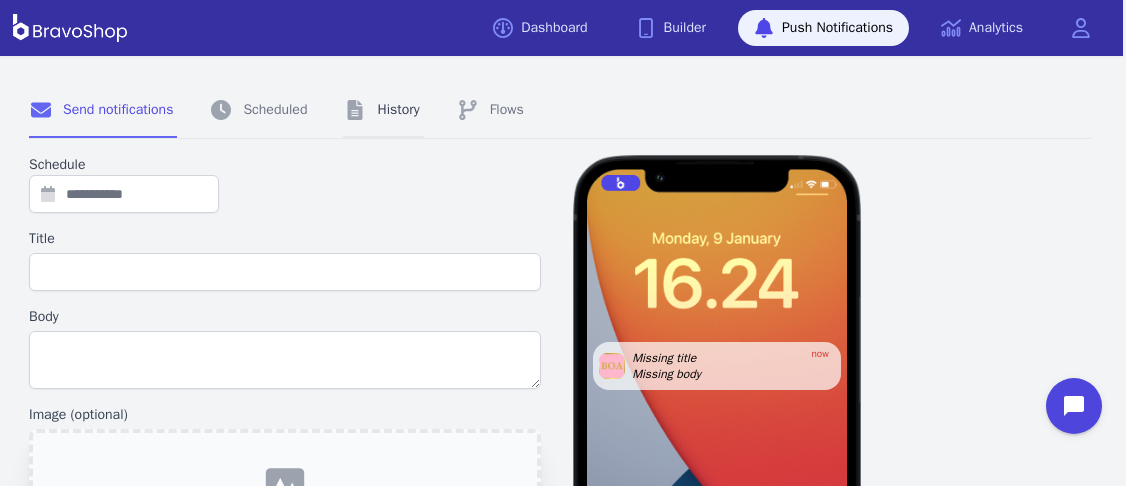 click on "History" at bounding box center [383, 111] 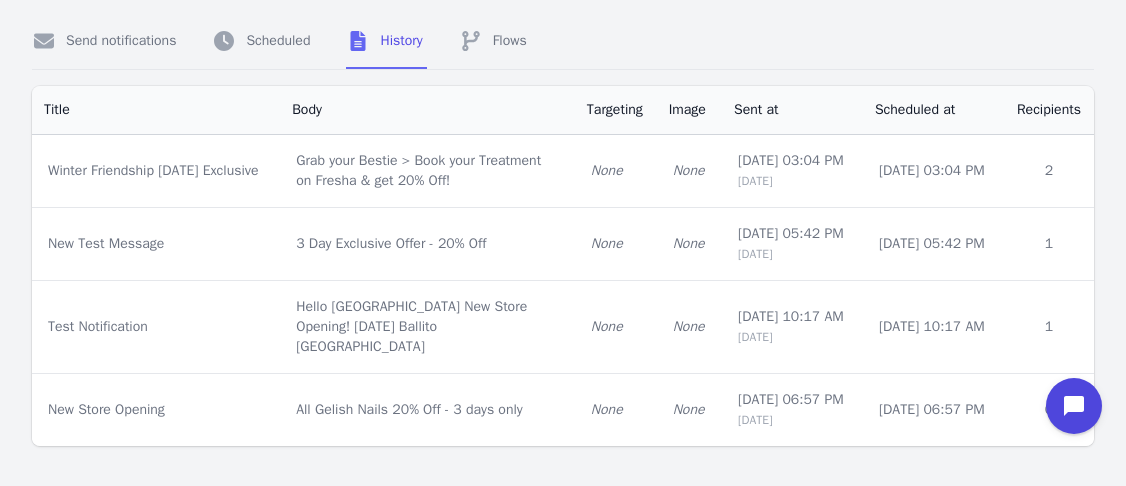 scroll, scrollTop: 0, scrollLeft: 0, axis: both 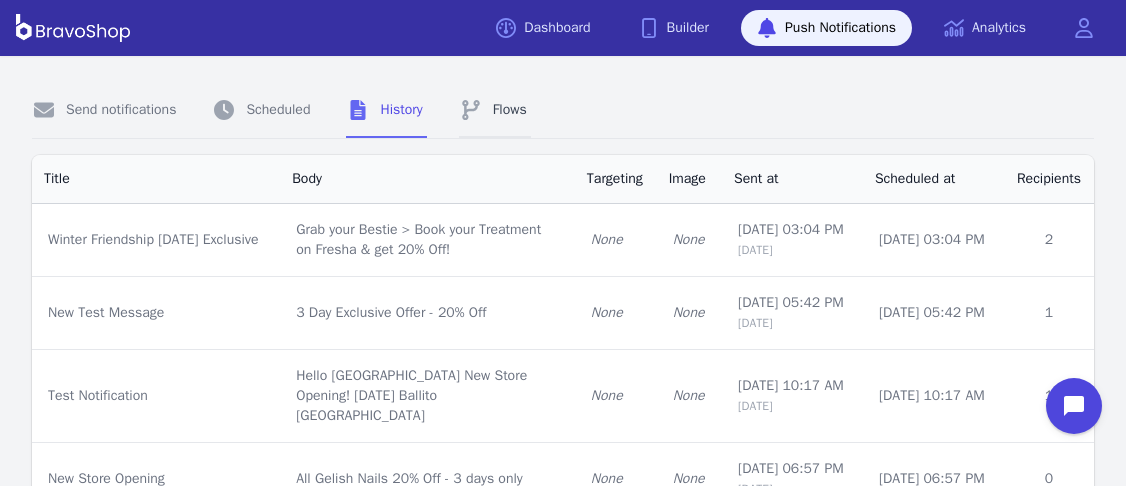 click on "Flows" at bounding box center [495, 111] 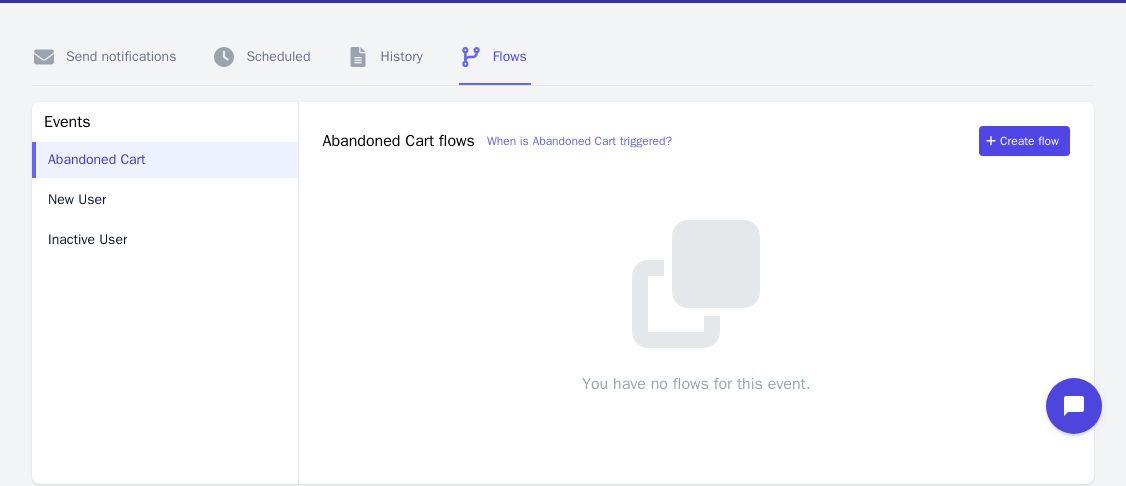 scroll, scrollTop: 0, scrollLeft: 0, axis: both 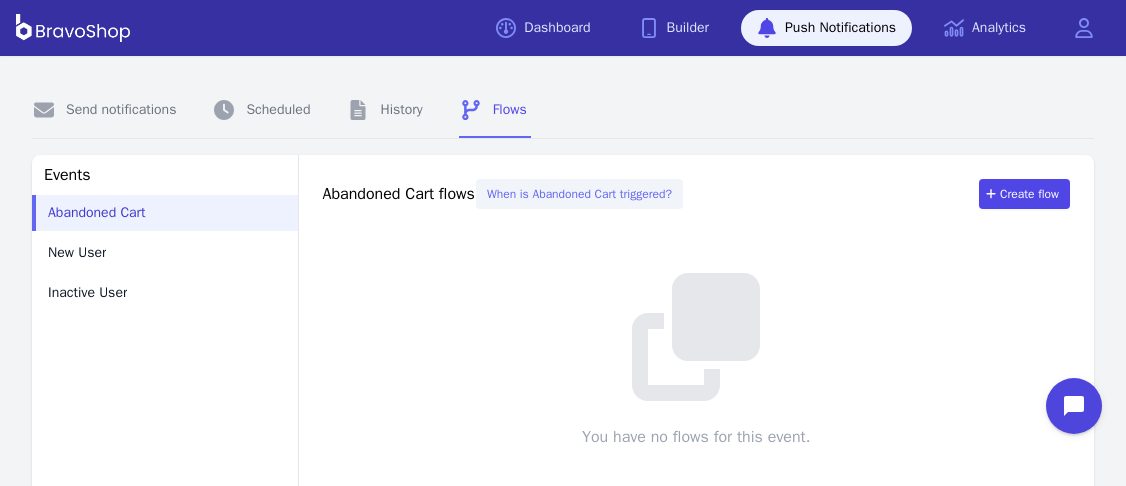 click on "When is Abandoned Cart triggered?" at bounding box center (579, 194) 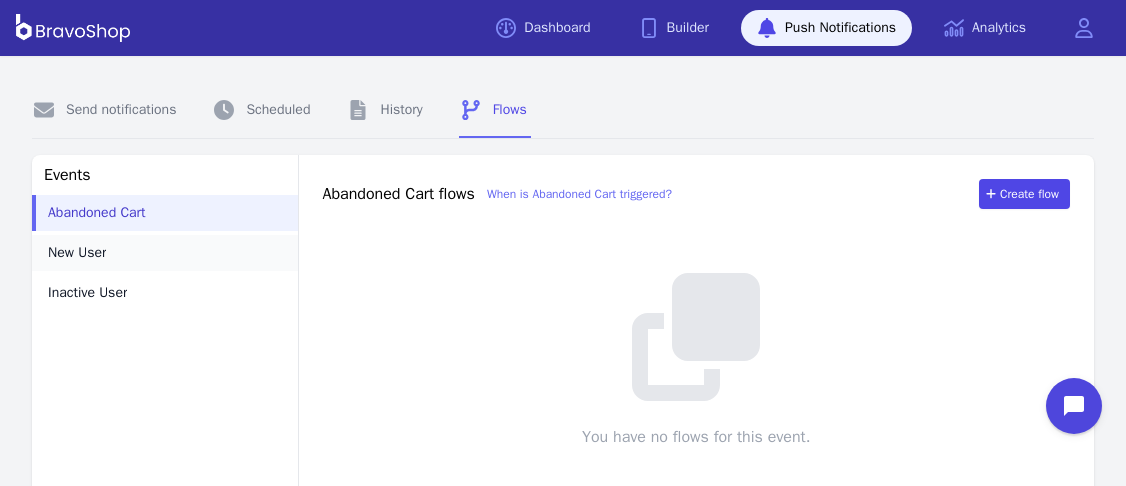 click on "New User" at bounding box center [165, 253] 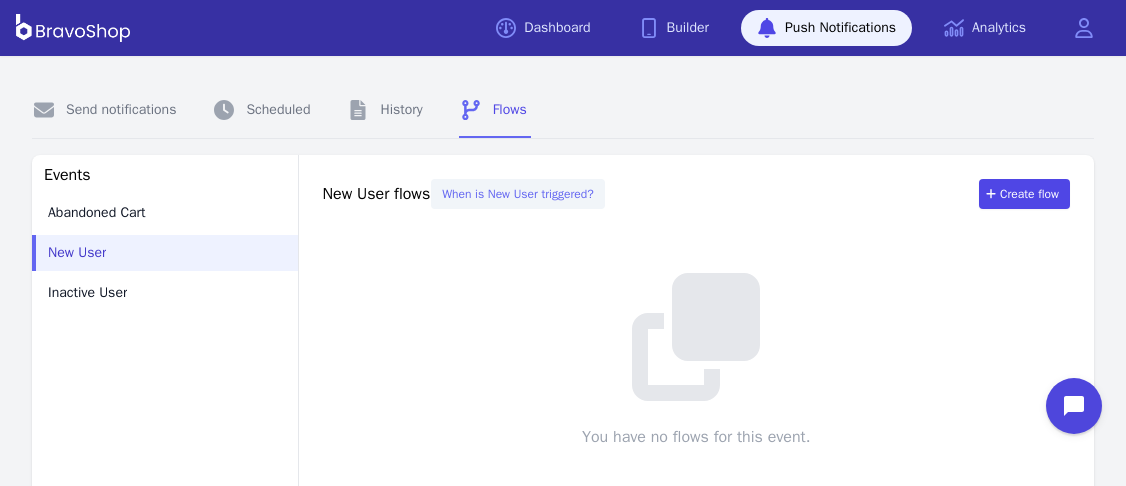 click on "When is New User triggered?" at bounding box center (517, 194) 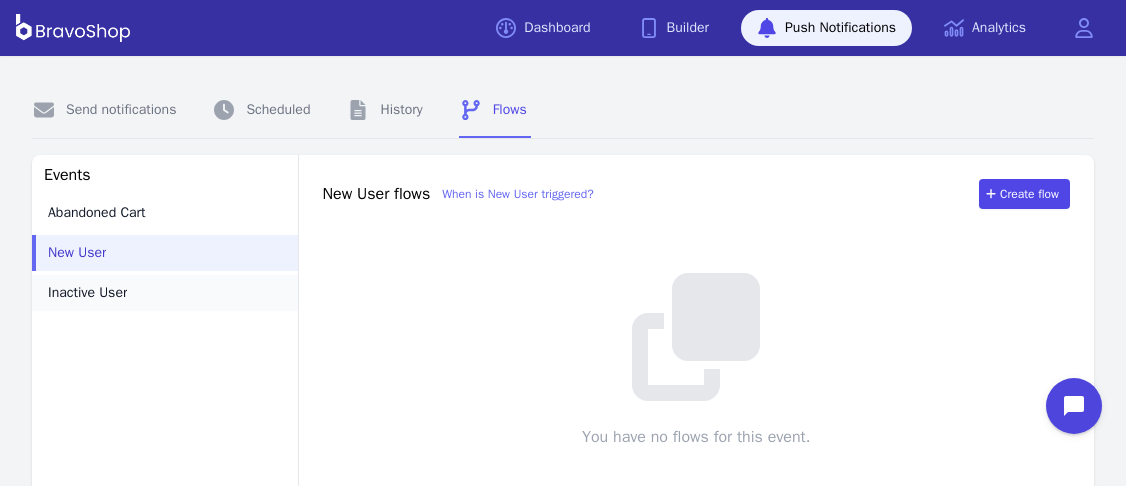 click on "Inactive User" at bounding box center (165, 293) 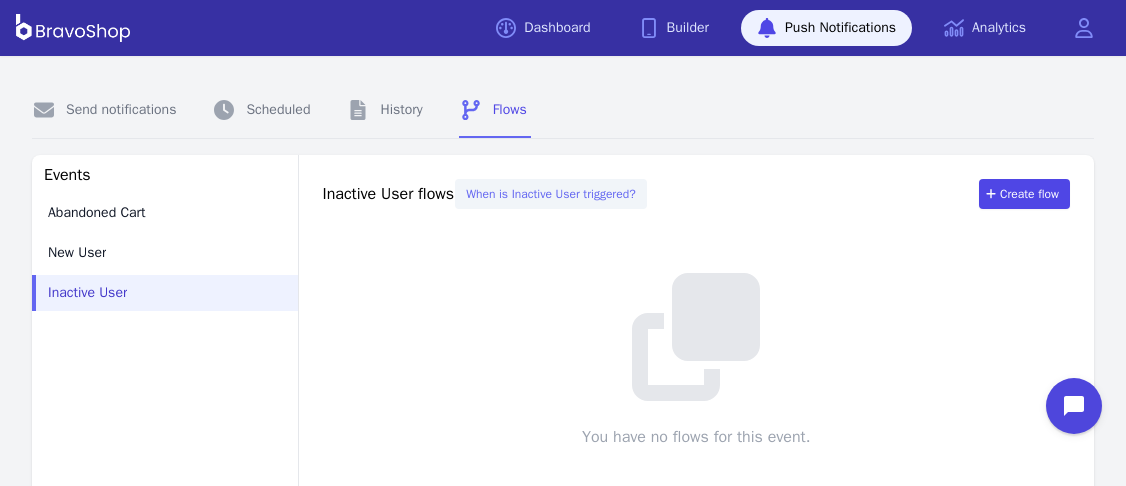 click on "When is Inactive User triggered?" at bounding box center (550, 194) 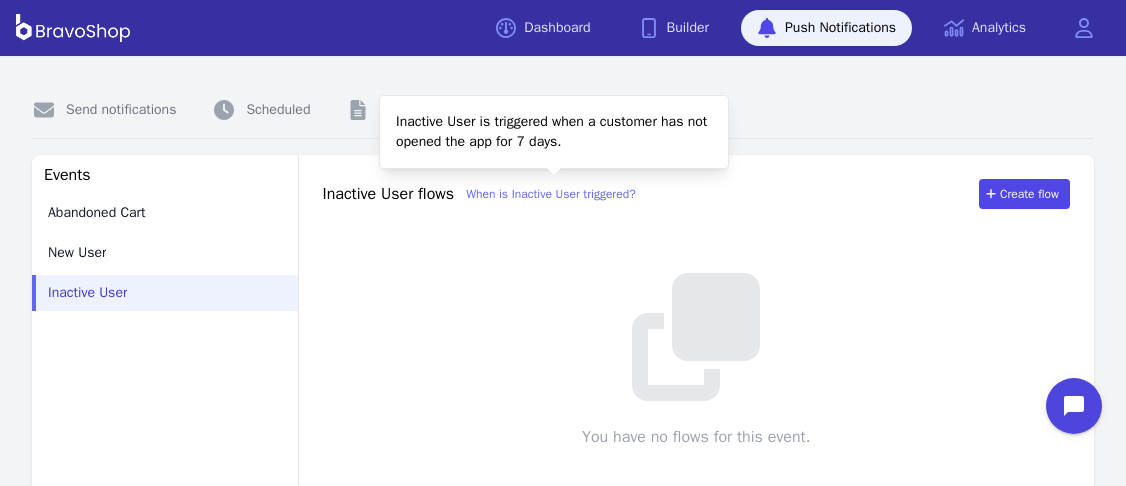 click on "You have no flows for this event." at bounding box center [697, 361] 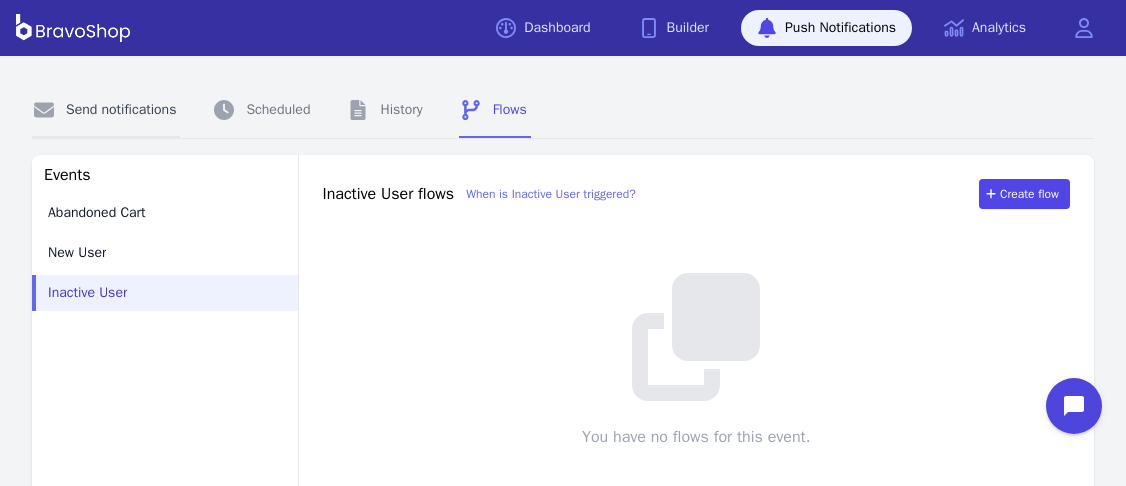 click on "Send notifications" at bounding box center [106, 111] 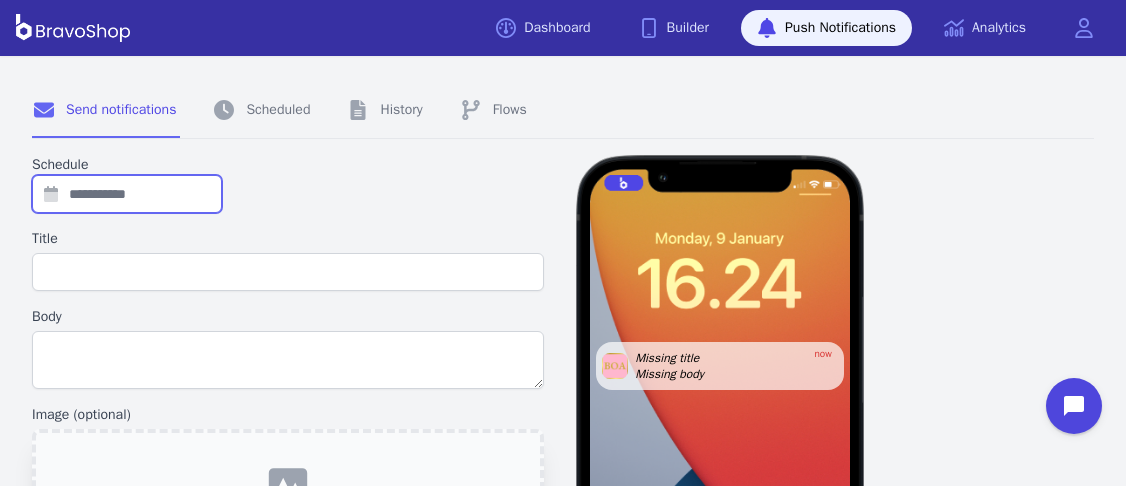 click at bounding box center (127, 194) 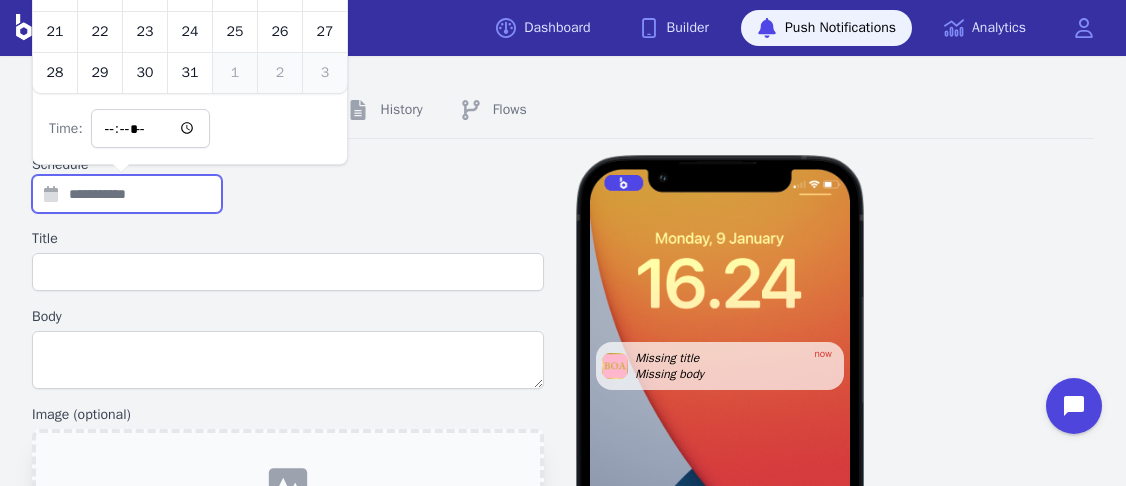 click at bounding box center [127, 194] 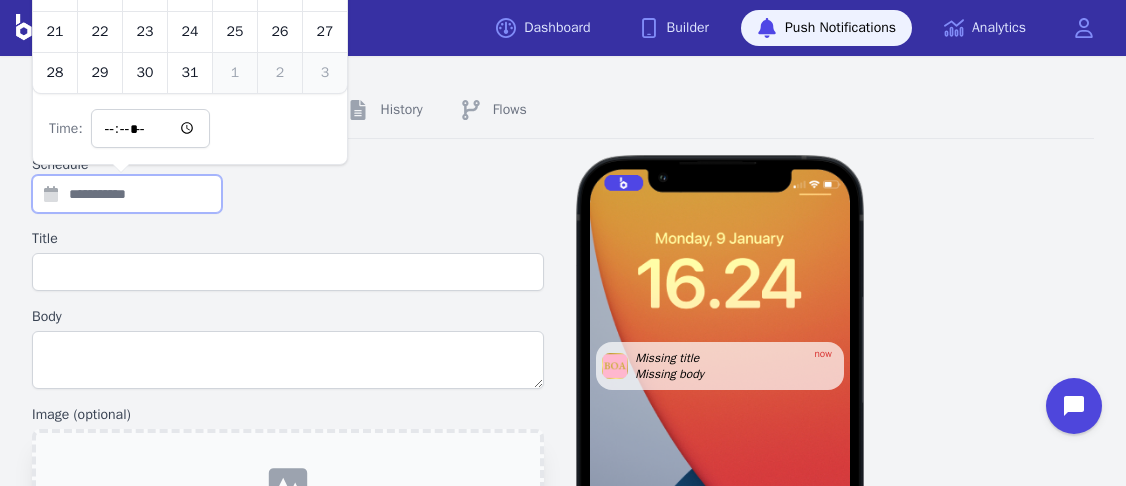 click at bounding box center [288, 194] 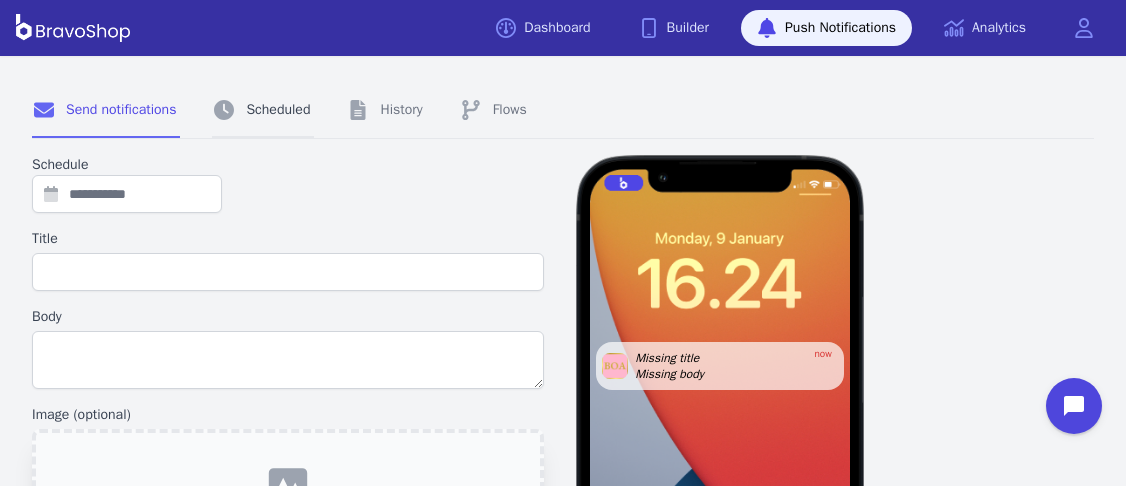 click on "Scheduled" at bounding box center (263, 111) 